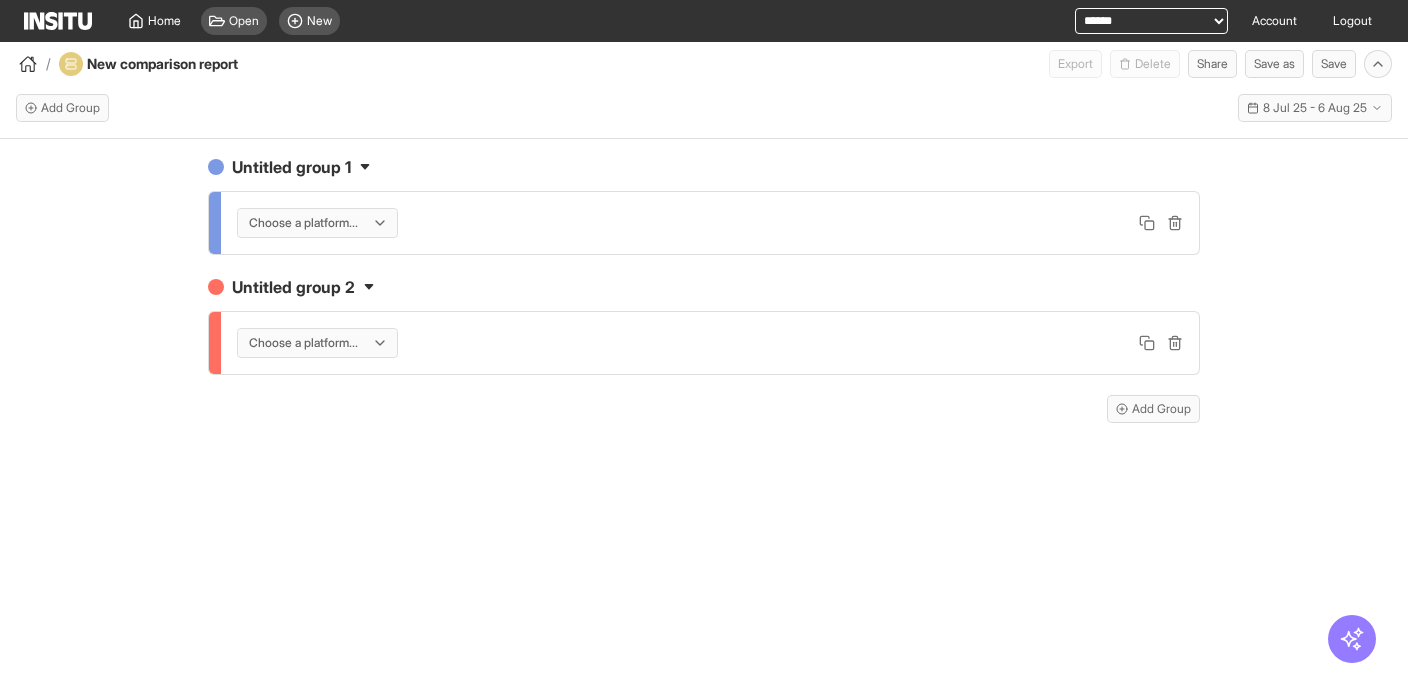 scroll, scrollTop: 0, scrollLeft: 0, axis: both 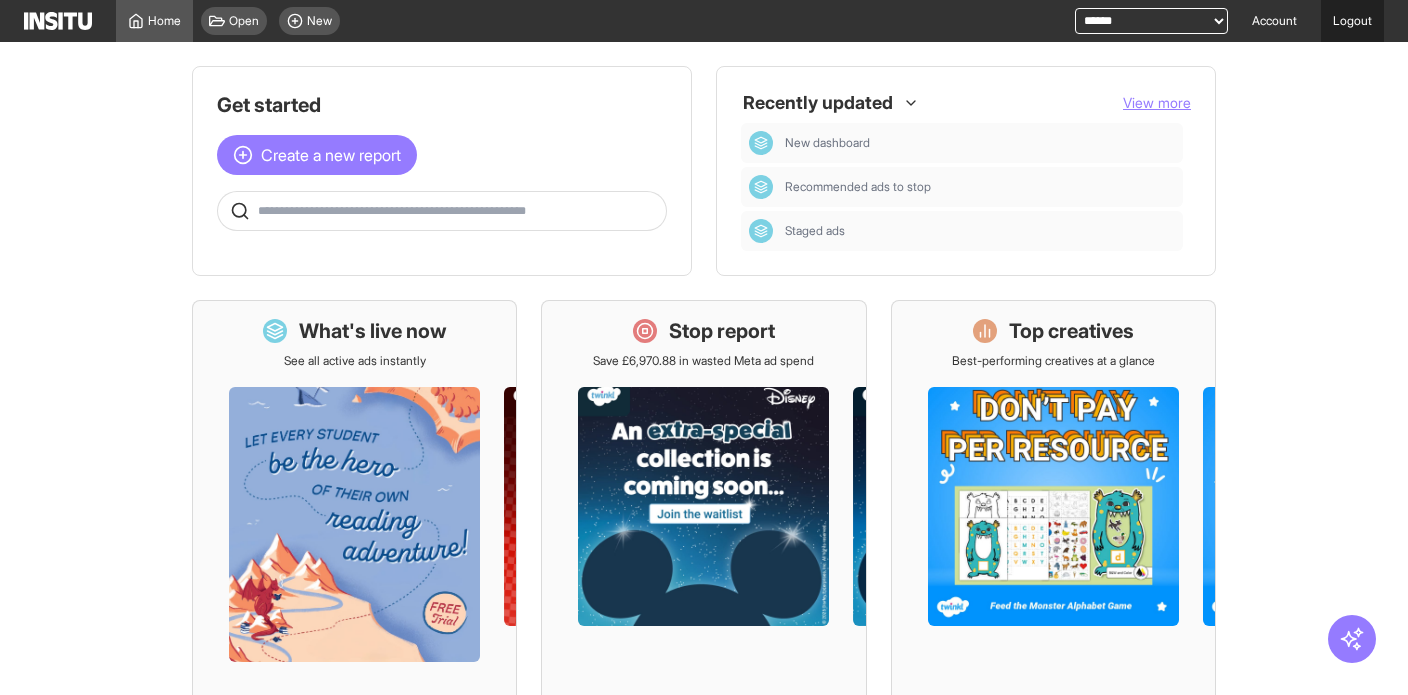 click on "Logout" at bounding box center (1352, 21) 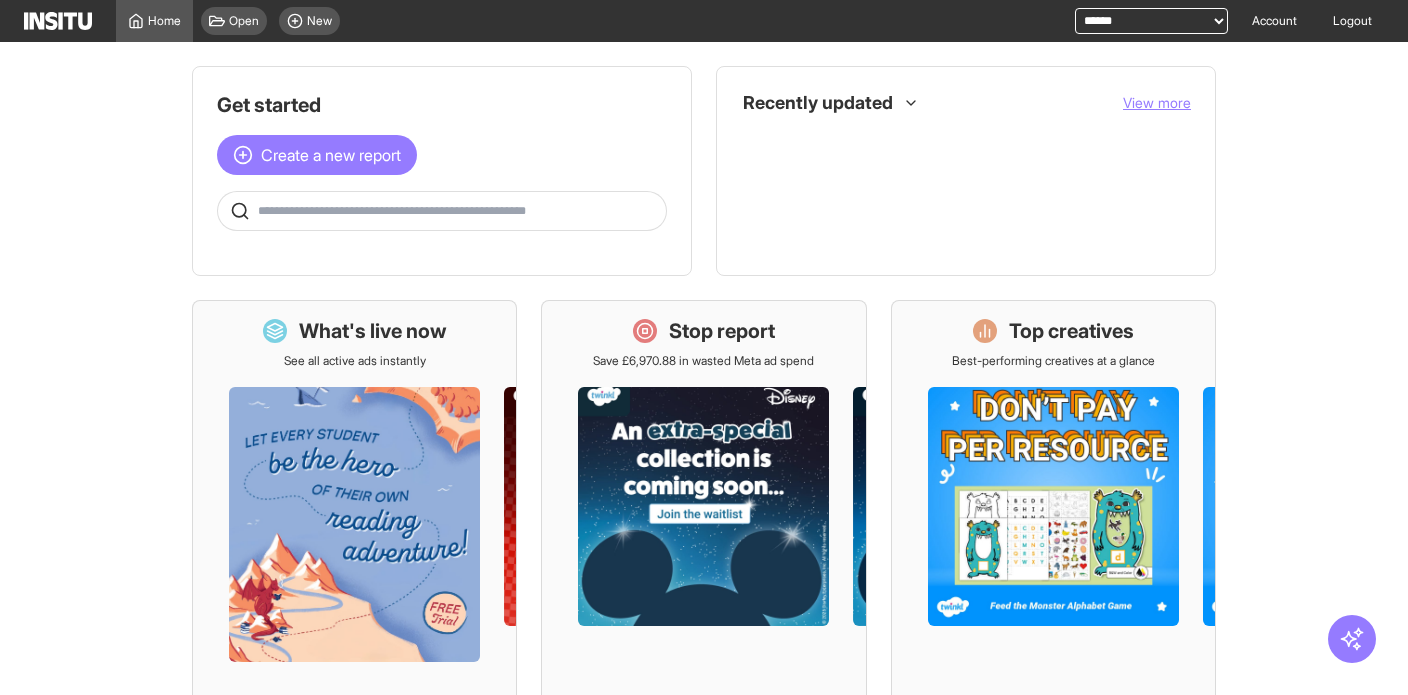 scroll, scrollTop: 0, scrollLeft: 0, axis: both 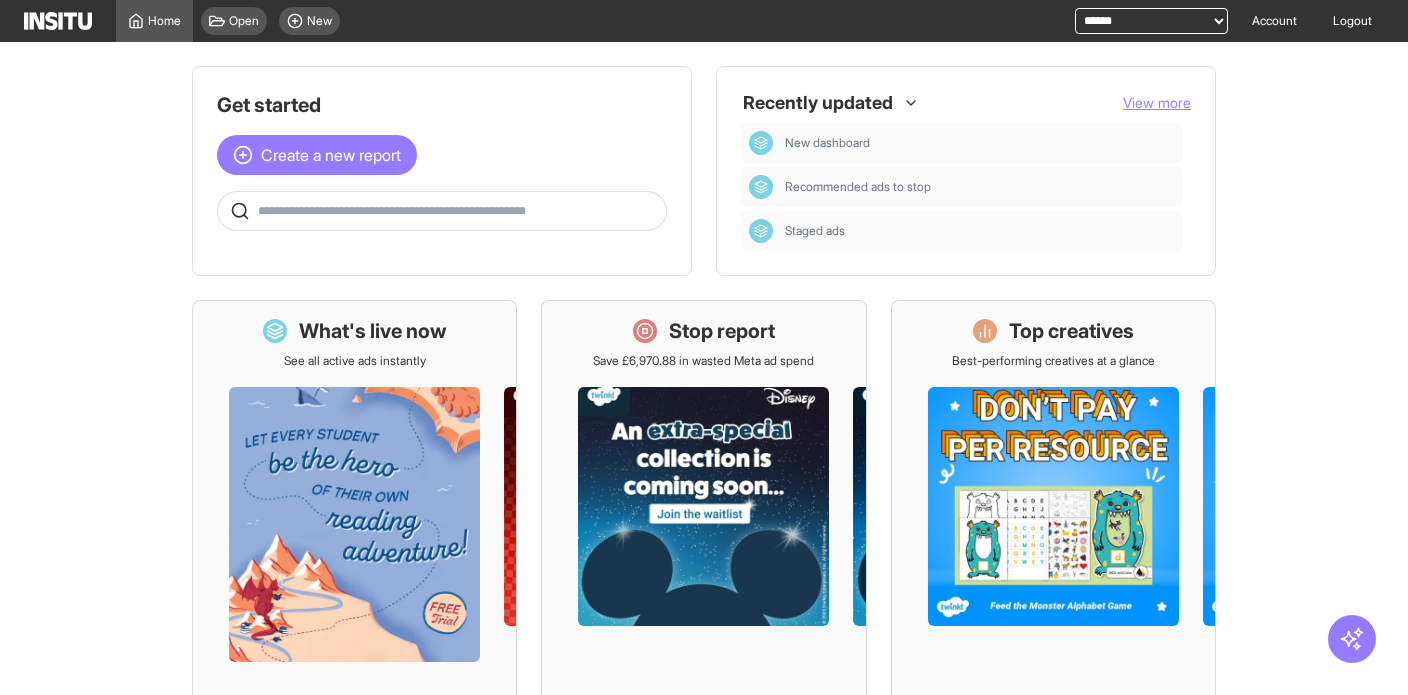 click on "**********" at bounding box center [1151, 21] 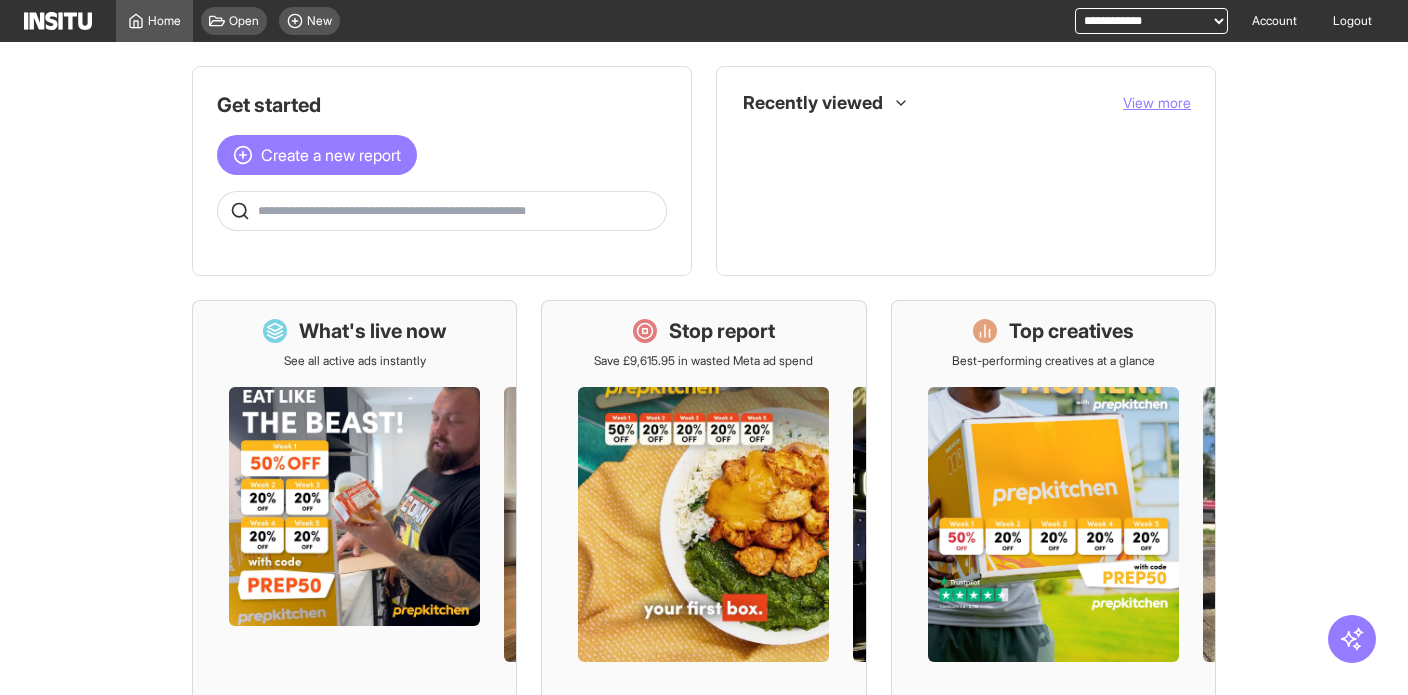 scroll, scrollTop: 0, scrollLeft: 0, axis: both 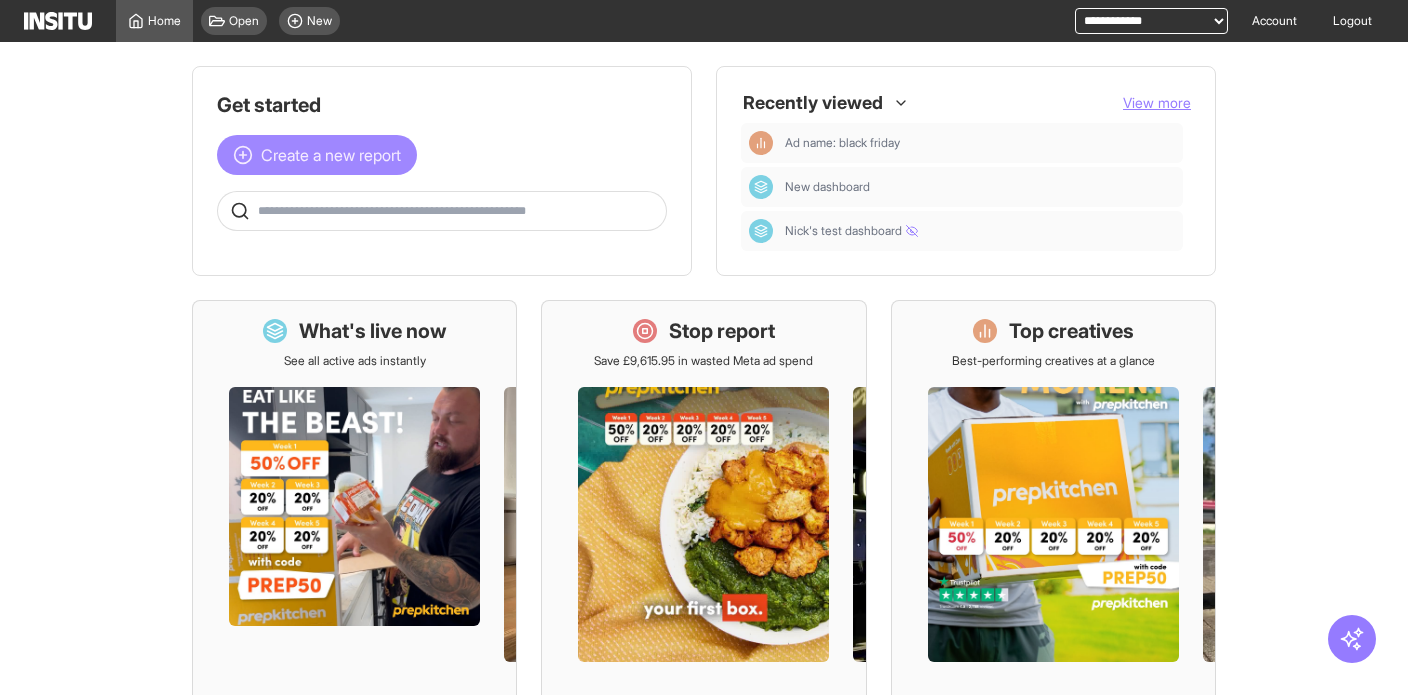 click on "Create a new report" at bounding box center (331, 155) 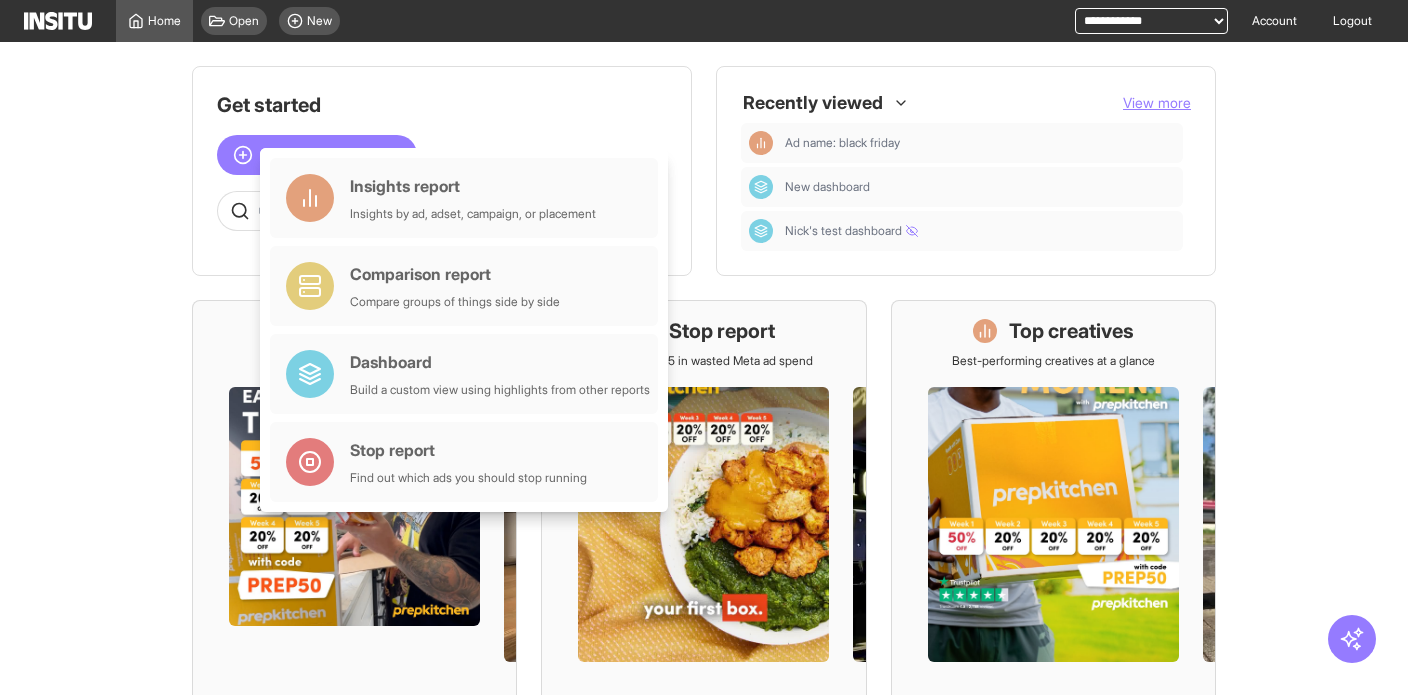click on "Get started" at bounding box center (442, 105) 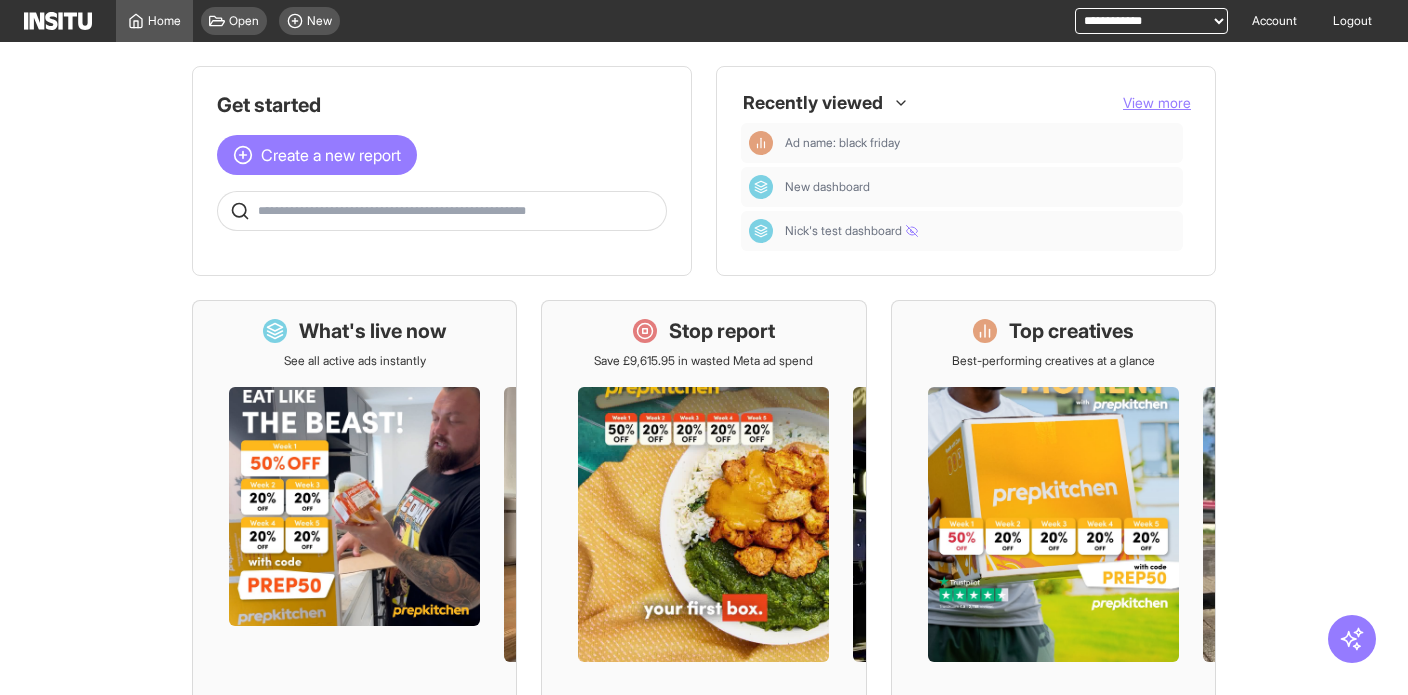 click on "**********" at bounding box center [1151, 21] 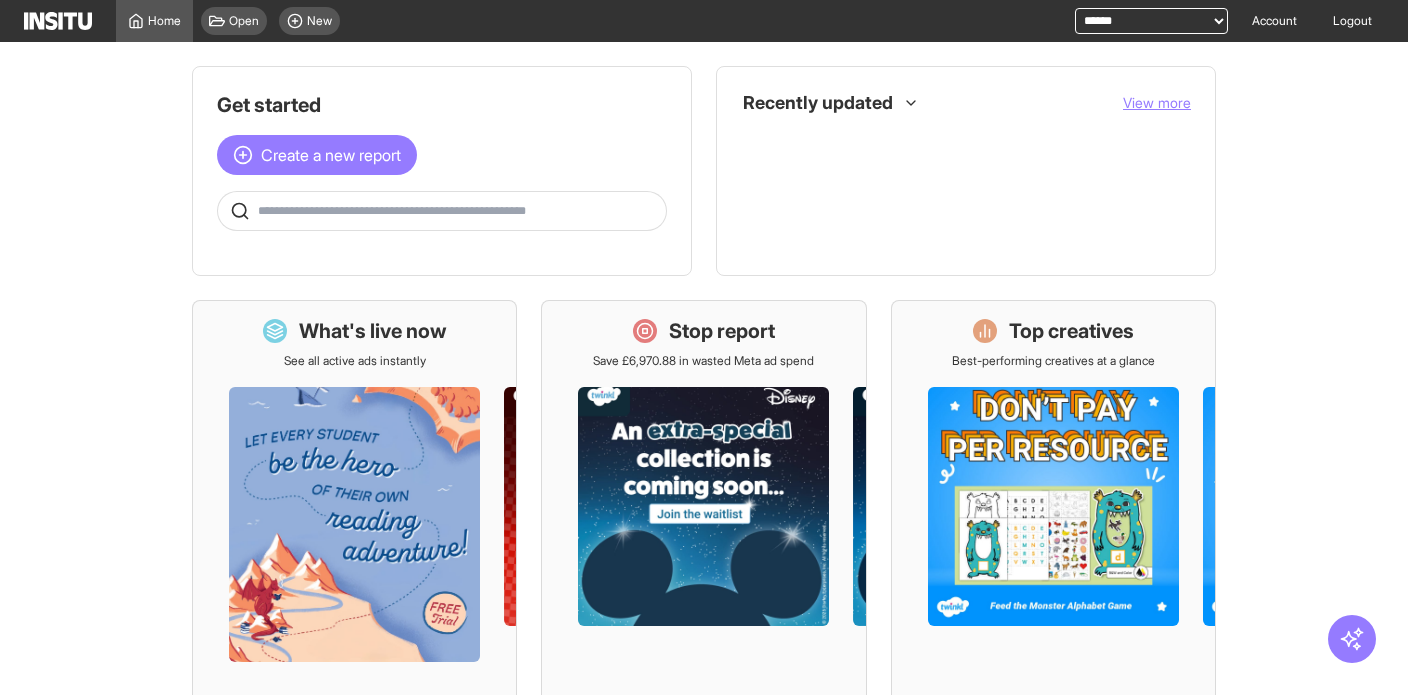 scroll, scrollTop: 0, scrollLeft: 0, axis: both 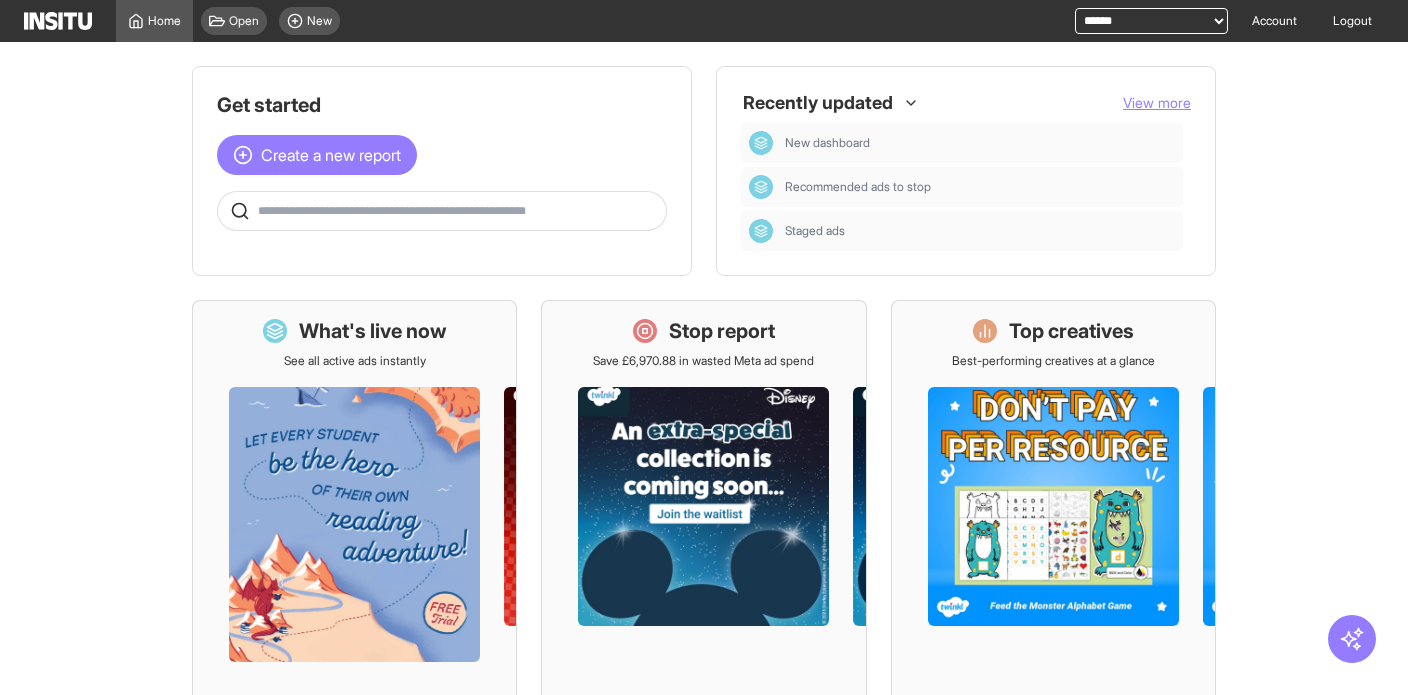 drag, startPoint x: 317, startPoint y: 176, endPoint x: 329, endPoint y: 163, distance: 17.691807 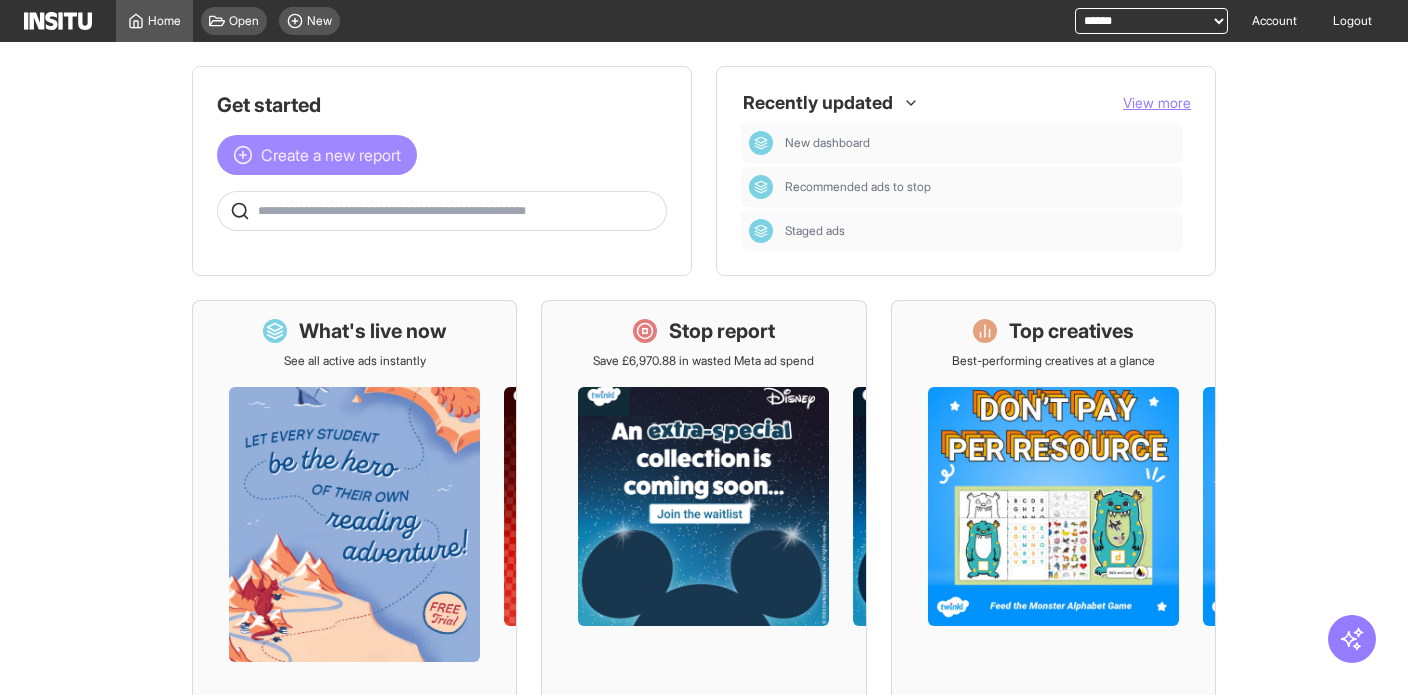 click on "Get started Create a new report" at bounding box center (442, 161) 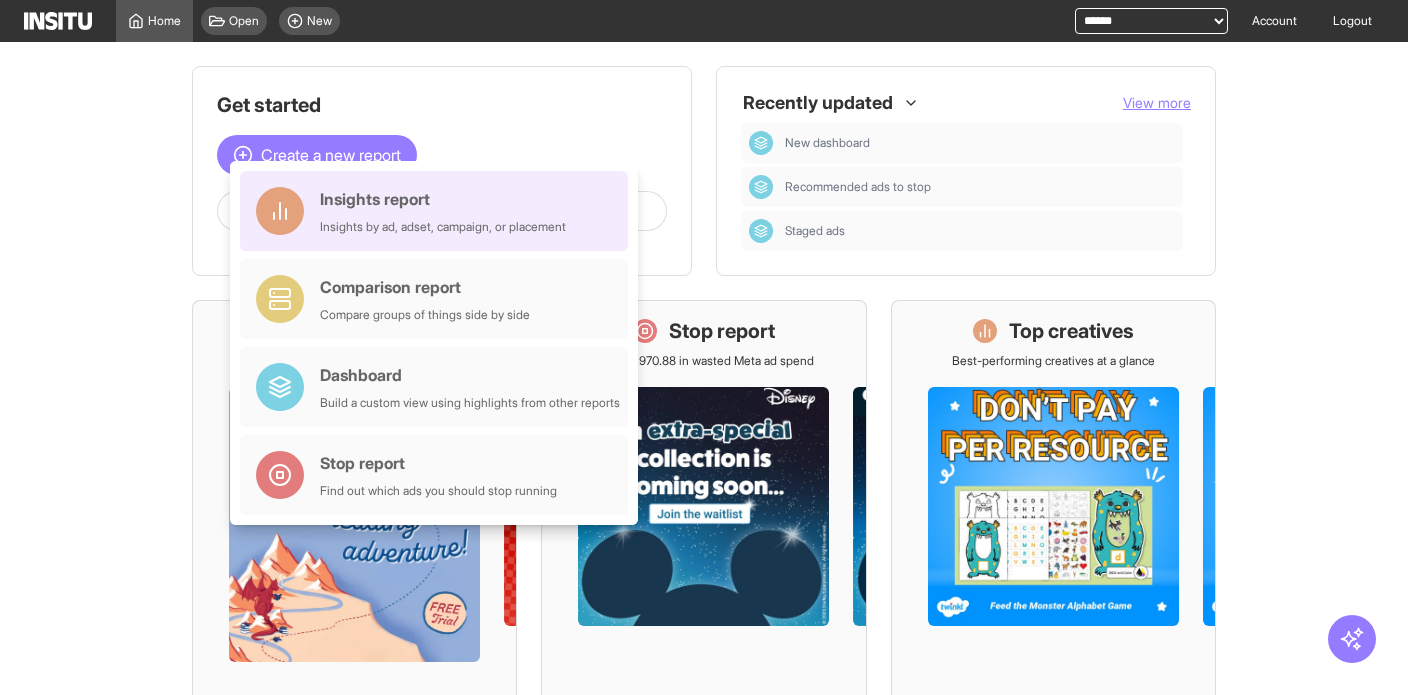 click on "Insights report" at bounding box center [443, 199] 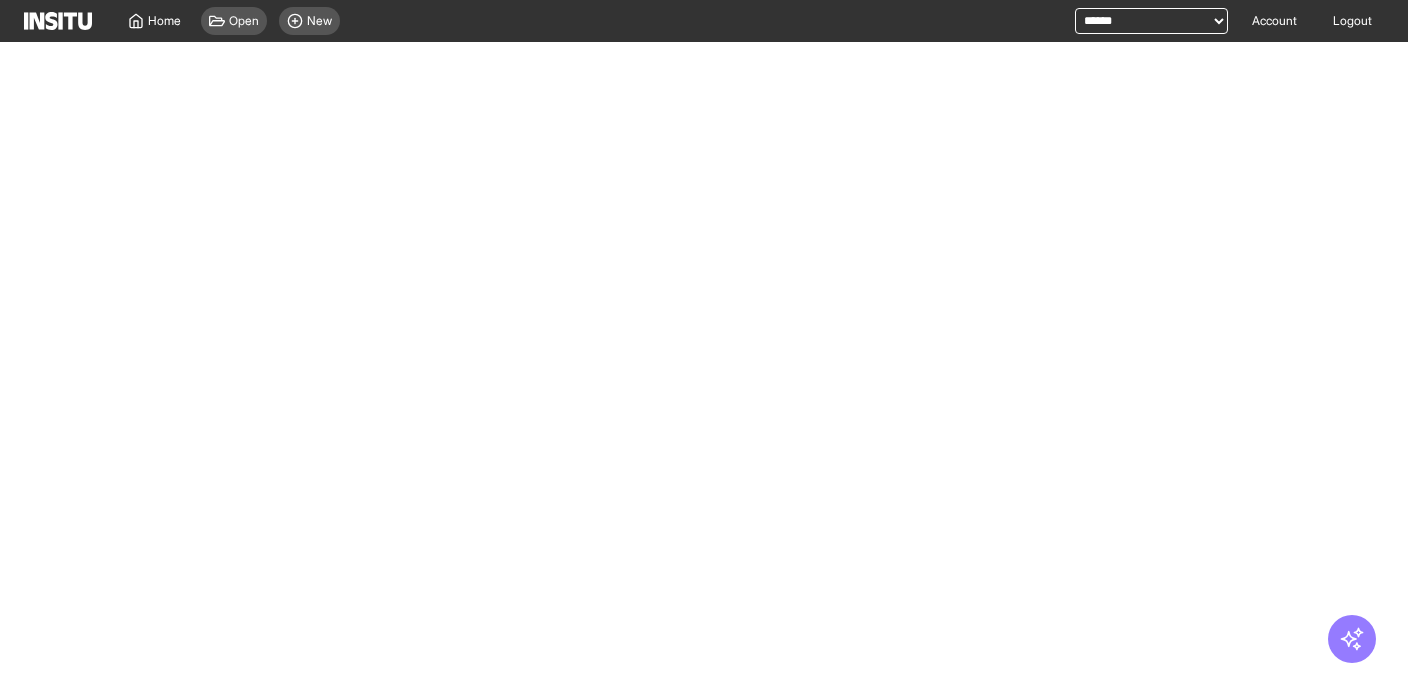 select on "**" 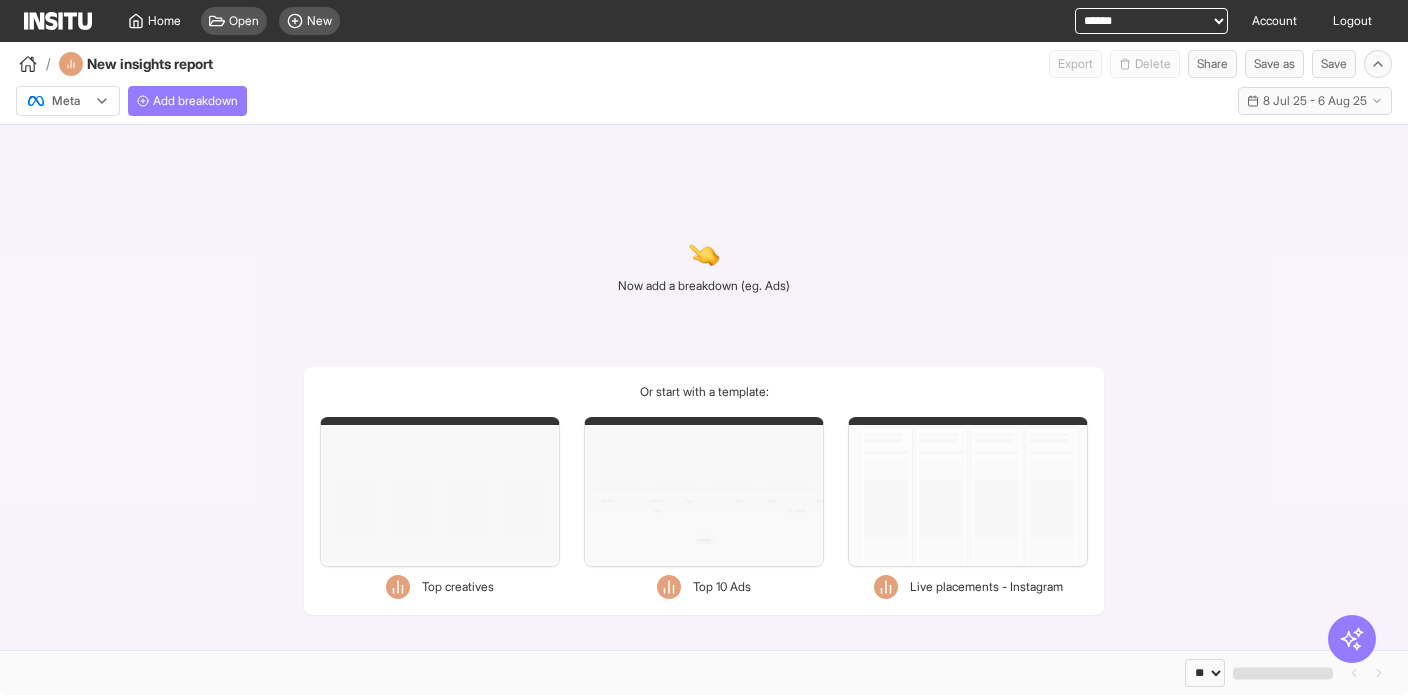 click 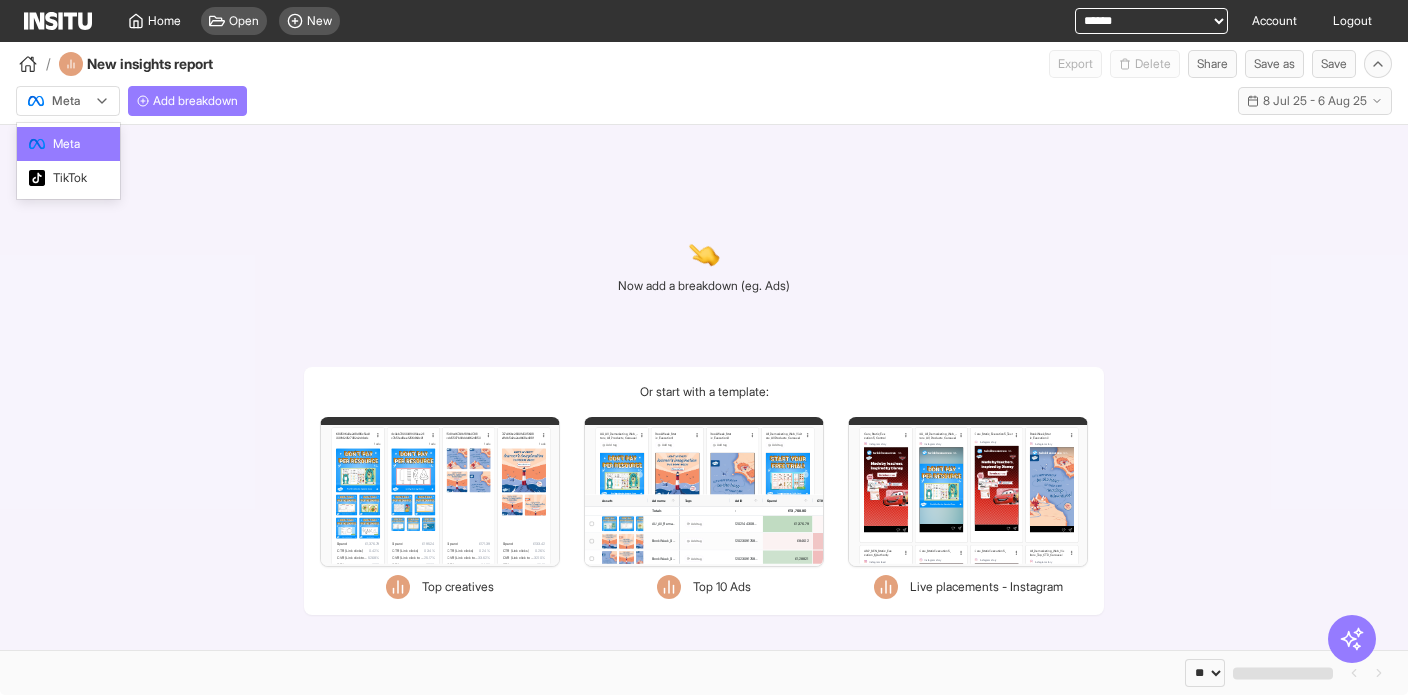 click on "[object Object] selected, 1 of 2. 2 results available. Use Up and Down to choose options, press Enter to select the currently focused option, press Escape to exit the menu, press Tab to select the option and exit the menu. Meta Add breakdown Last 30 days - Tue 8 Jul - Wed 6 Aug, 2025 8 Jul 25 - 6 Aug 25" at bounding box center [704, 97] 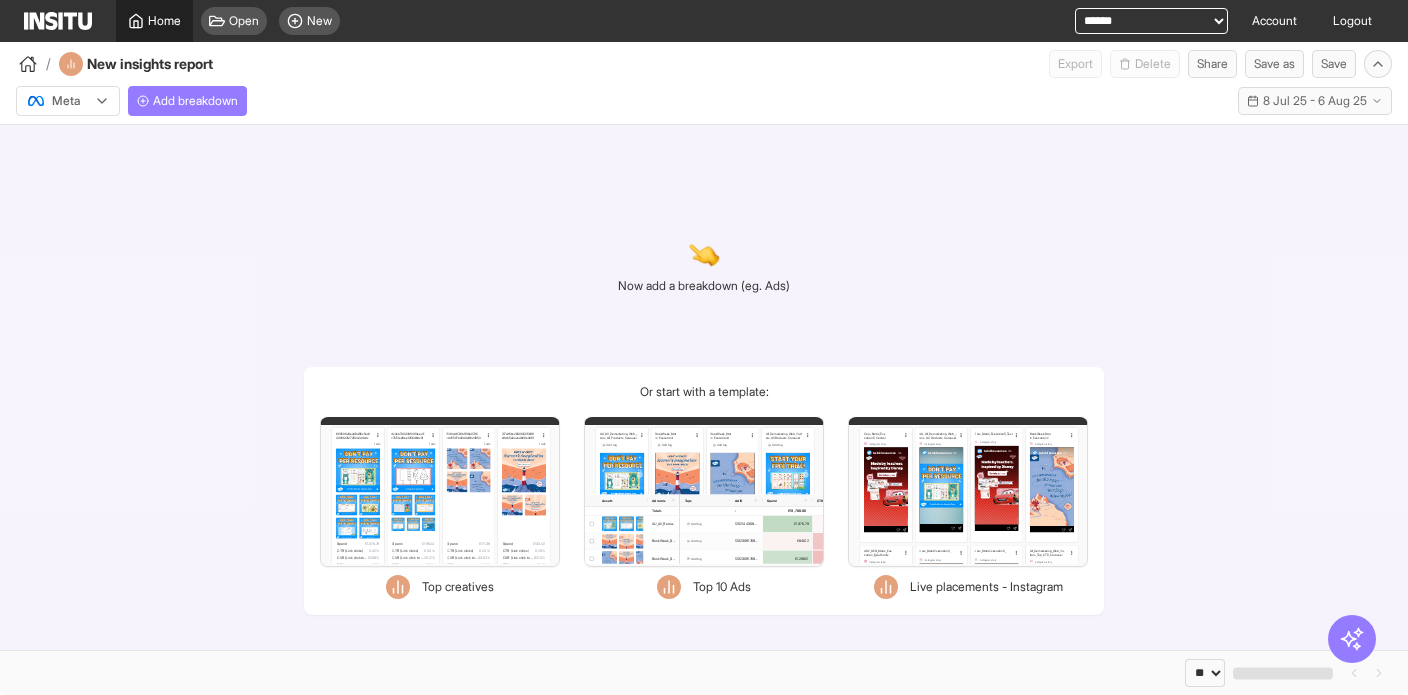 click on "Home" at bounding box center (164, 21) 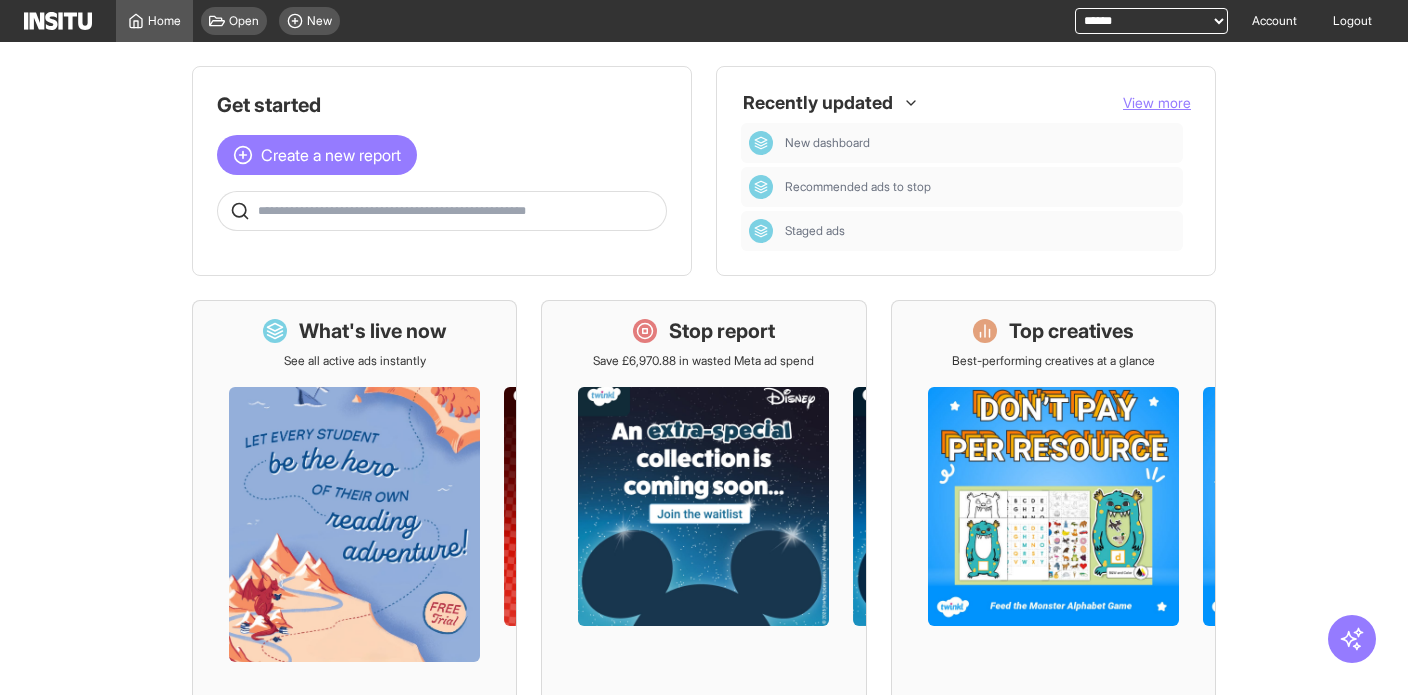 click at bounding box center [442, 211] 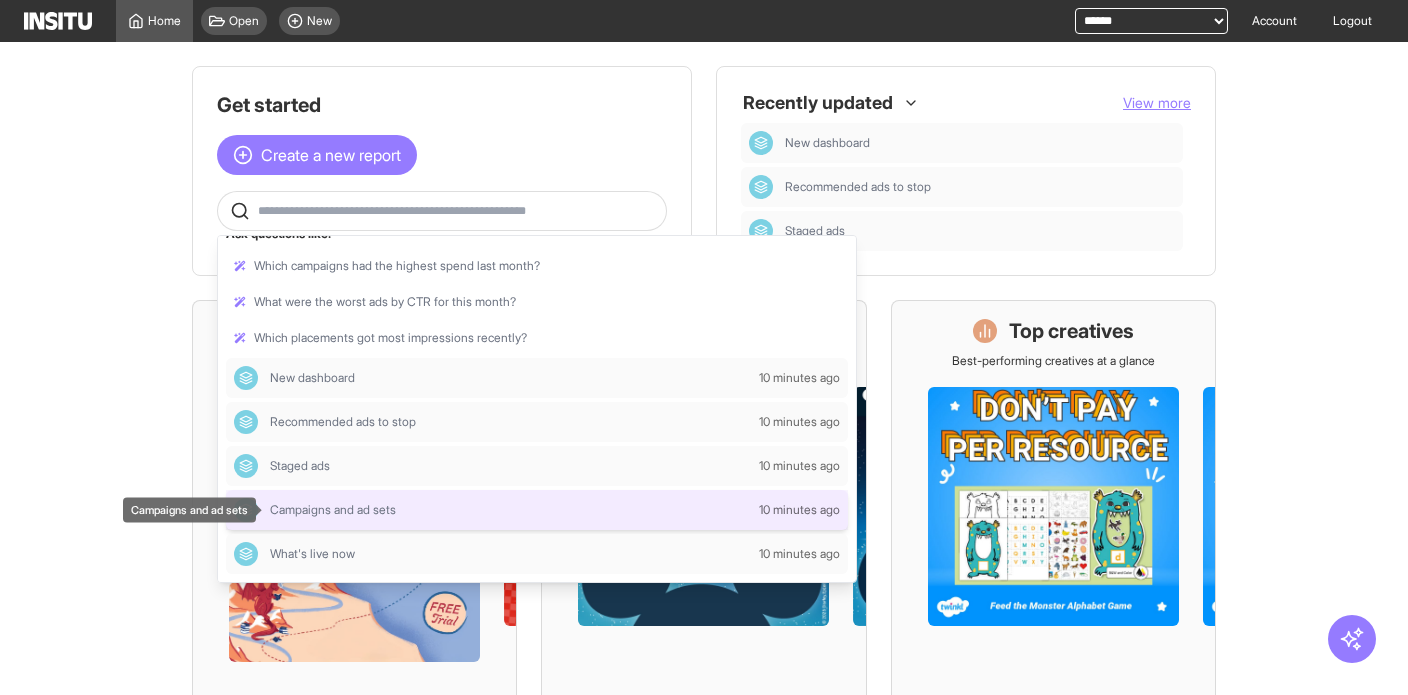 scroll, scrollTop: 0, scrollLeft: 0, axis: both 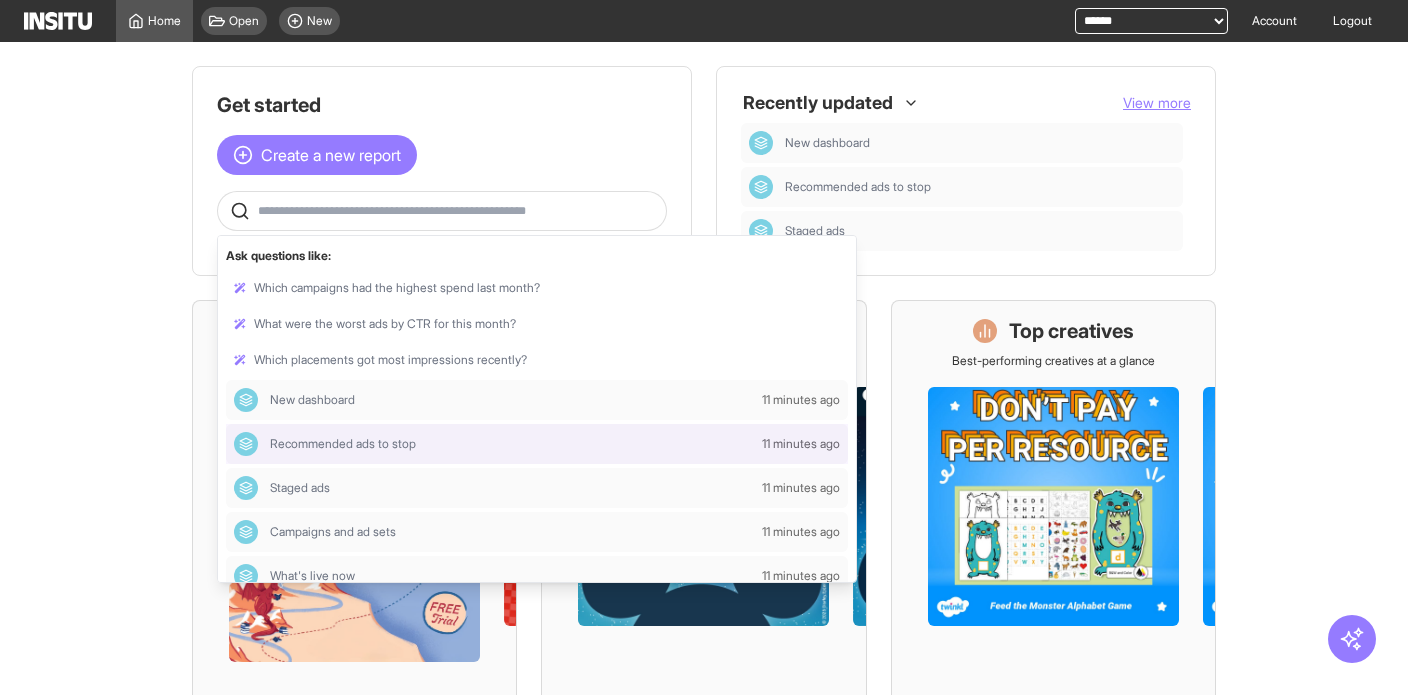 click at bounding box center [458, 211] 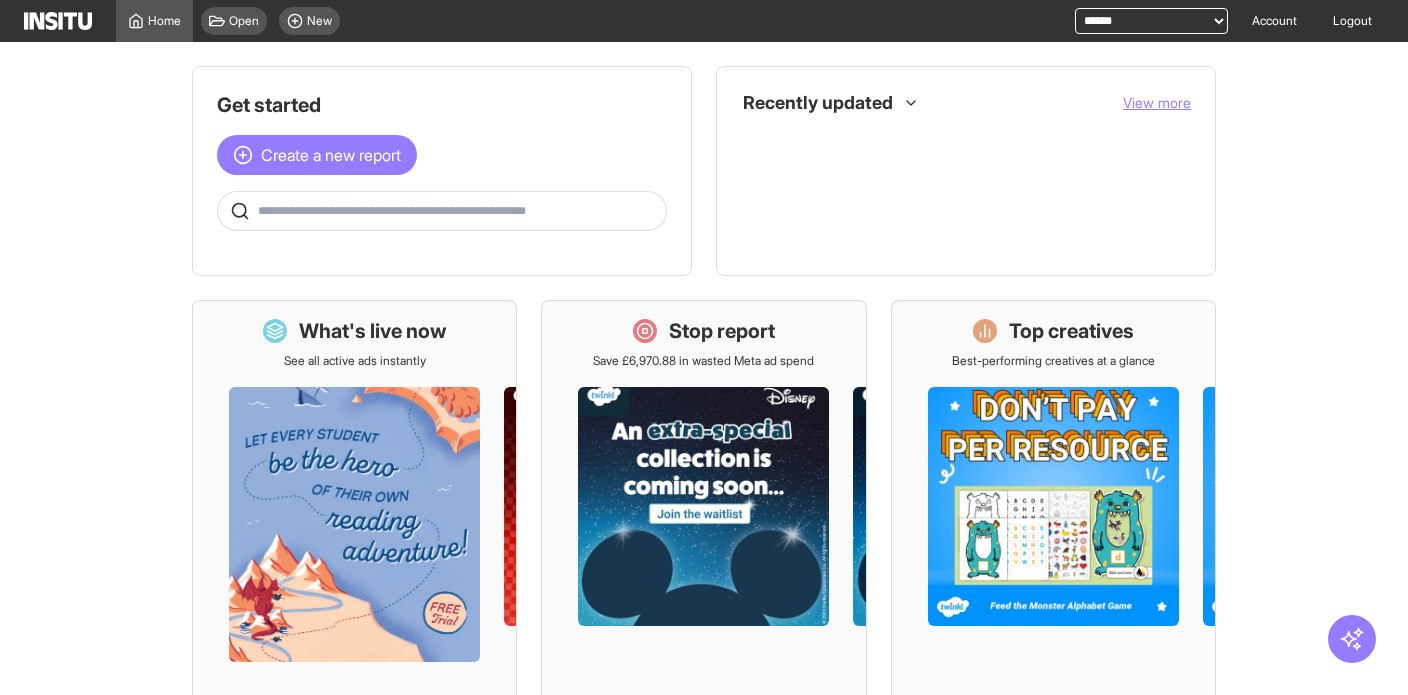 scroll, scrollTop: 0, scrollLeft: 0, axis: both 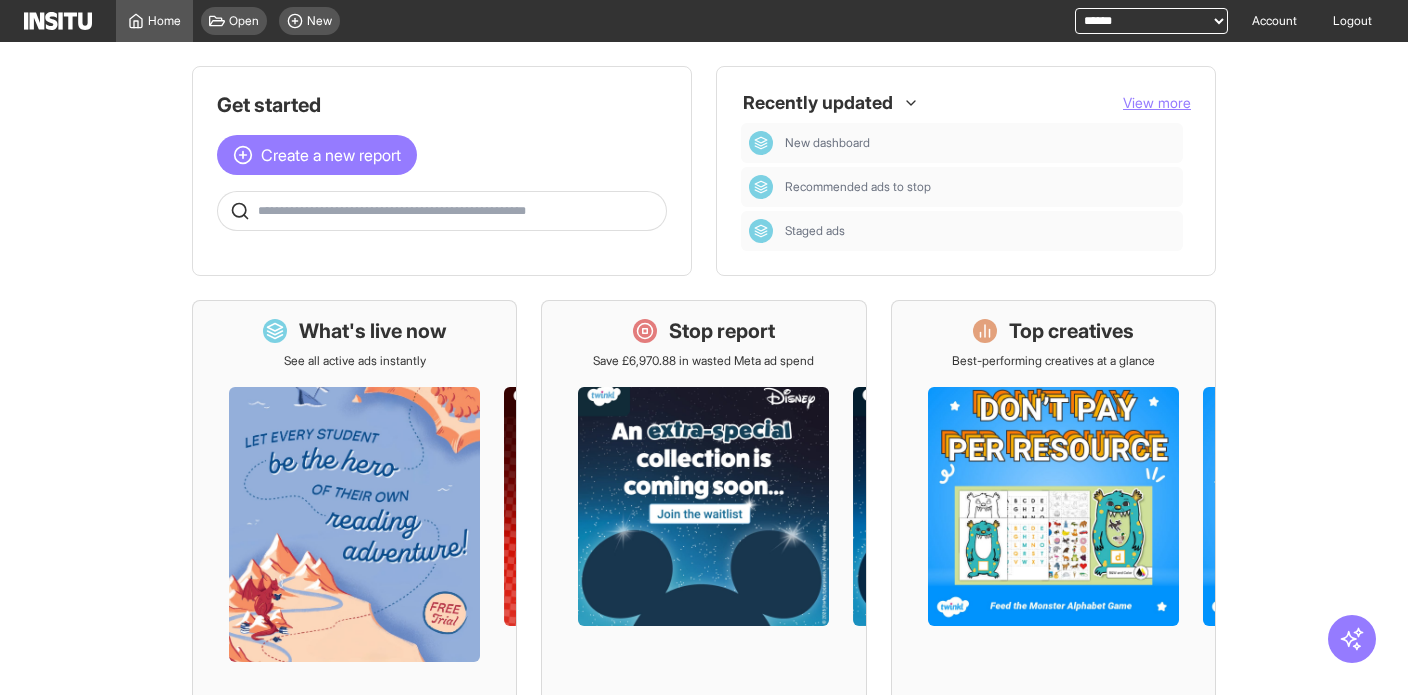 click at bounding box center (458, 211) 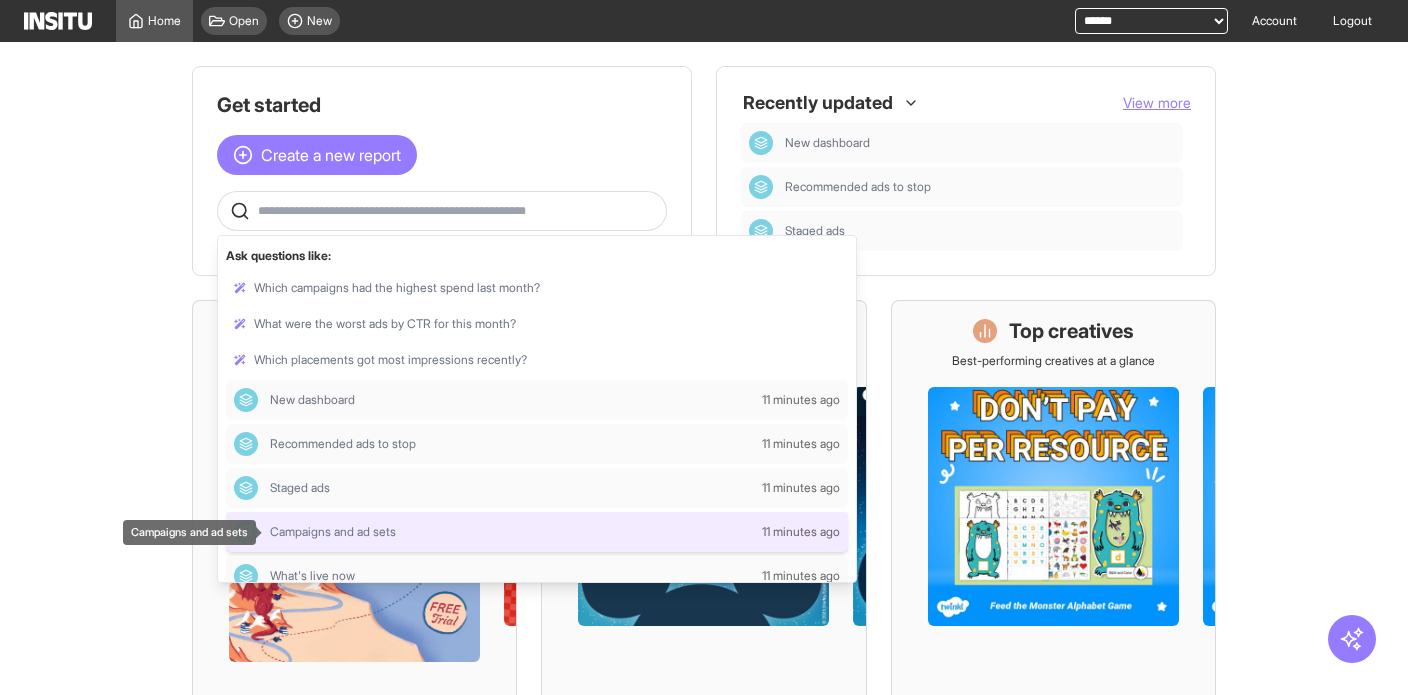 scroll, scrollTop: 22, scrollLeft: 0, axis: vertical 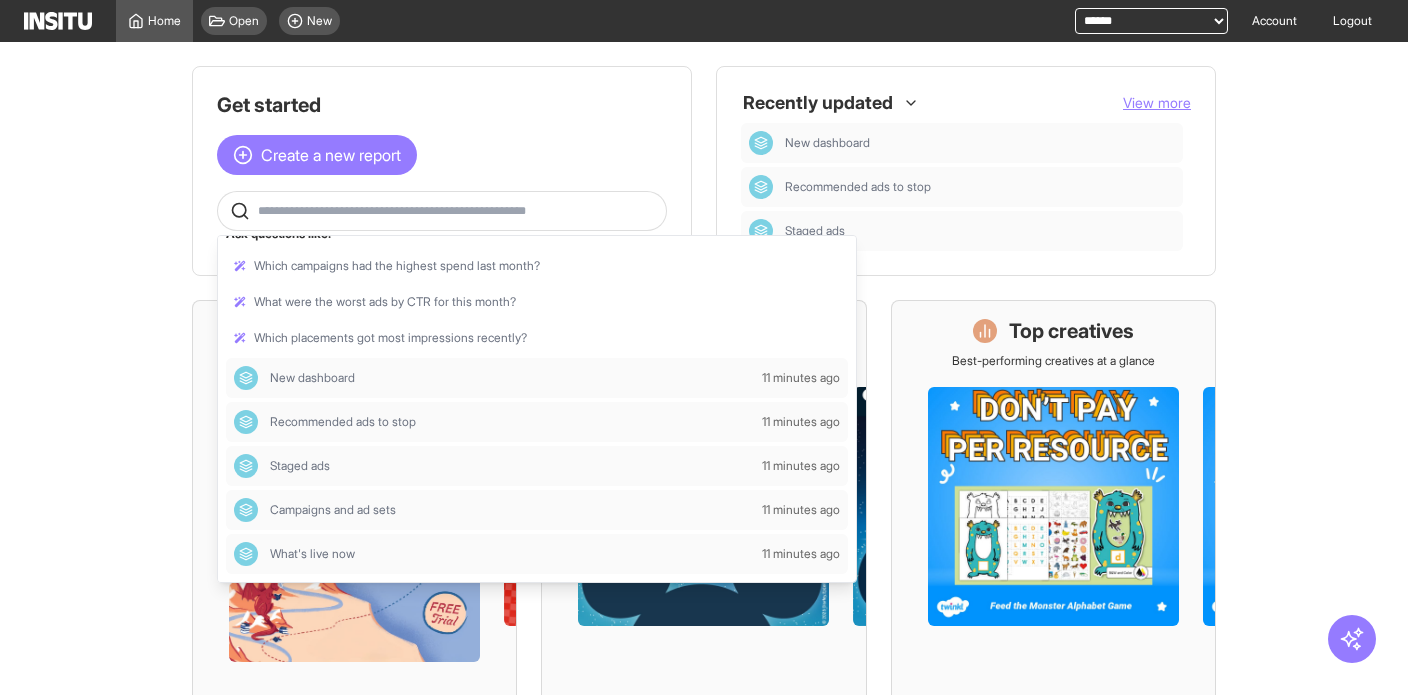 click at bounding box center [458, 211] 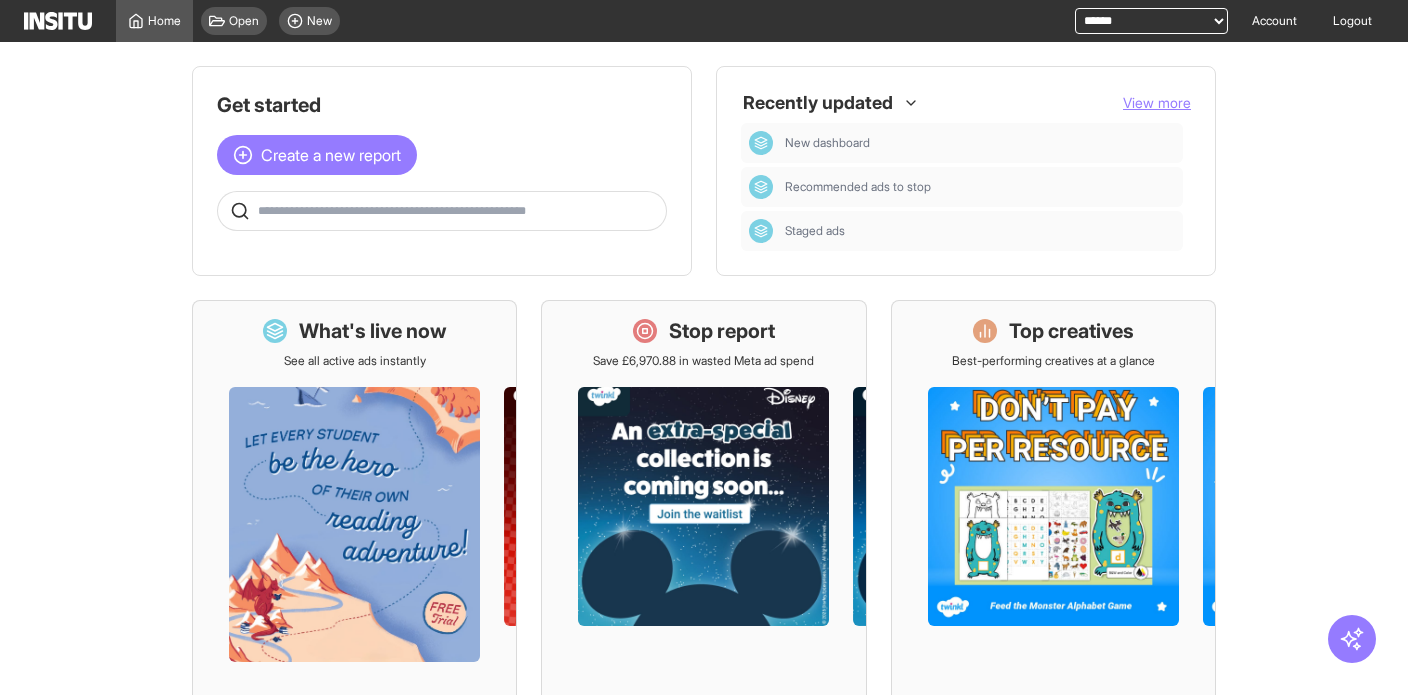 click at bounding box center [458, 211] 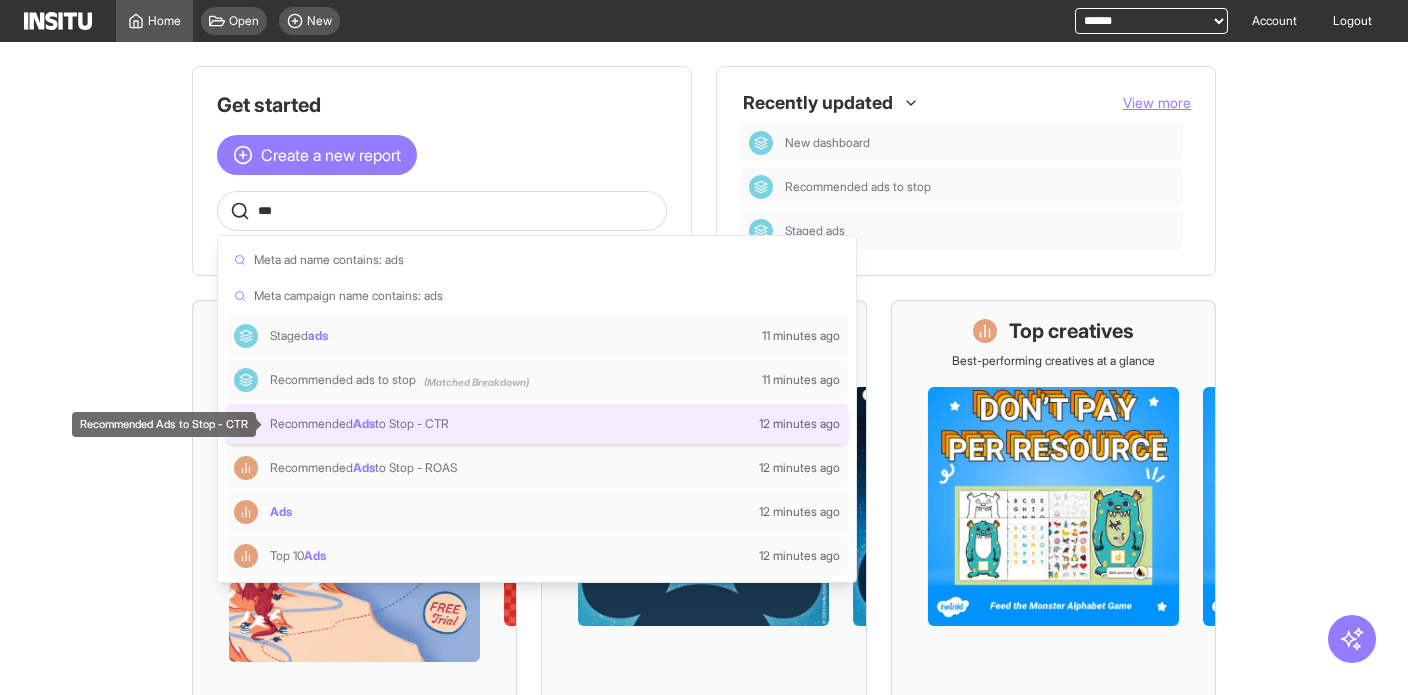 type on "***" 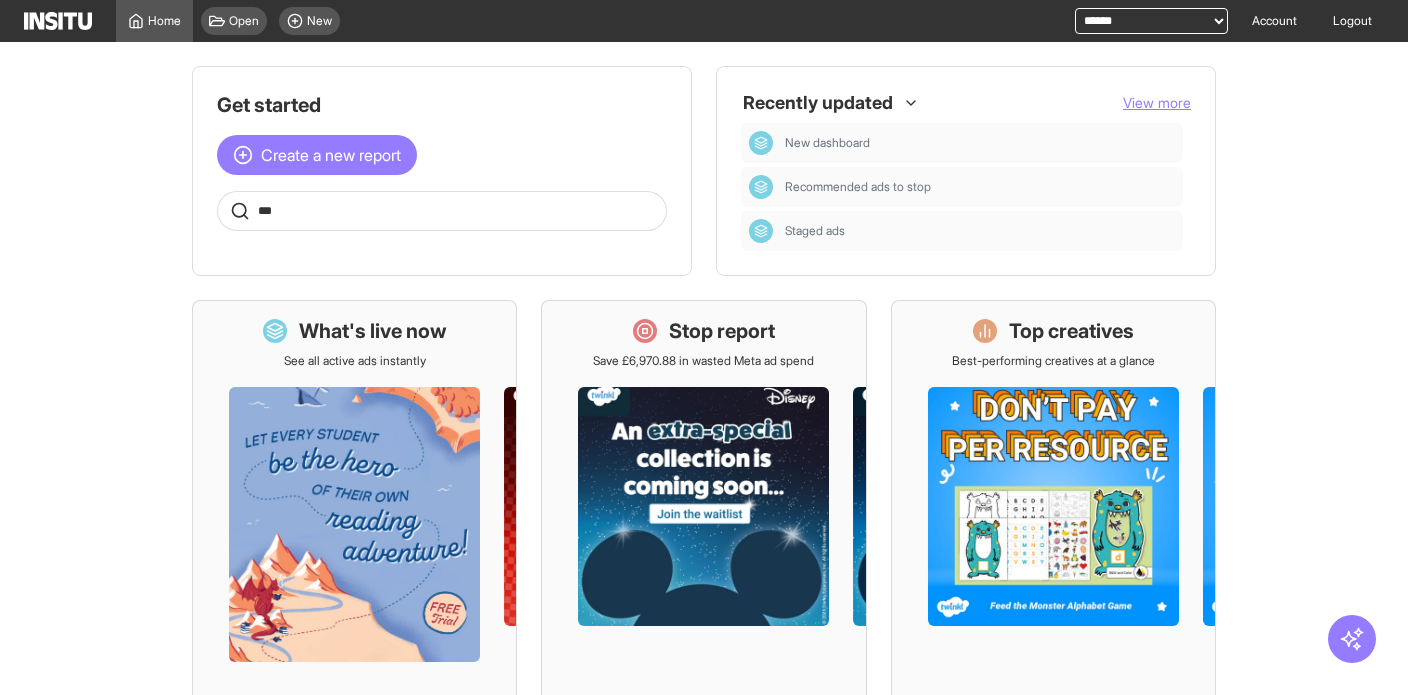 click on "Logout" at bounding box center [1352, 21] 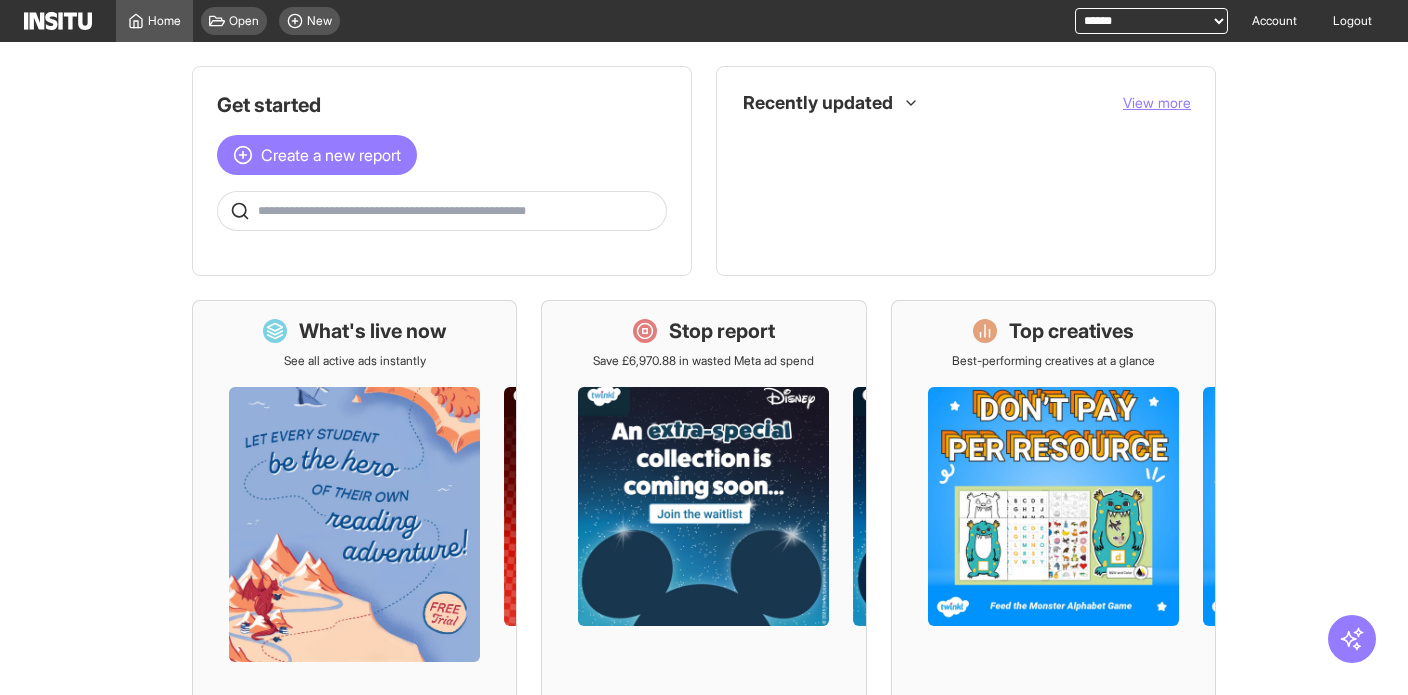 scroll, scrollTop: 0, scrollLeft: 0, axis: both 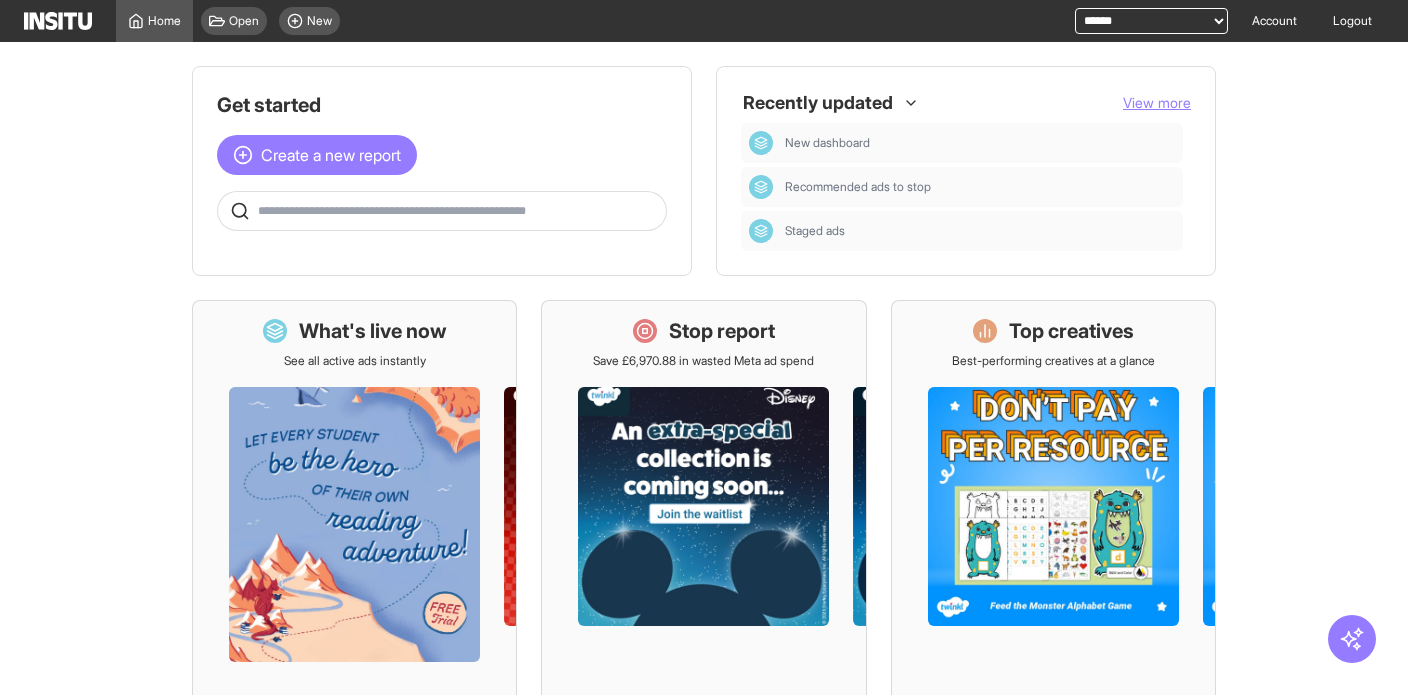 click on "**********" at bounding box center [1151, 21] 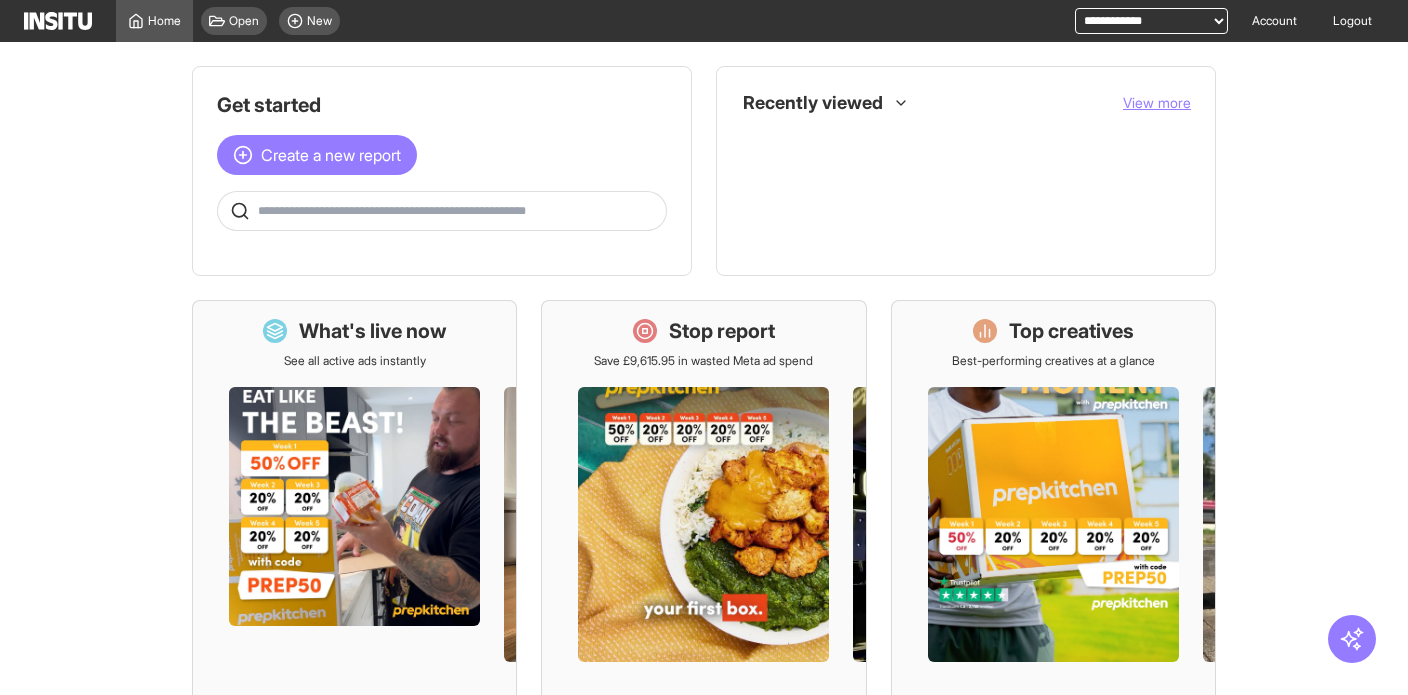 scroll, scrollTop: 0, scrollLeft: 0, axis: both 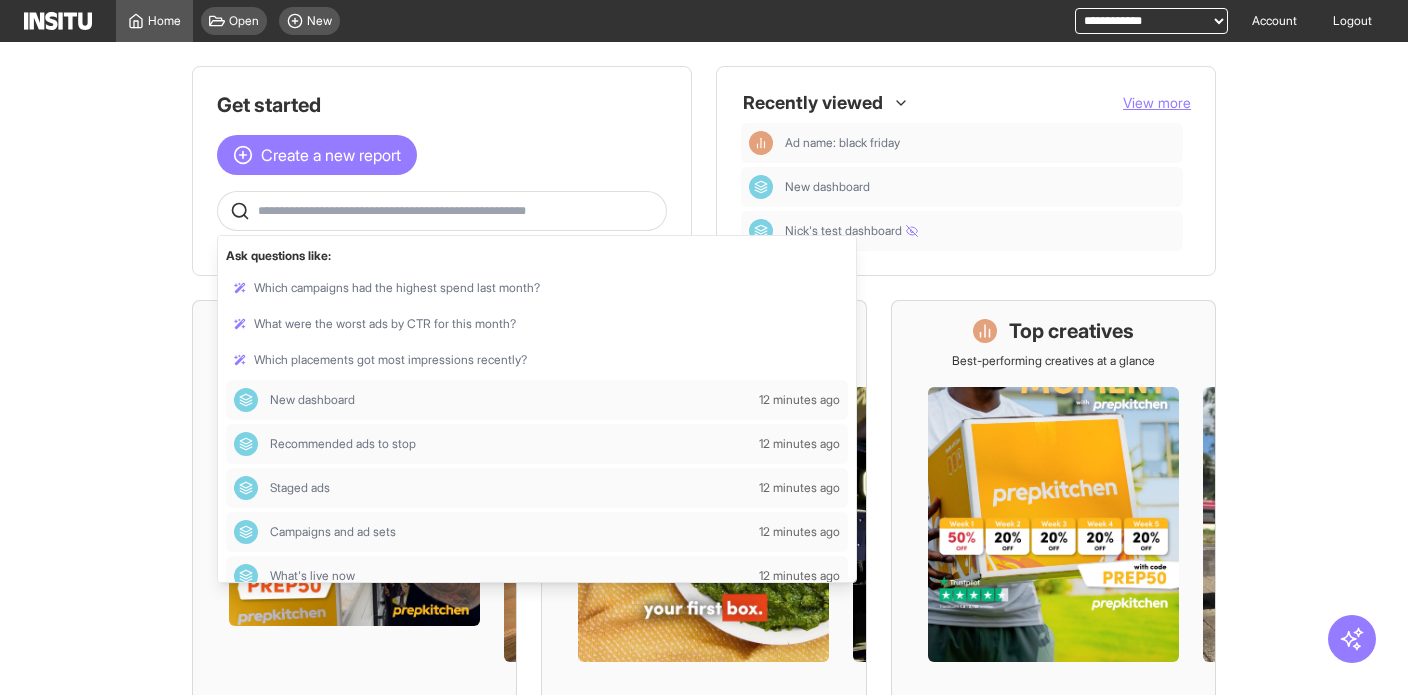 click at bounding box center [458, 211] 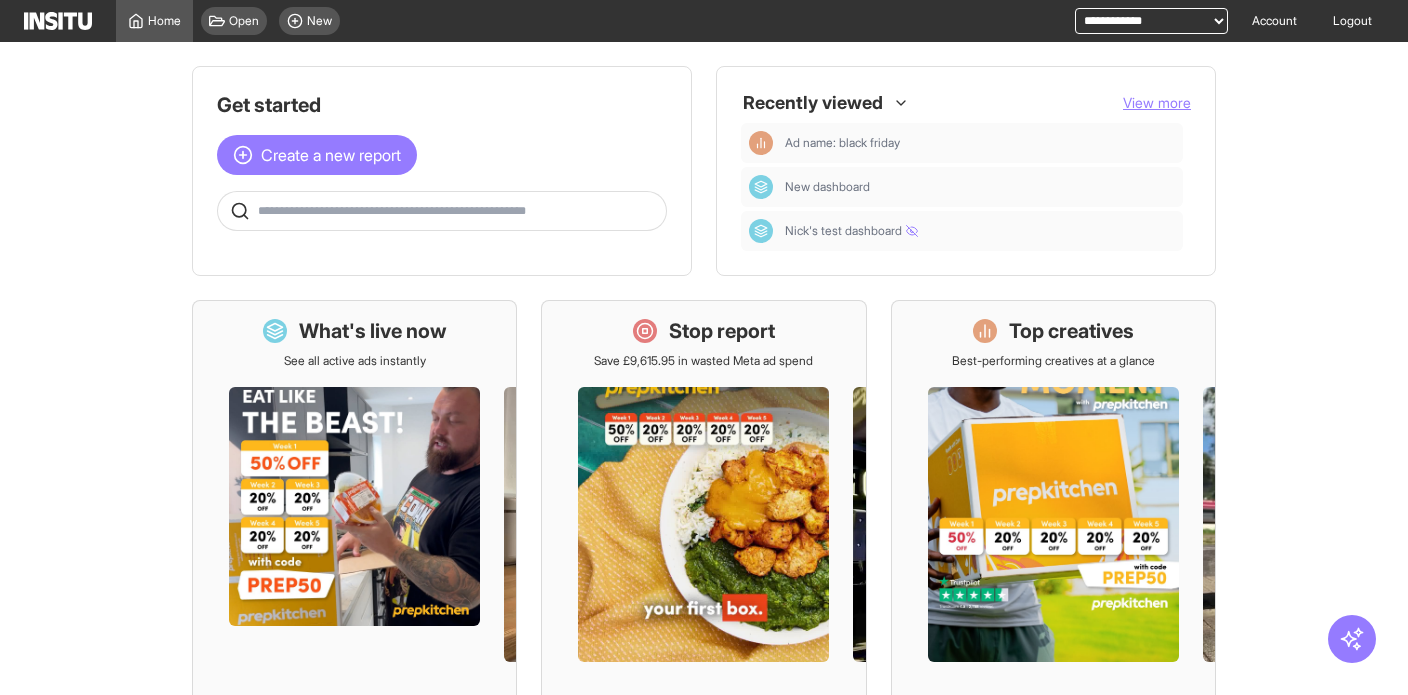 click at bounding box center [442, 211] 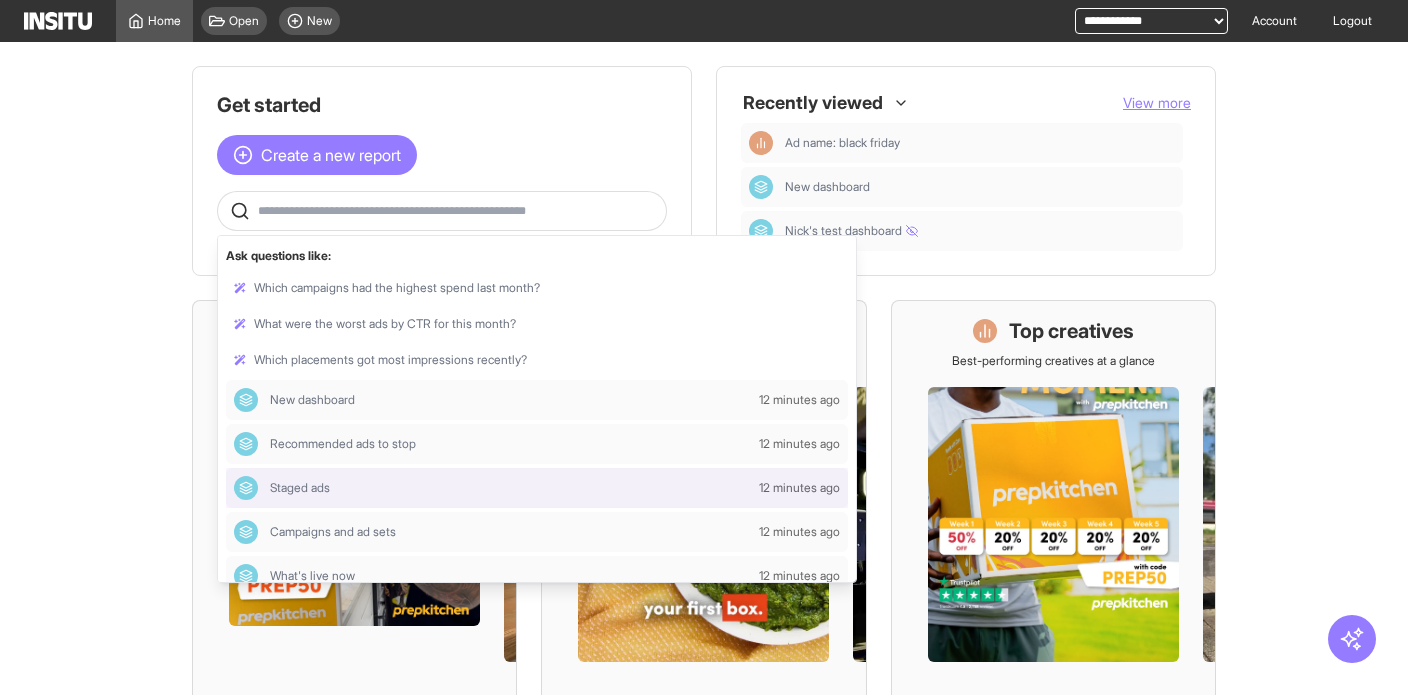 click at bounding box center [458, 211] 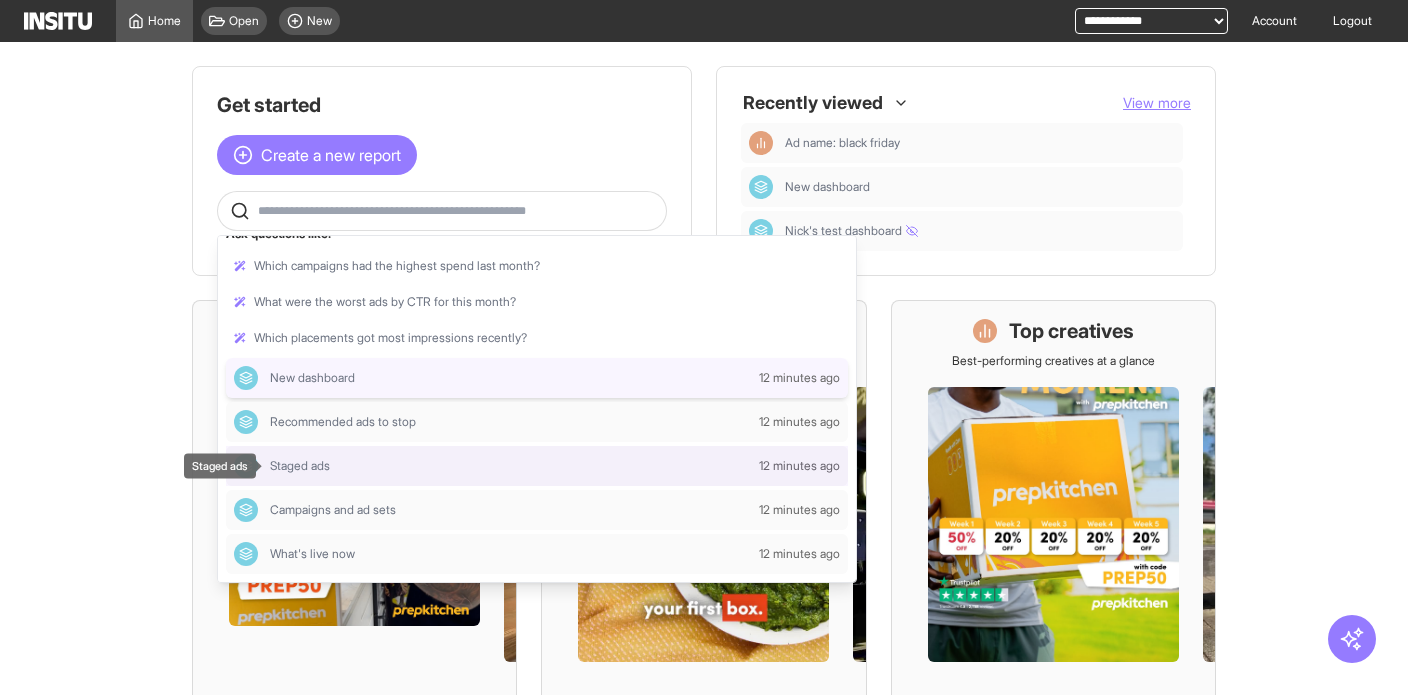 scroll, scrollTop: 0, scrollLeft: 0, axis: both 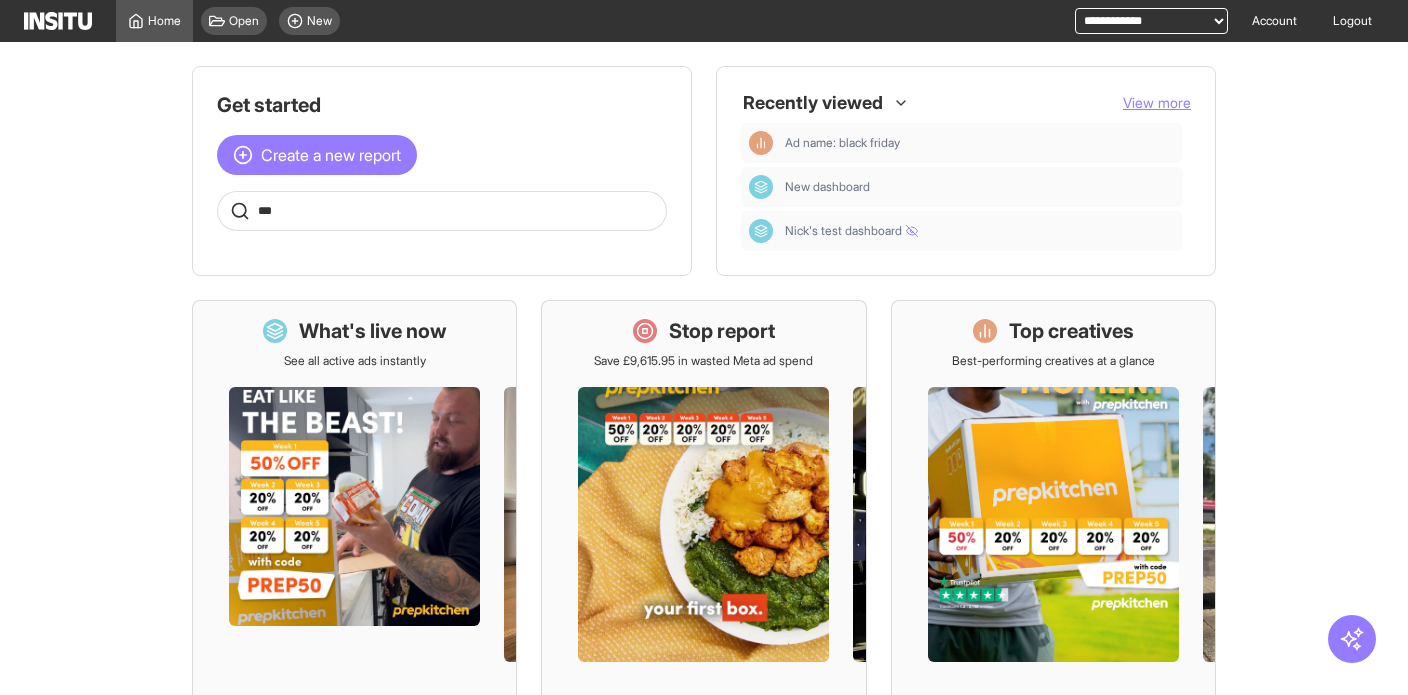 click on "***" at bounding box center (442, 211) 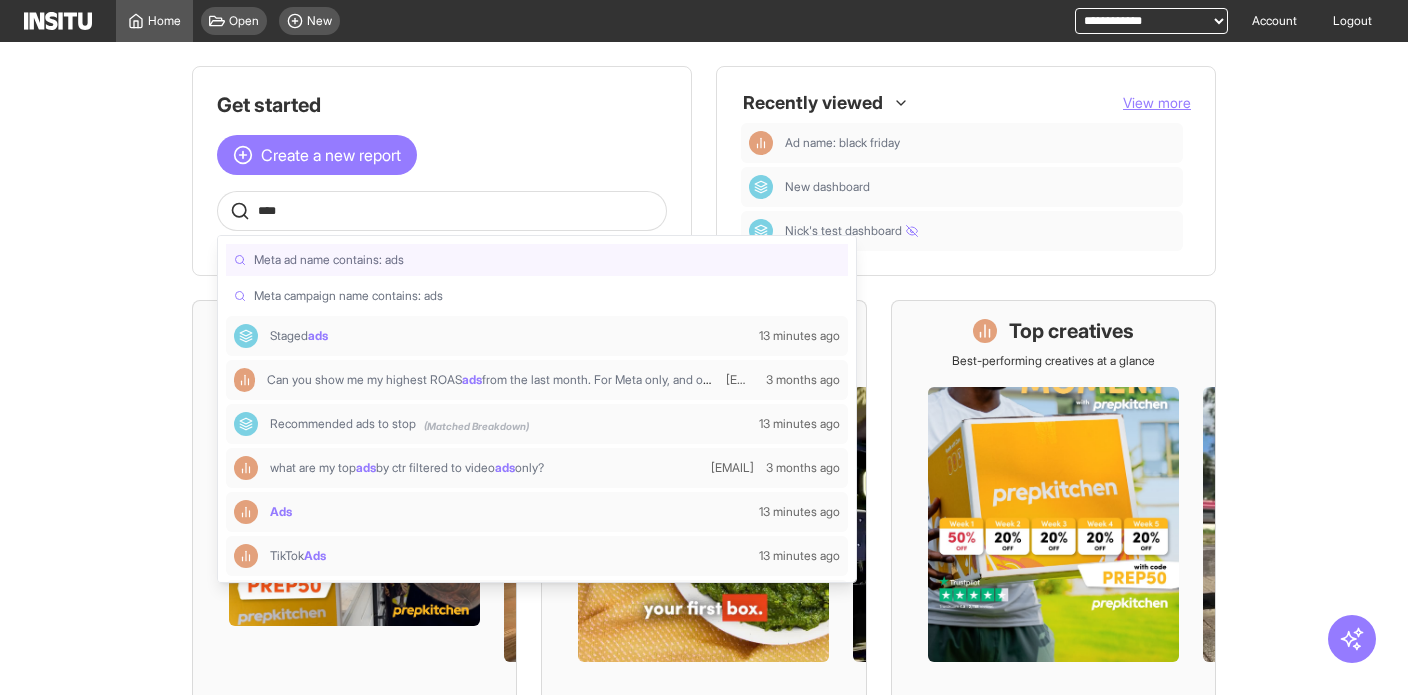 type on "*****" 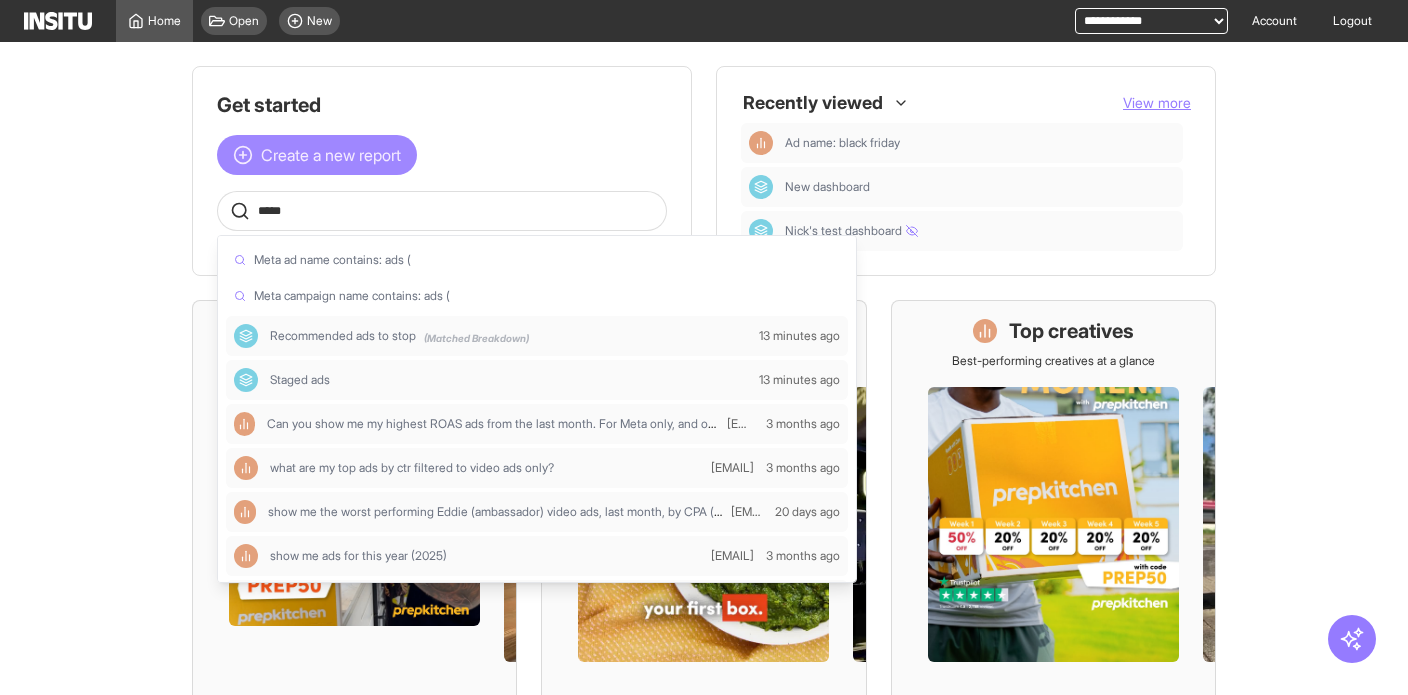 drag, startPoint x: 307, startPoint y: 217, endPoint x: 342, endPoint y: 173, distance: 56.22277 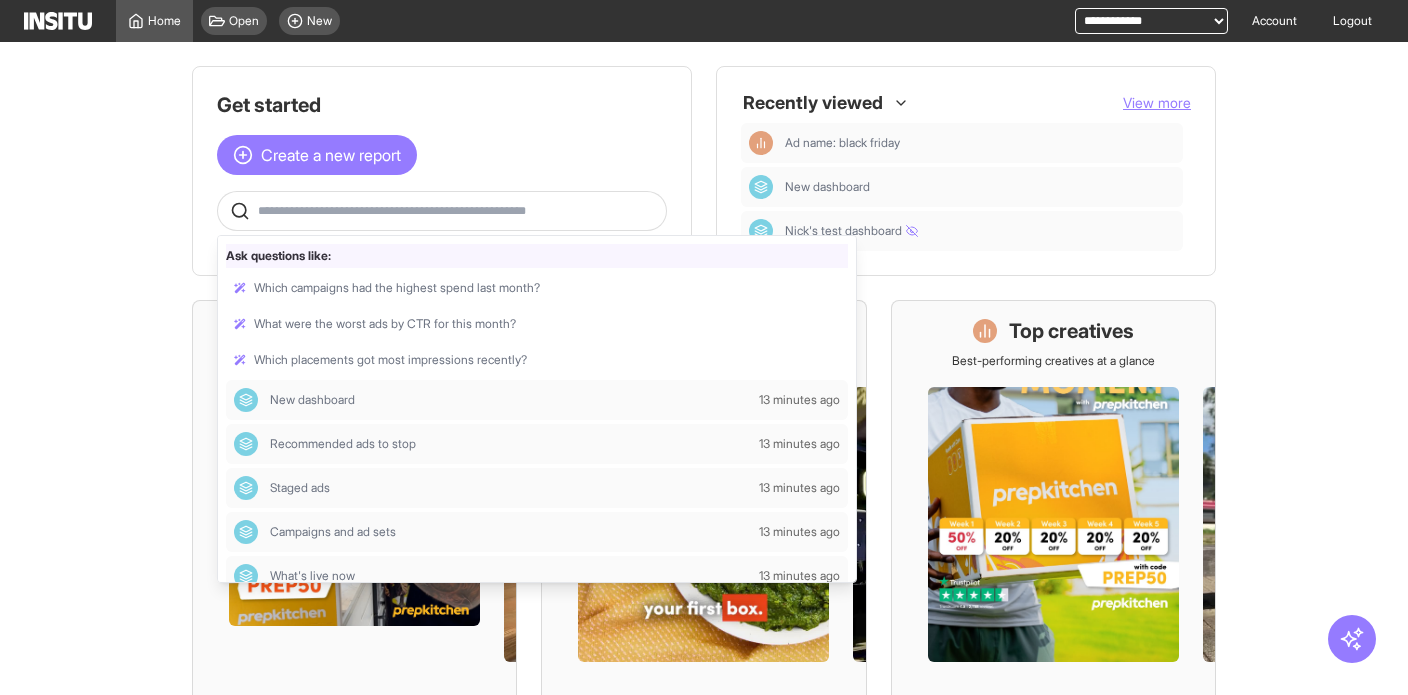 type 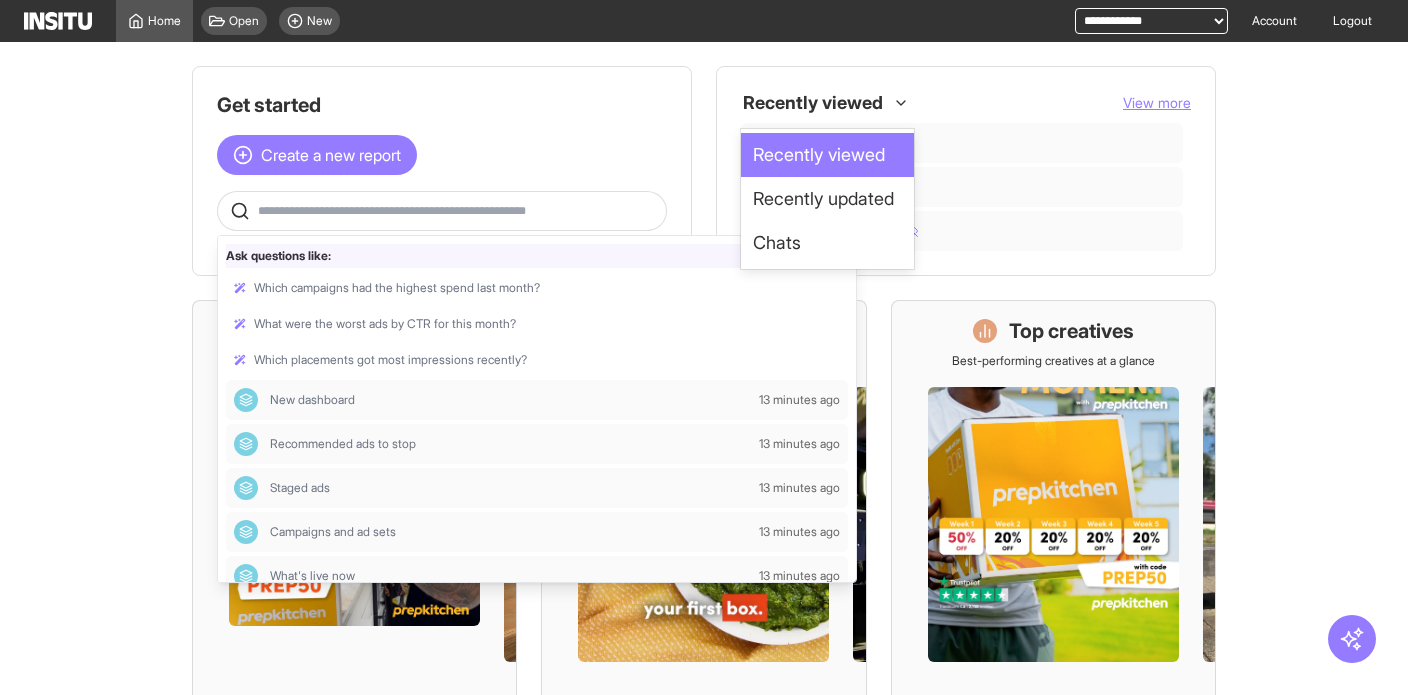click 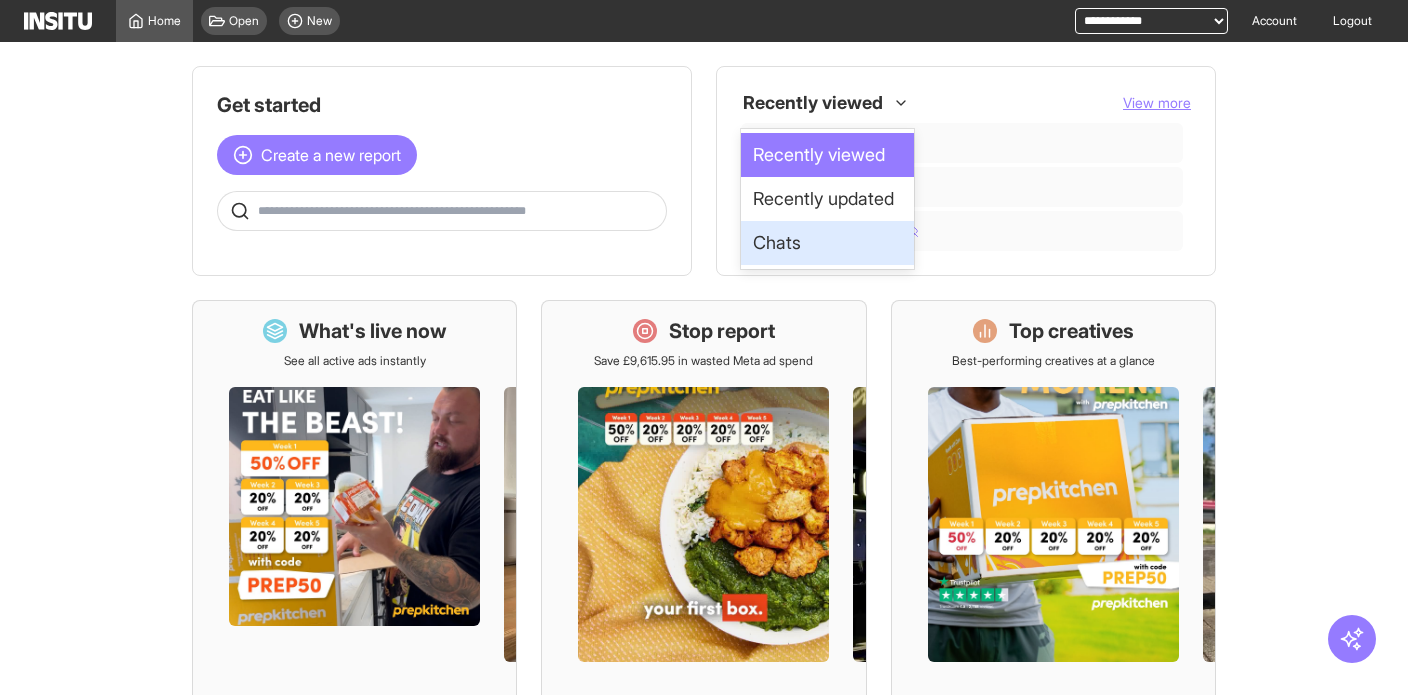 click on "Chats" at bounding box center (777, 243) 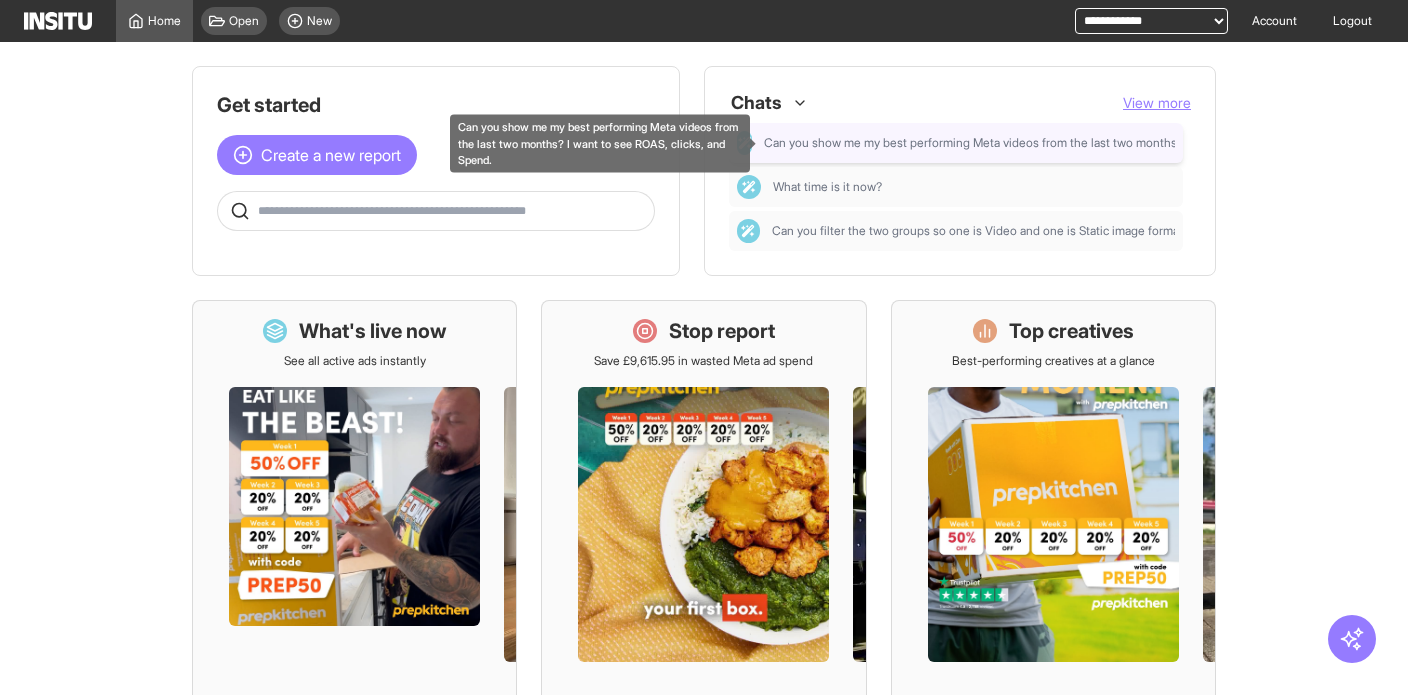 click on "Can you show me my best performing Meta videos  from the last two months? I want to see ROAS, clicks, and Spend." at bounding box center (1078, 143) 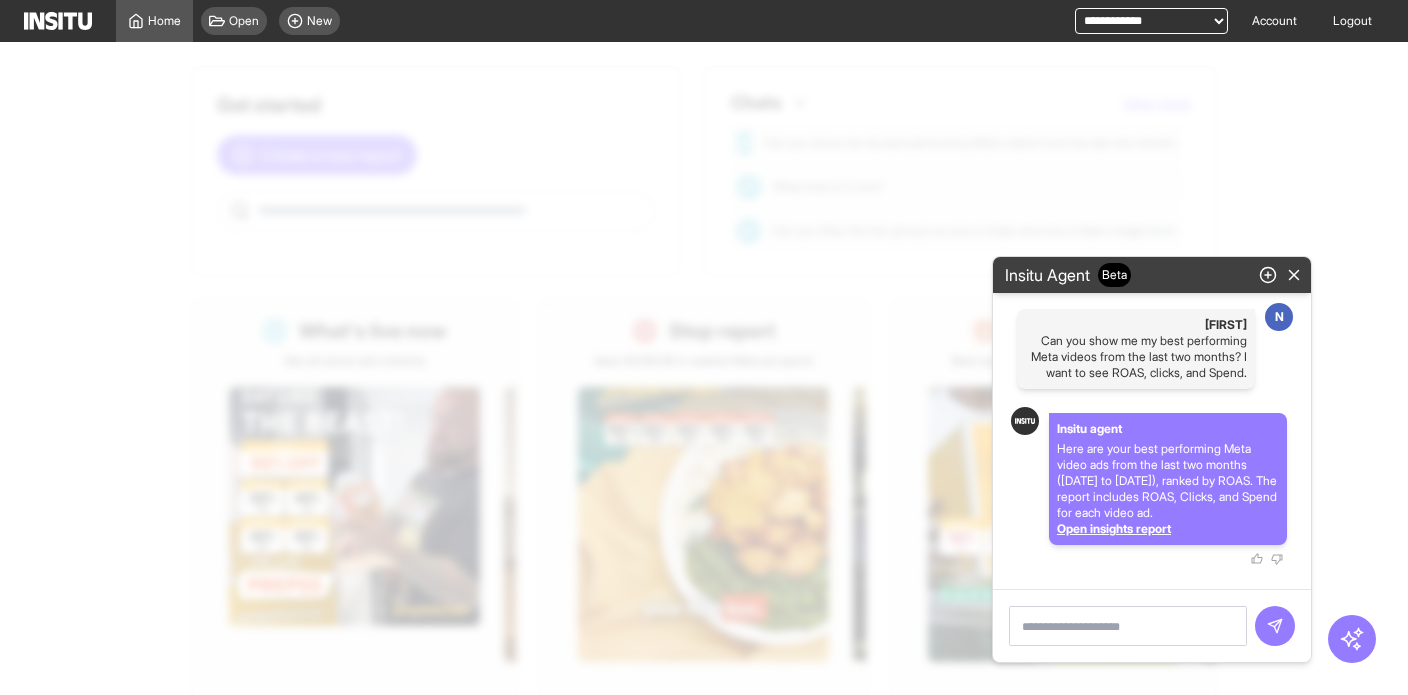 drag, startPoint x: 1297, startPoint y: 276, endPoint x: 1289, endPoint y: 250, distance: 27.202942 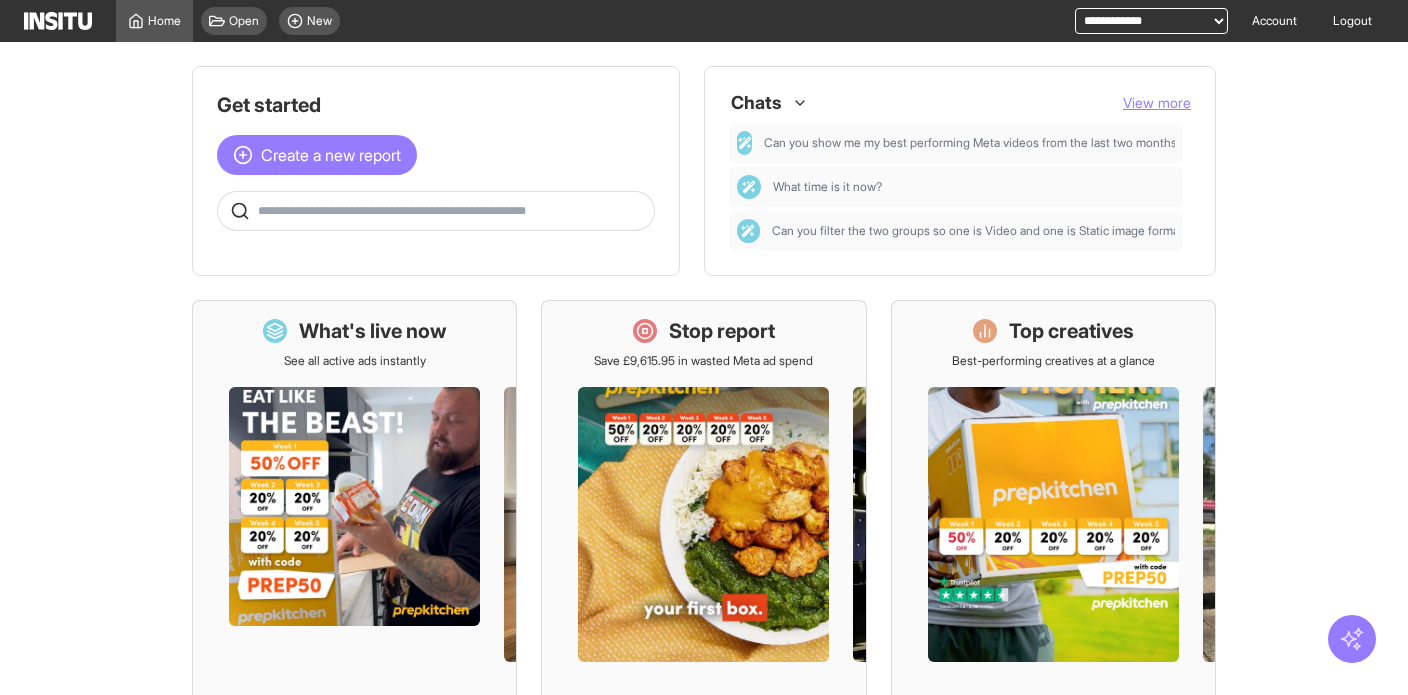 click 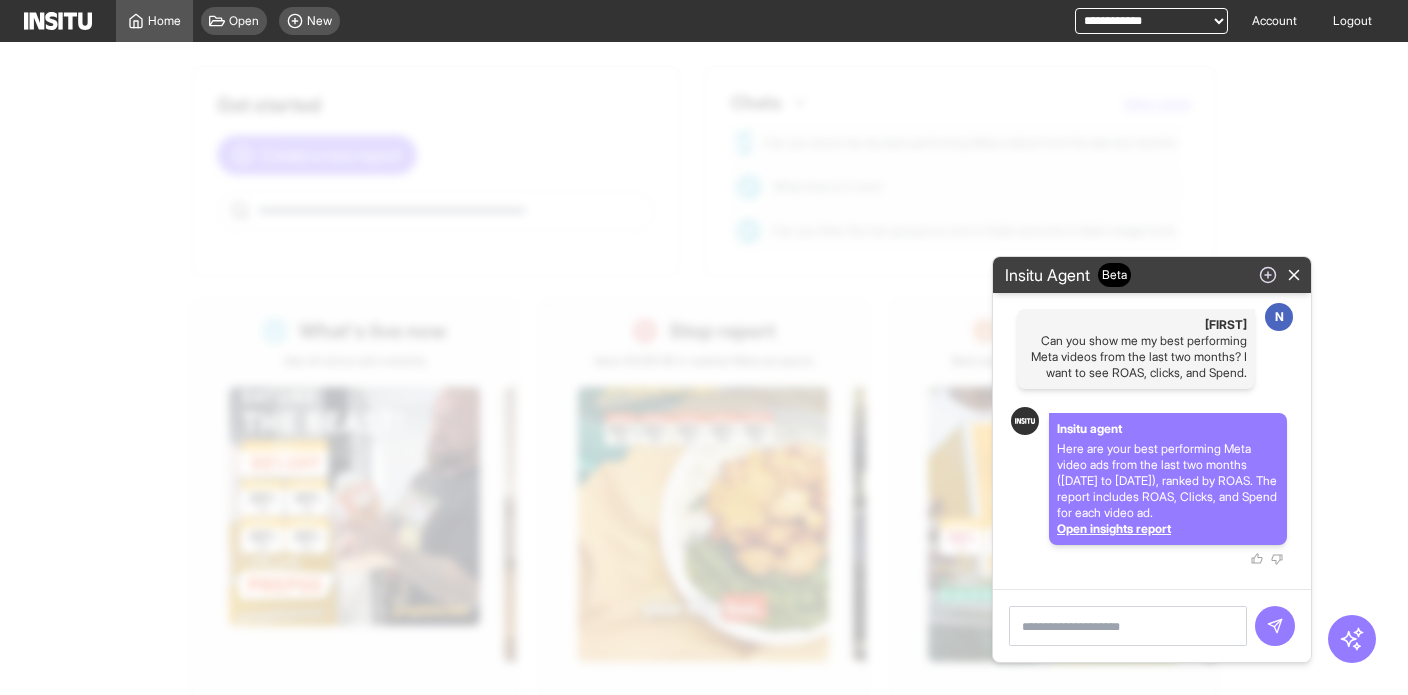 click 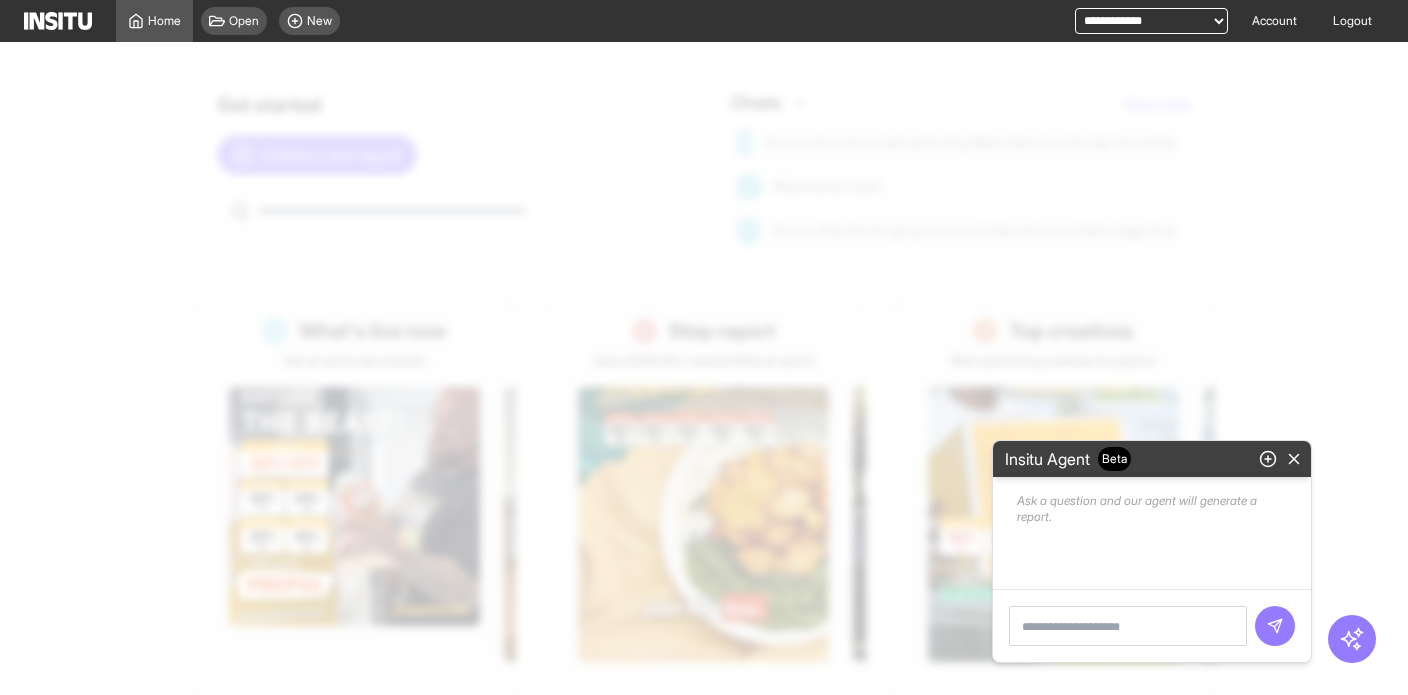 click 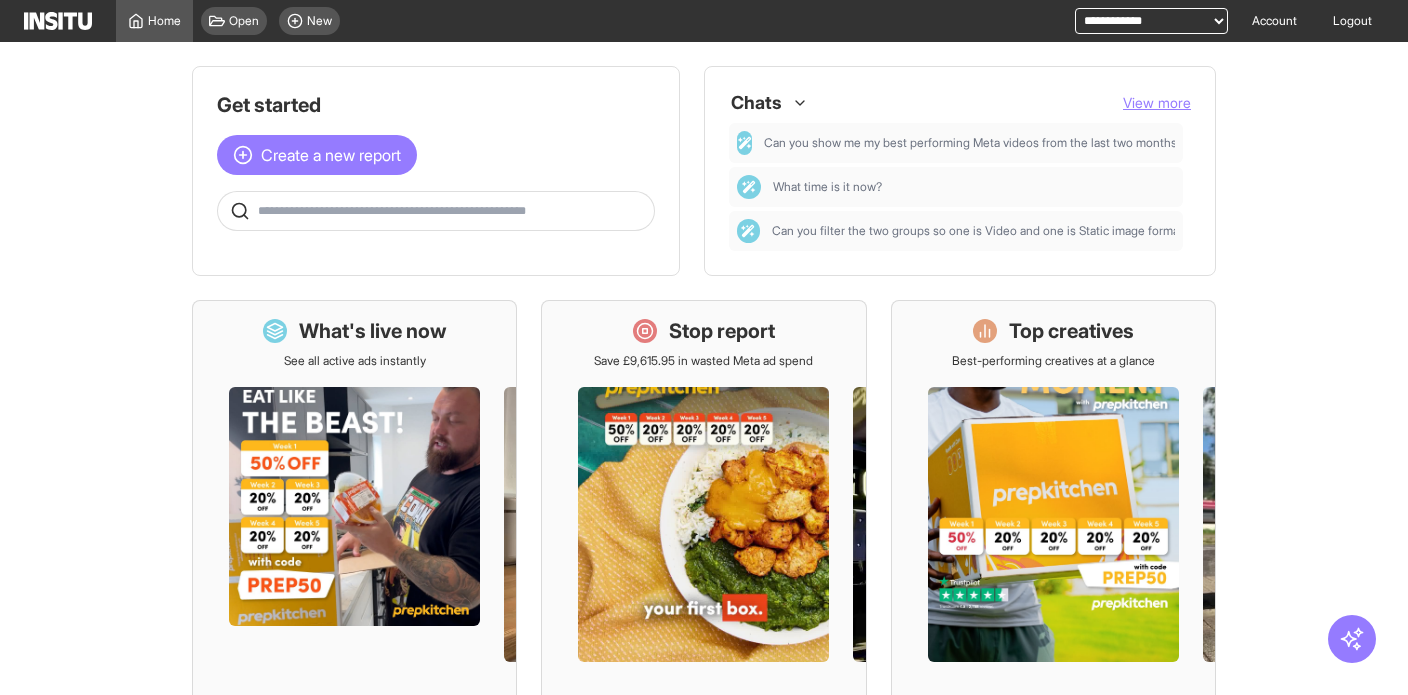 click at bounding box center [1352, 639] 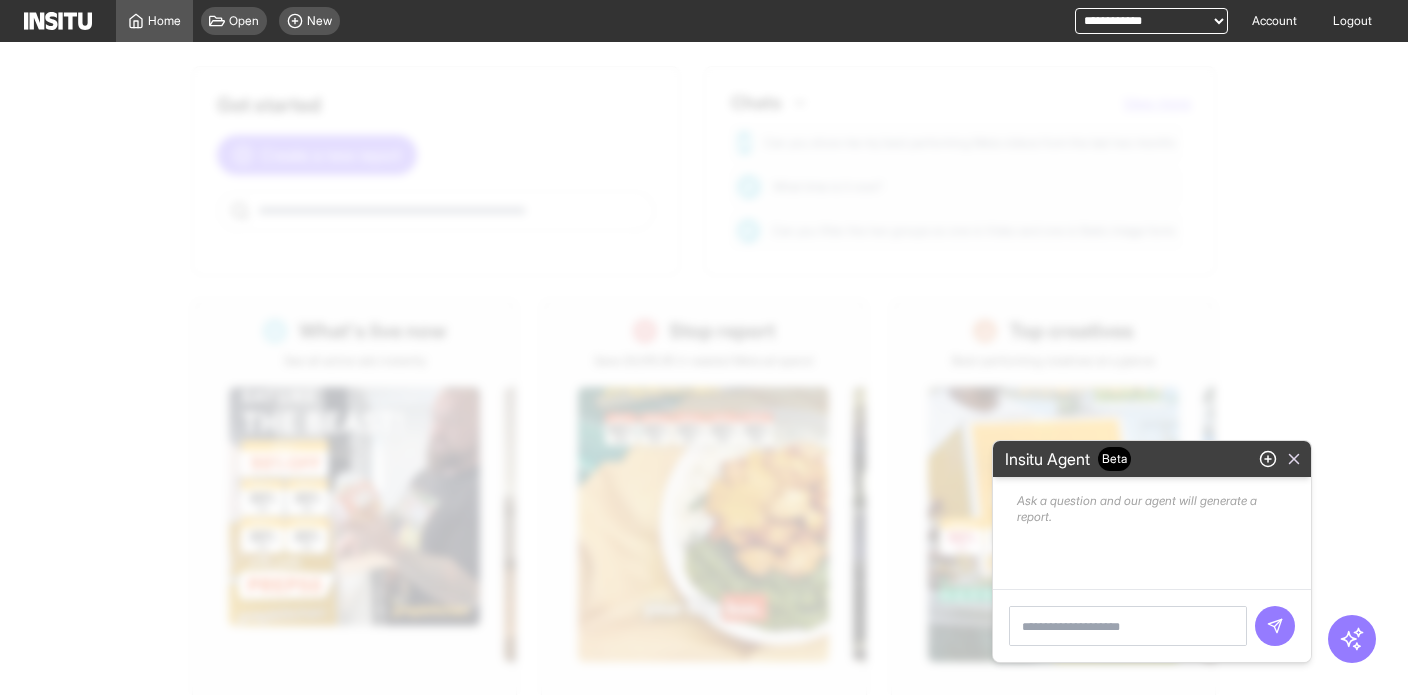 click 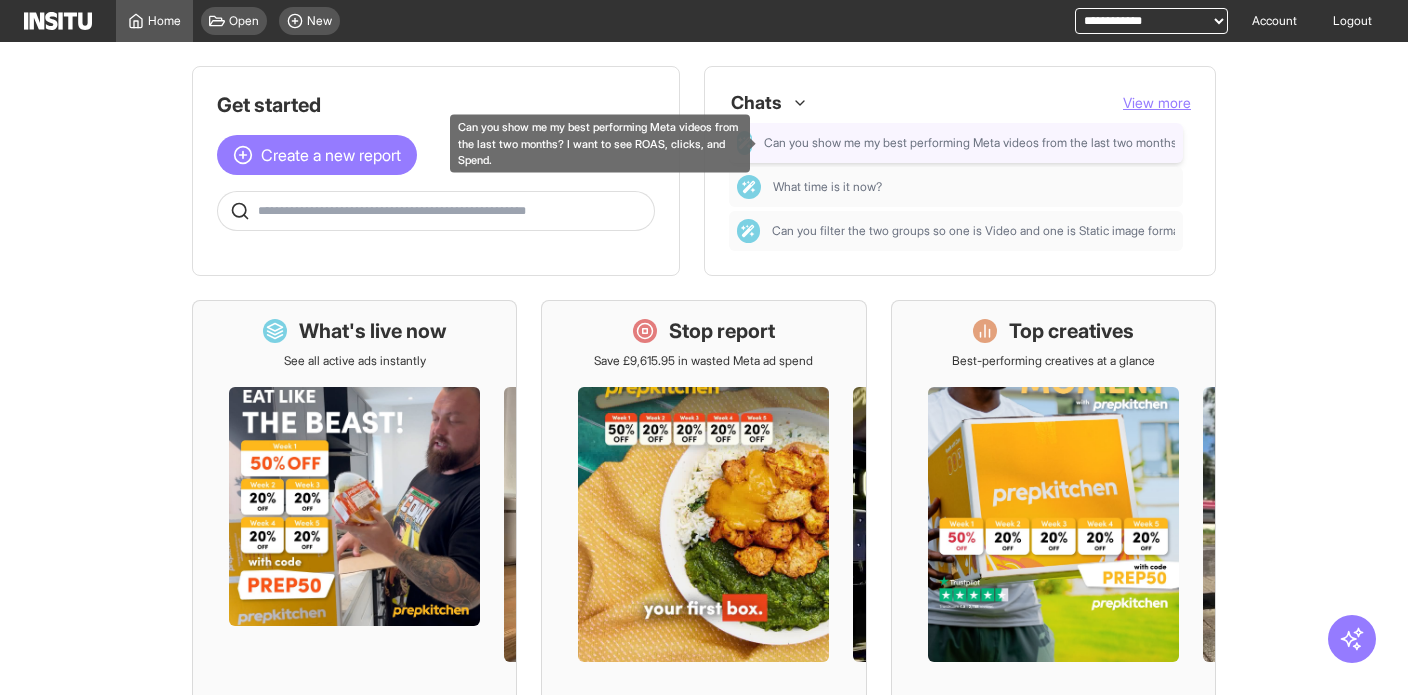 click on "Can you show me my best performing Meta videos  from the last two months? I want to see ROAS, clicks, and Spend." at bounding box center [1078, 143] 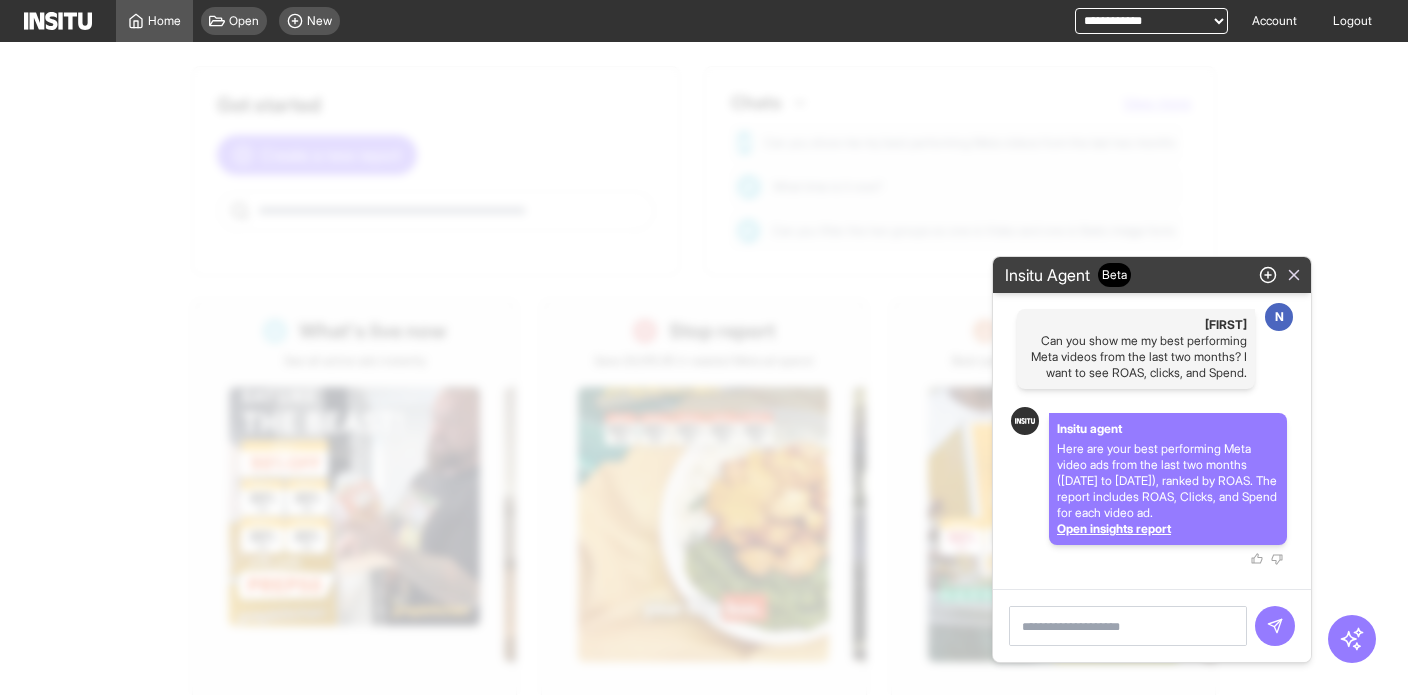 click 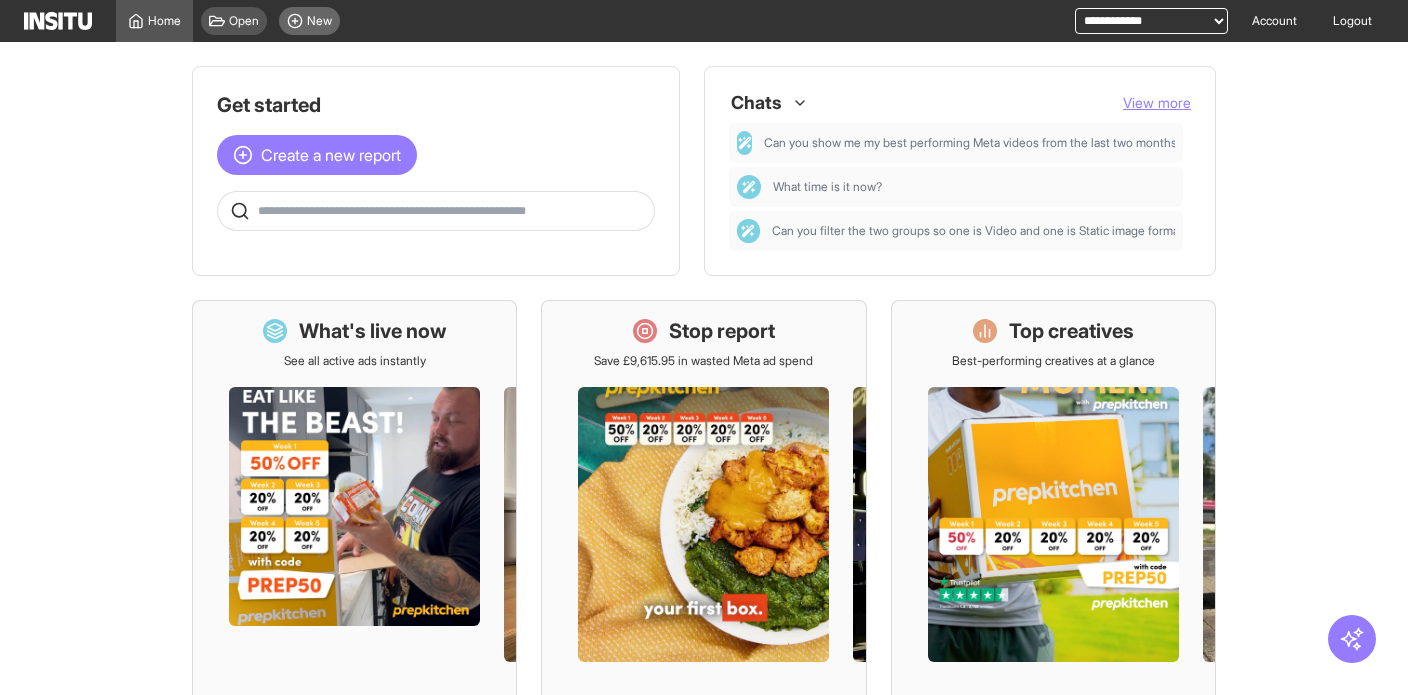 click on "New" at bounding box center [319, 21] 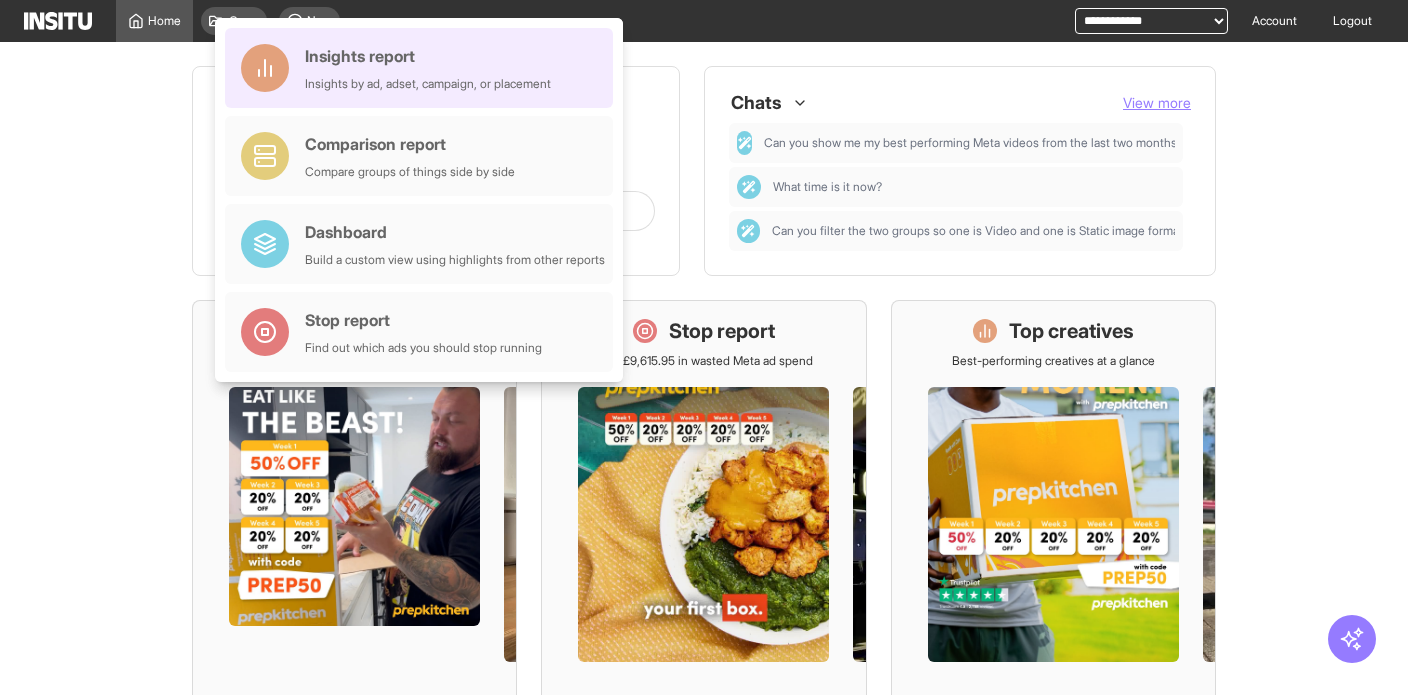 click on "Insights report" at bounding box center (428, 56) 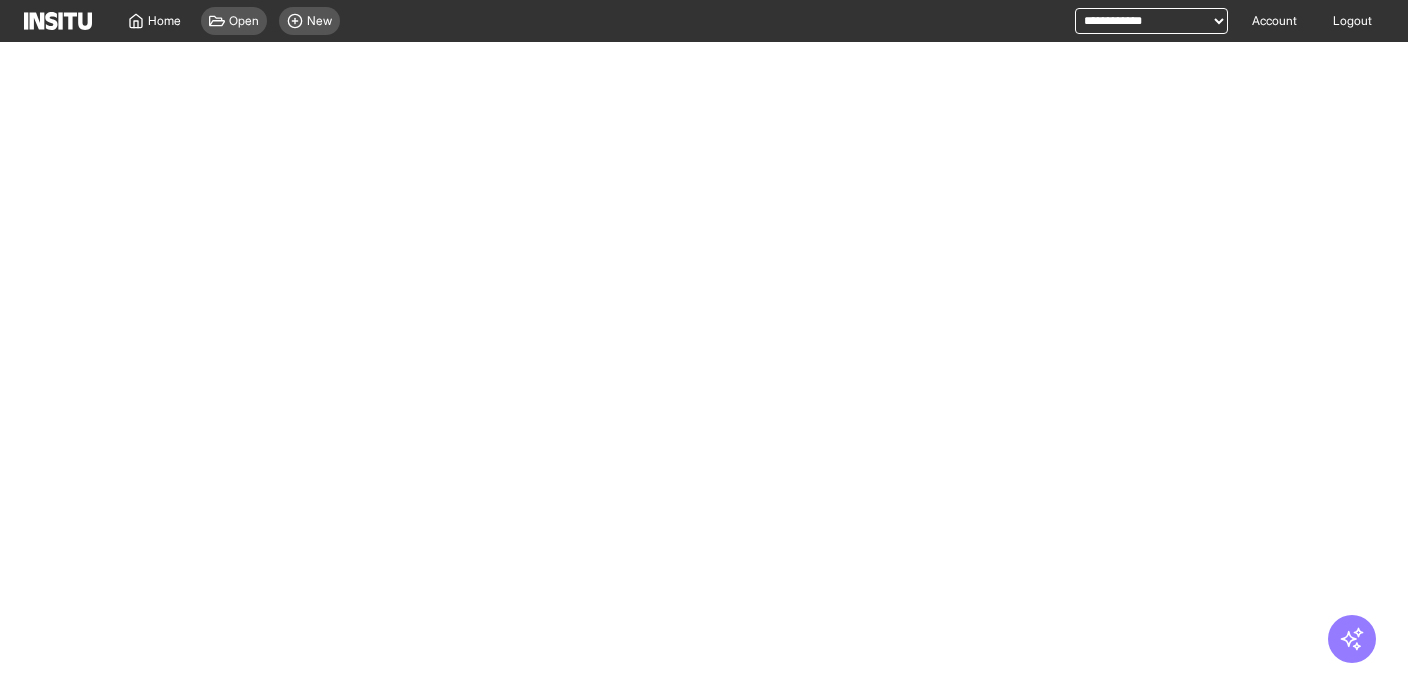 select on "**" 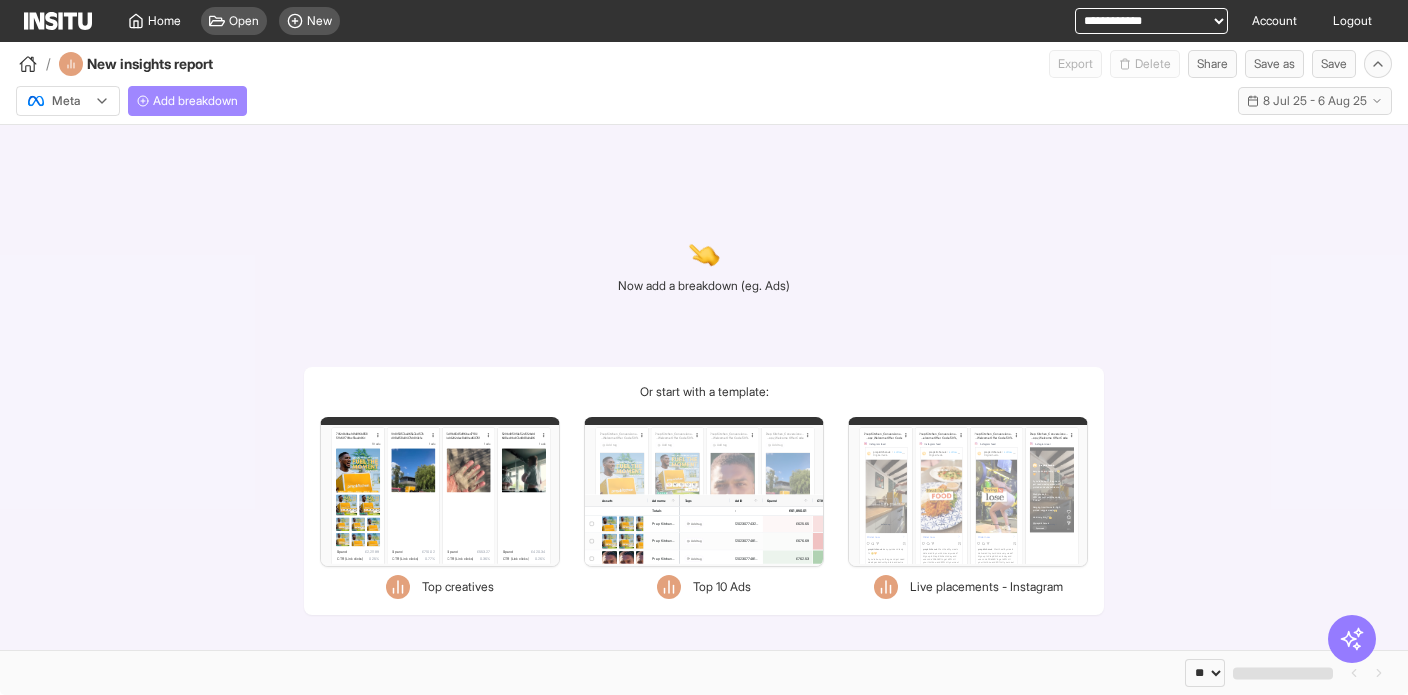 click on "Add breakdown" at bounding box center [195, 101] 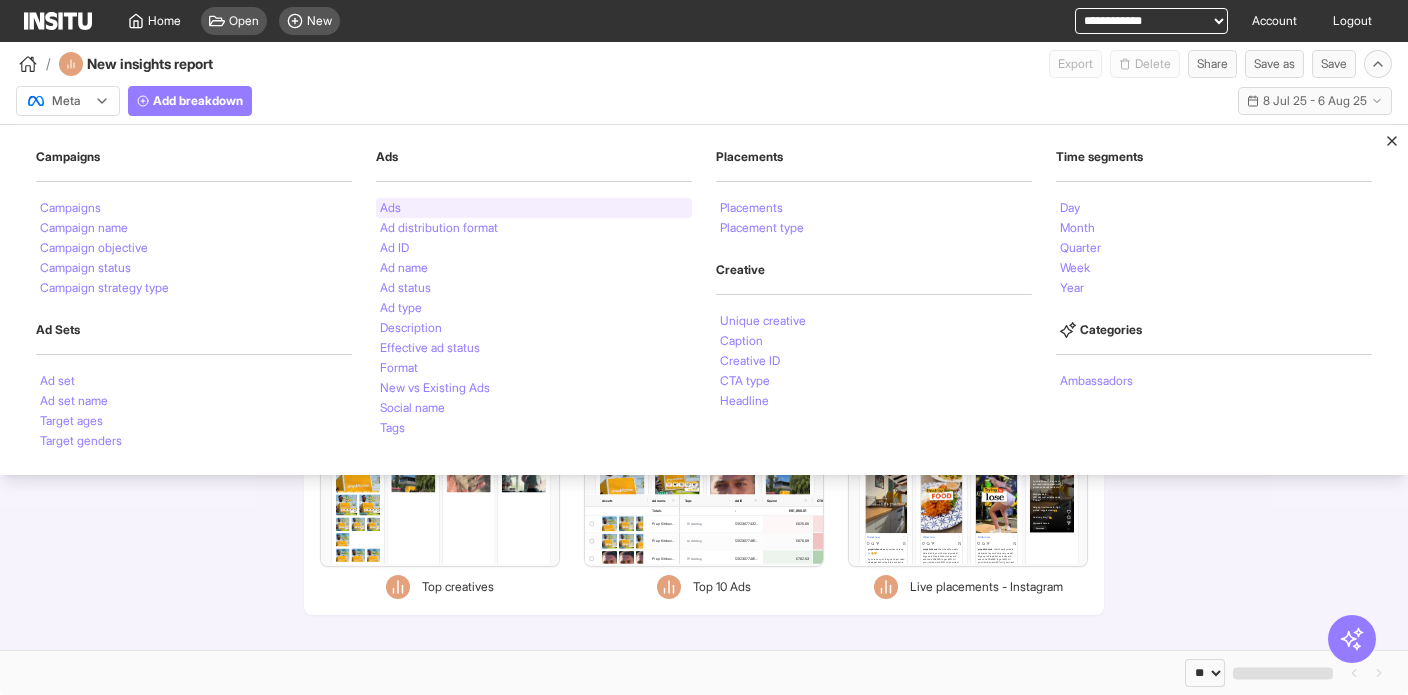 click on "Ads" at bounding box center [390, 208] 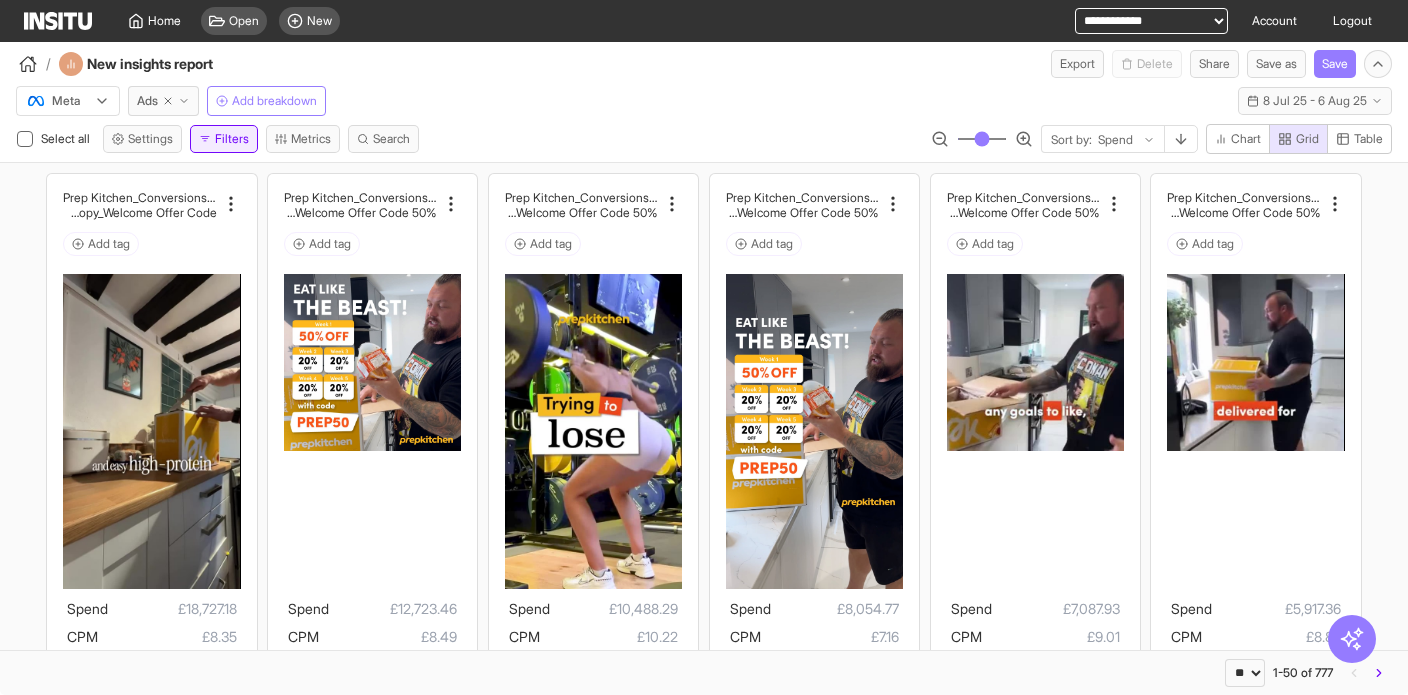 click on "Filters" at bounding box center [224, 139] 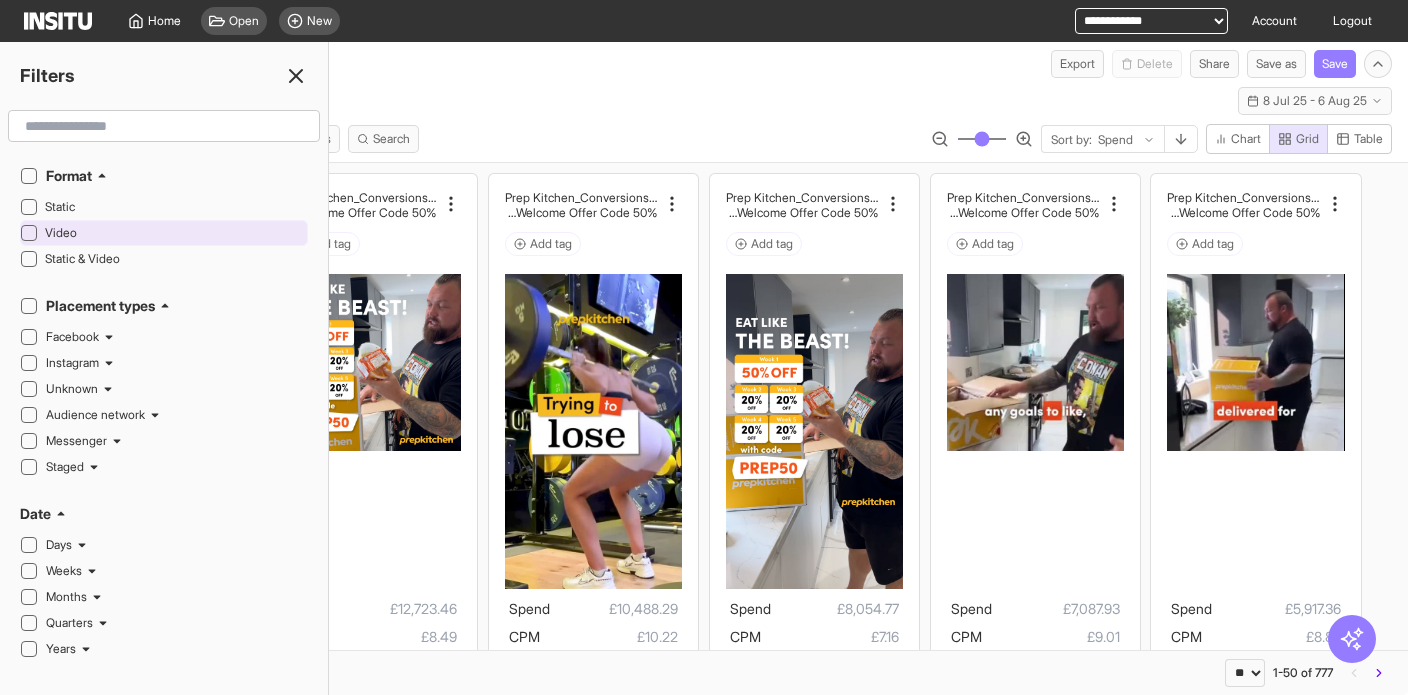 click on "Video" at bounding box center [174, 233] 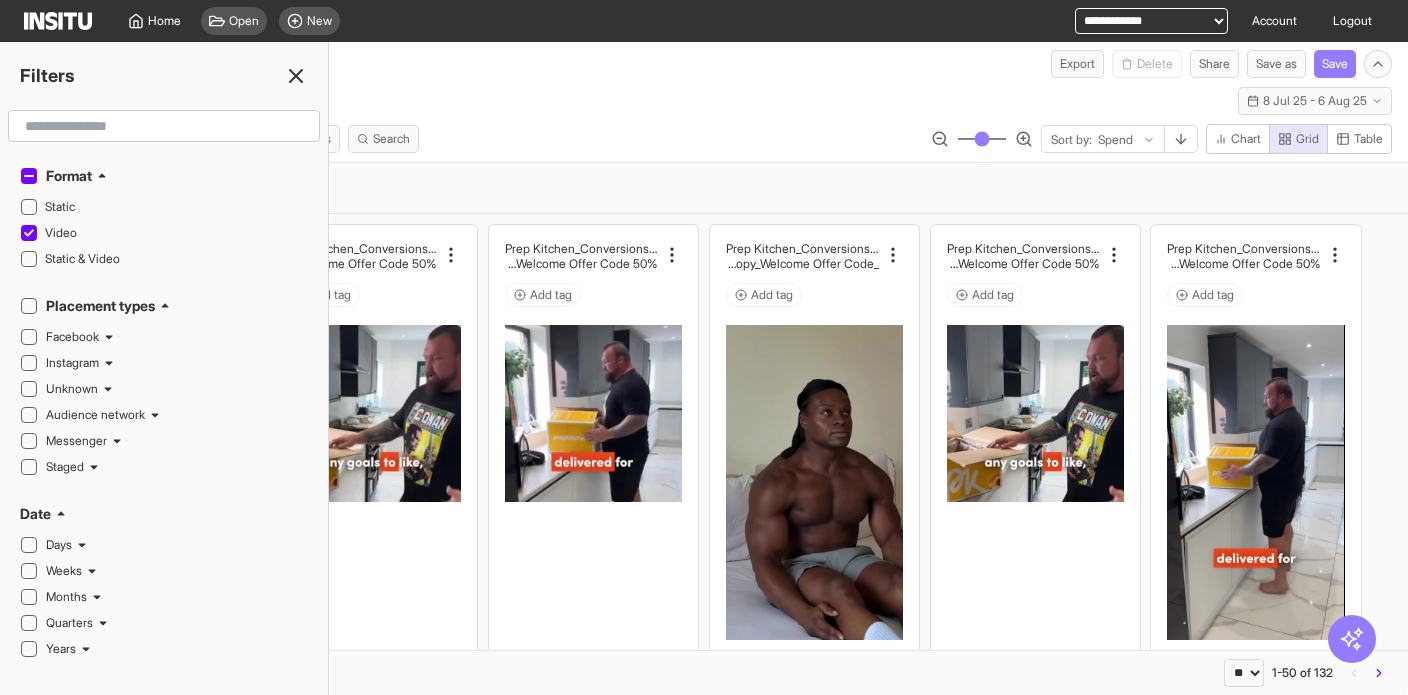 click 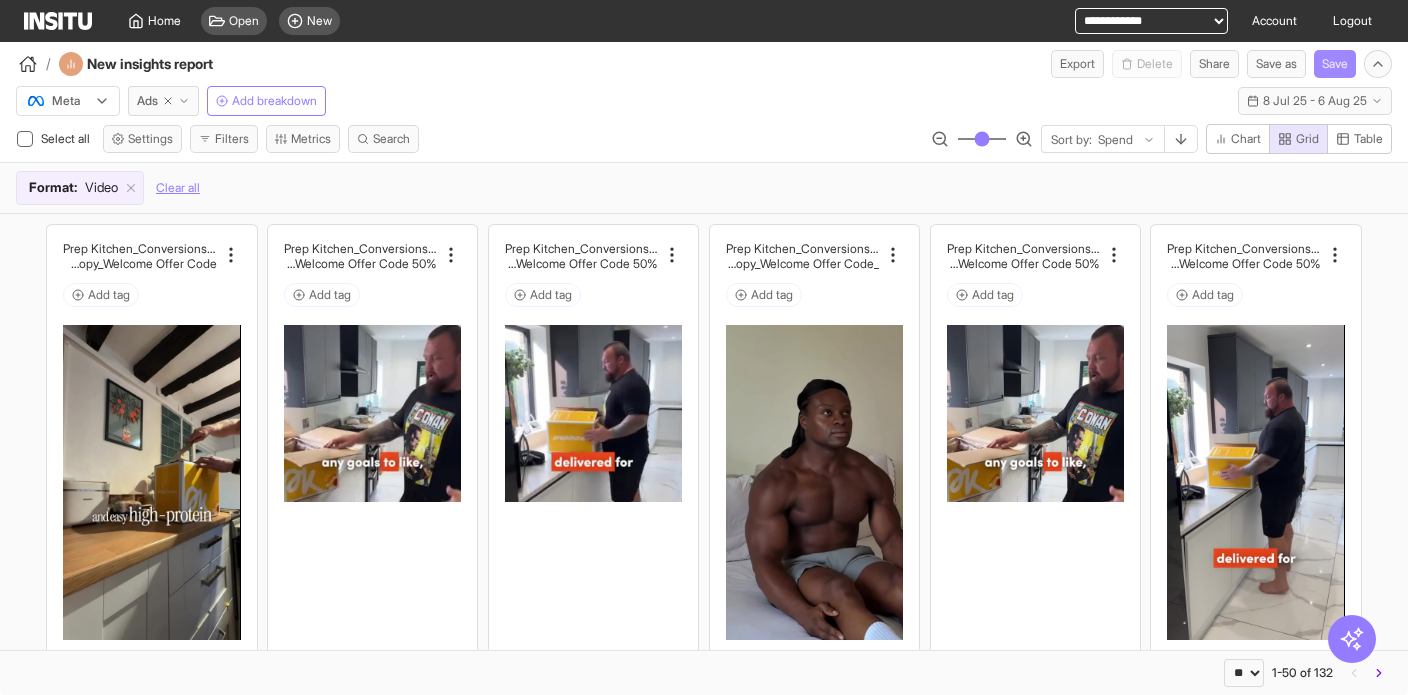 click on "Save" at bounding box center (1335, 64) 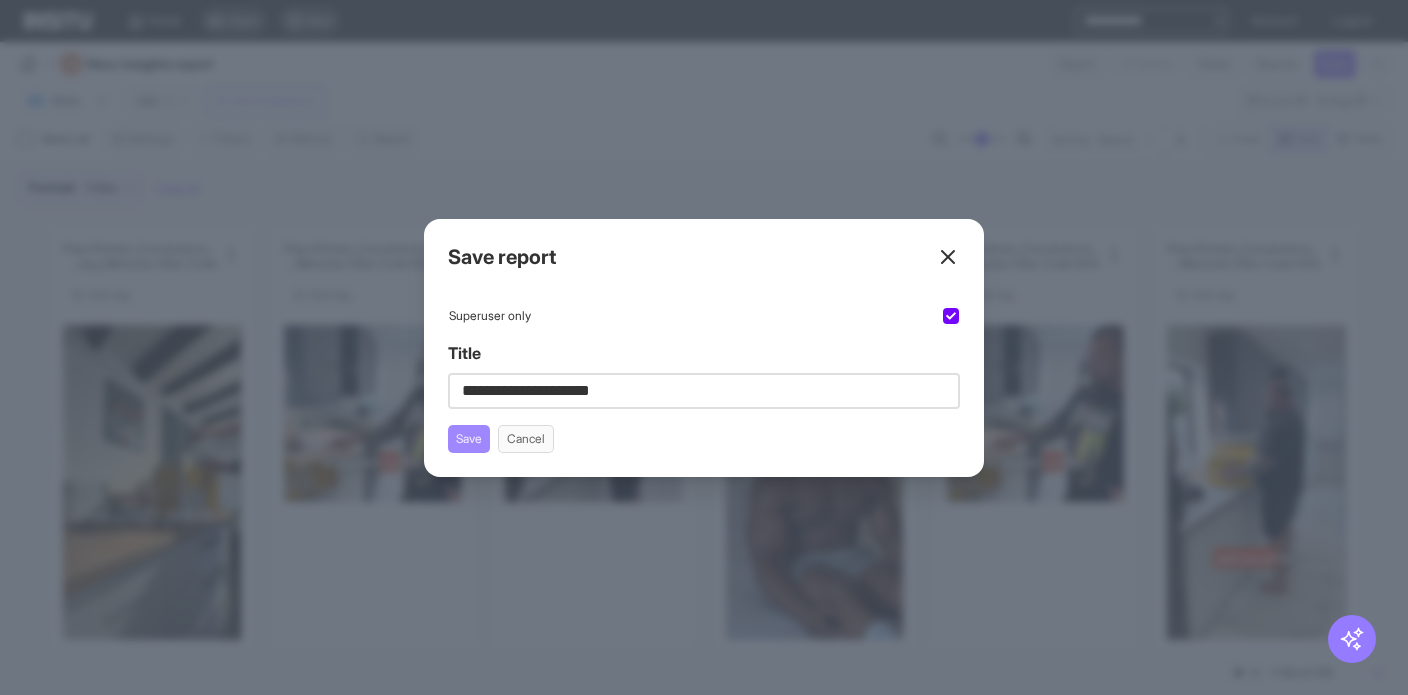 type on "**********" 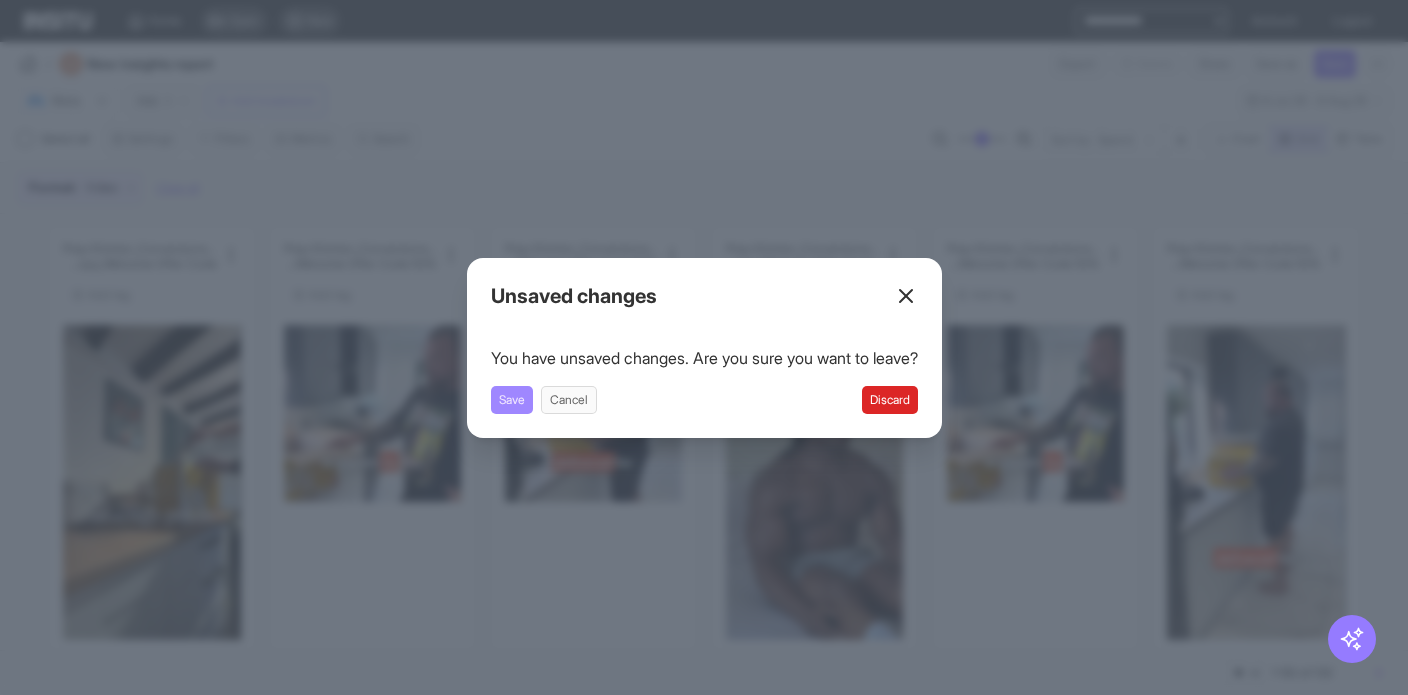 click on "Save" at bounding box center [512, 400] 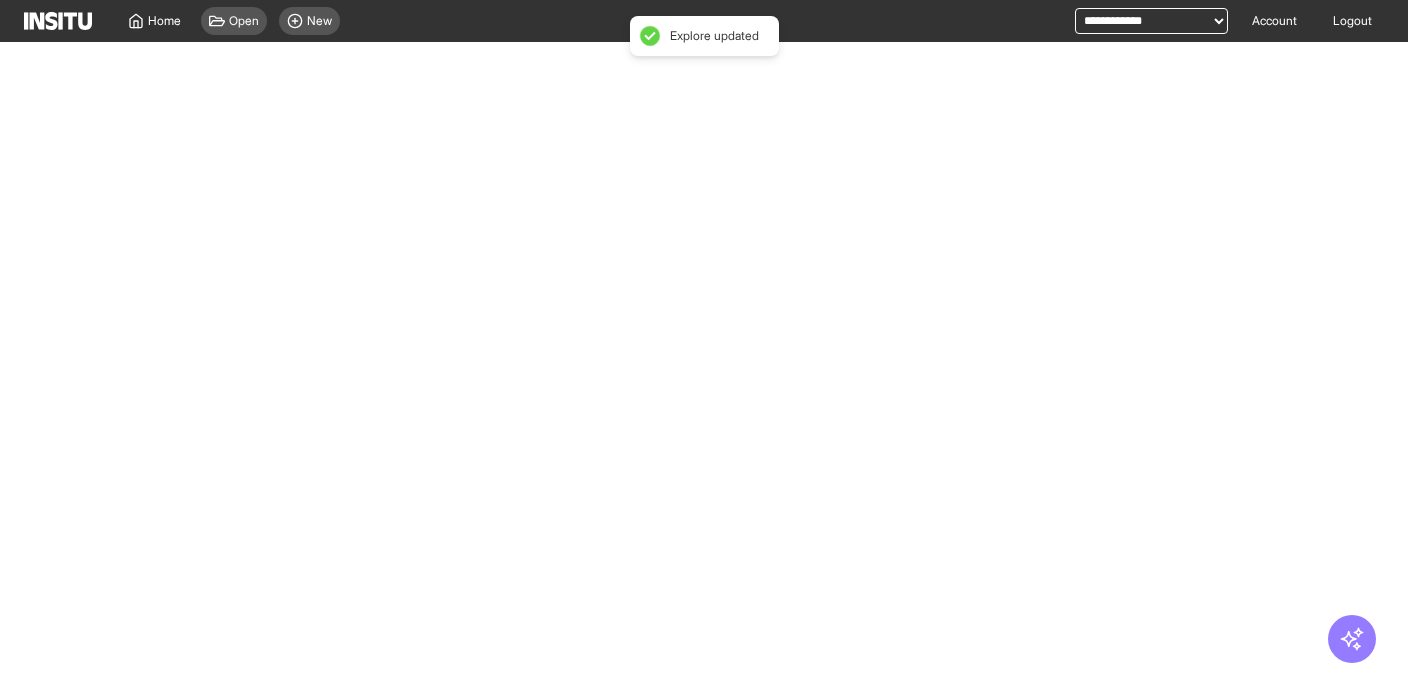 select on "**" 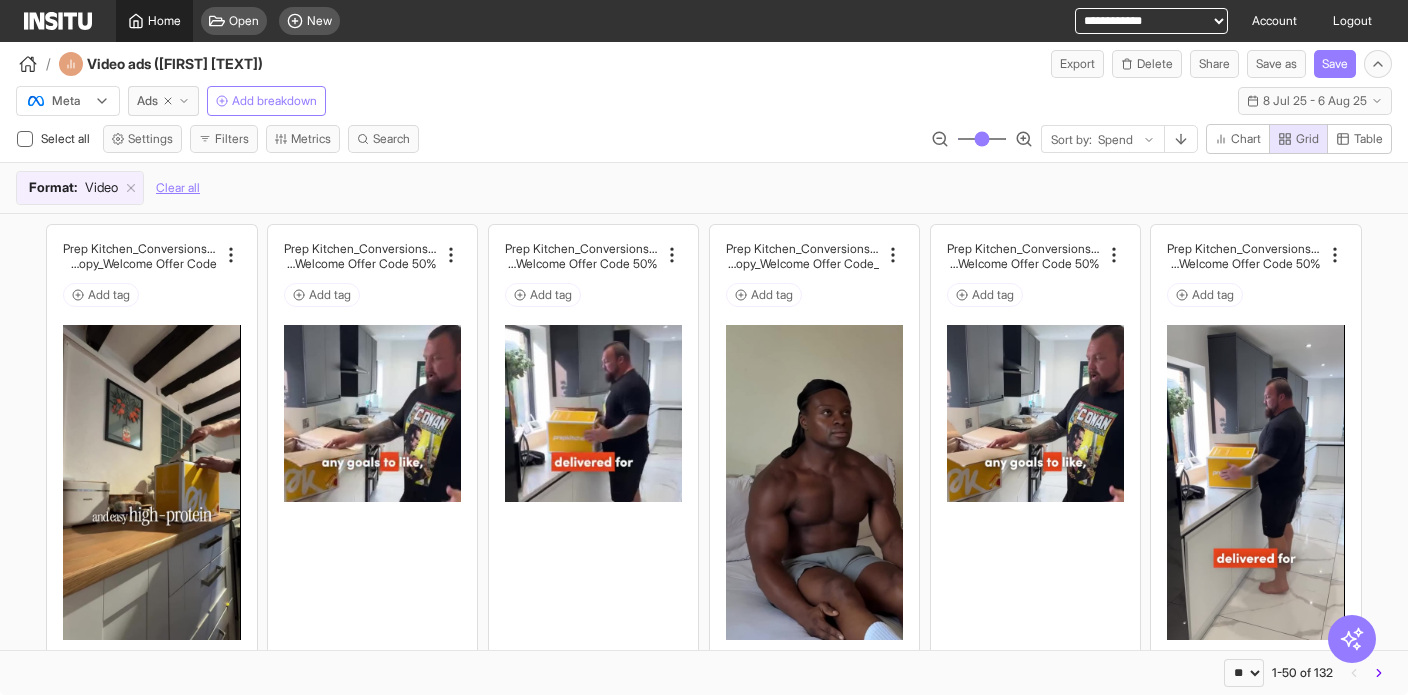 click on "Home" at bounding box center (164, 21) 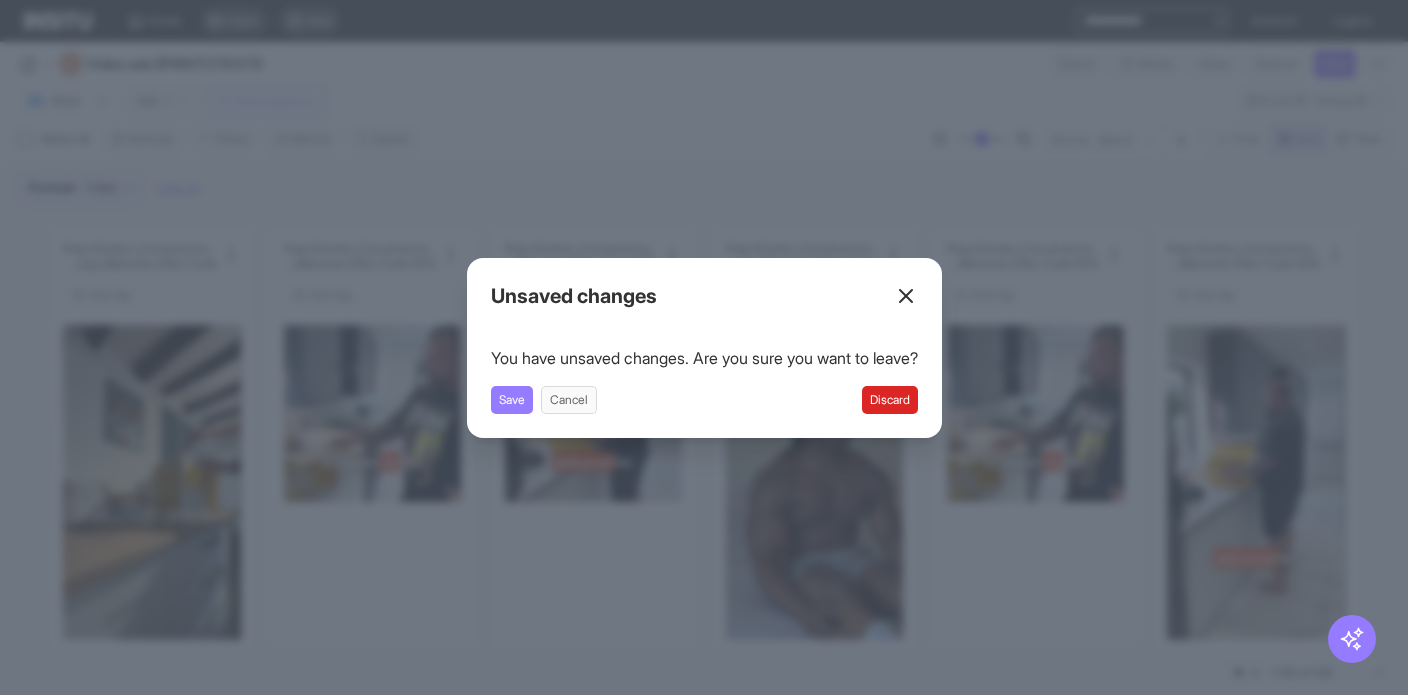click on "Discard" at bounding box center [890, 400] 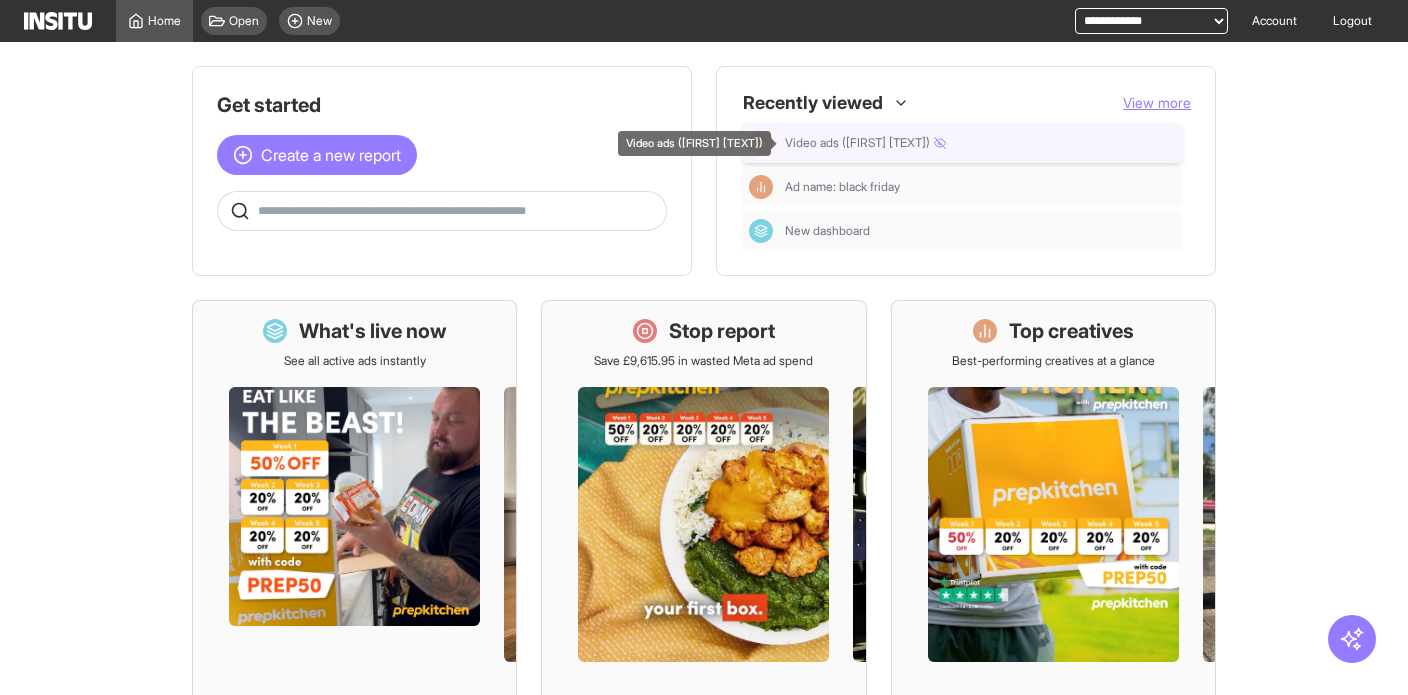 click on "Video  ads  ([FIRST] test)" at bounding box center [980, 143] 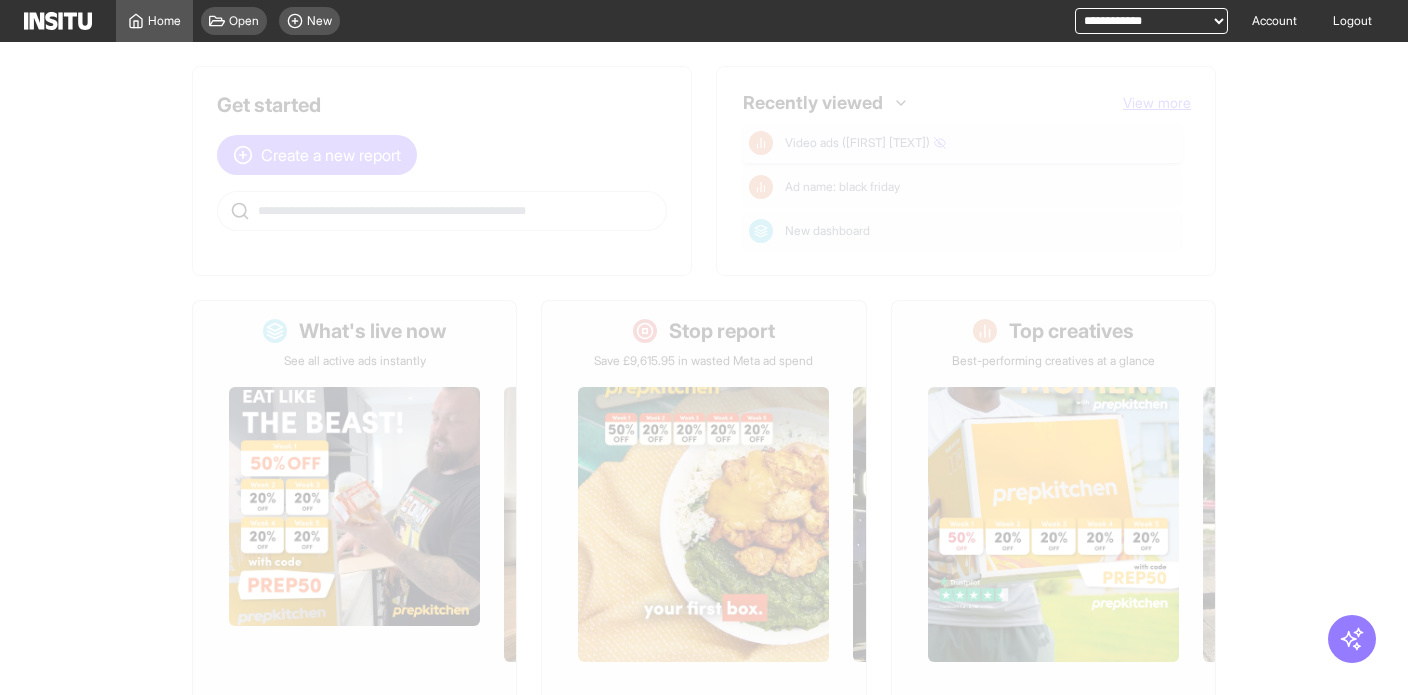 select on "**" 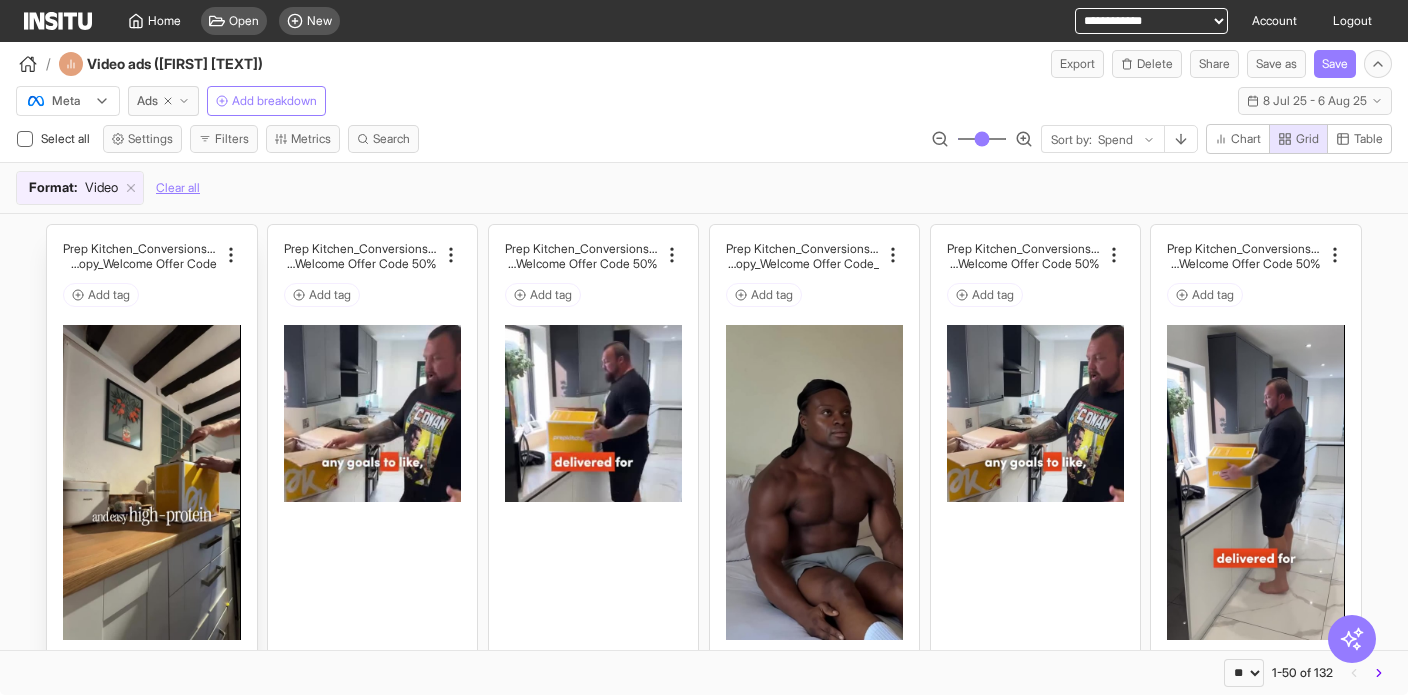 click on "Add tag" at bounding box center [151, 295] 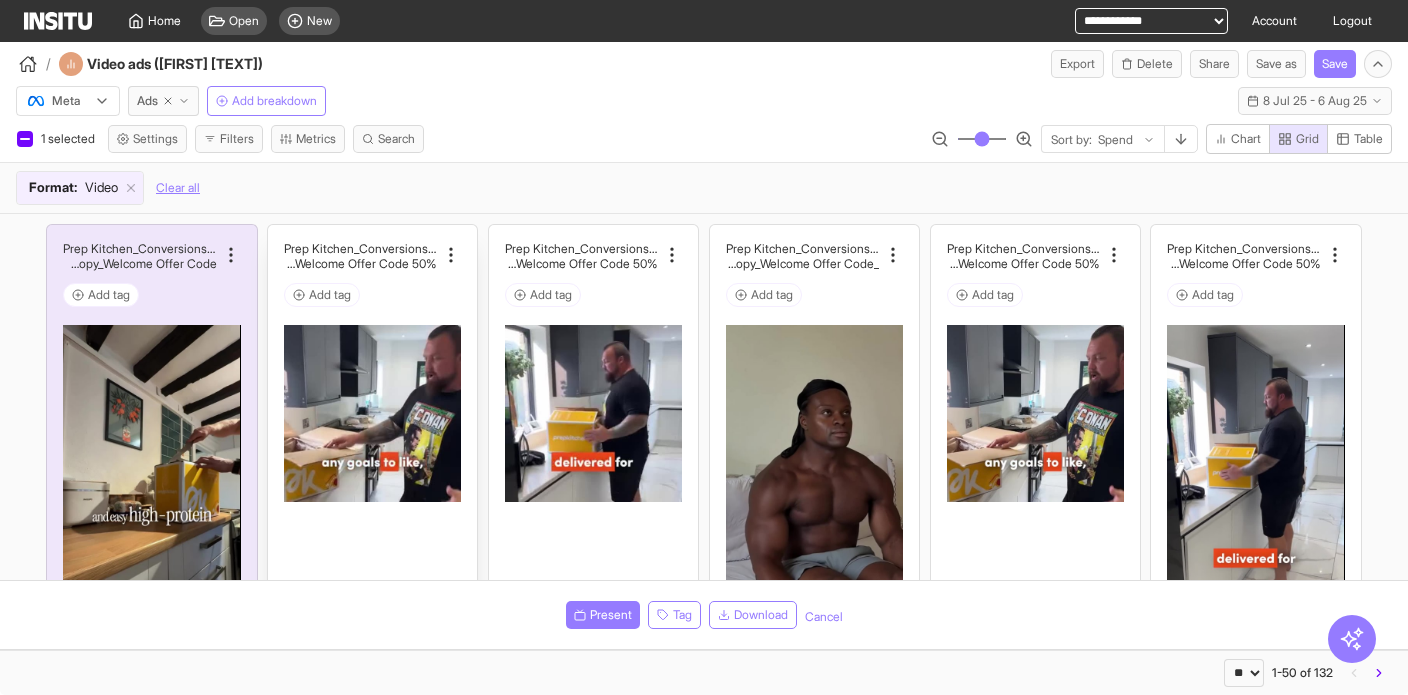 click on "Add tag" at bounding box center [372, 295] 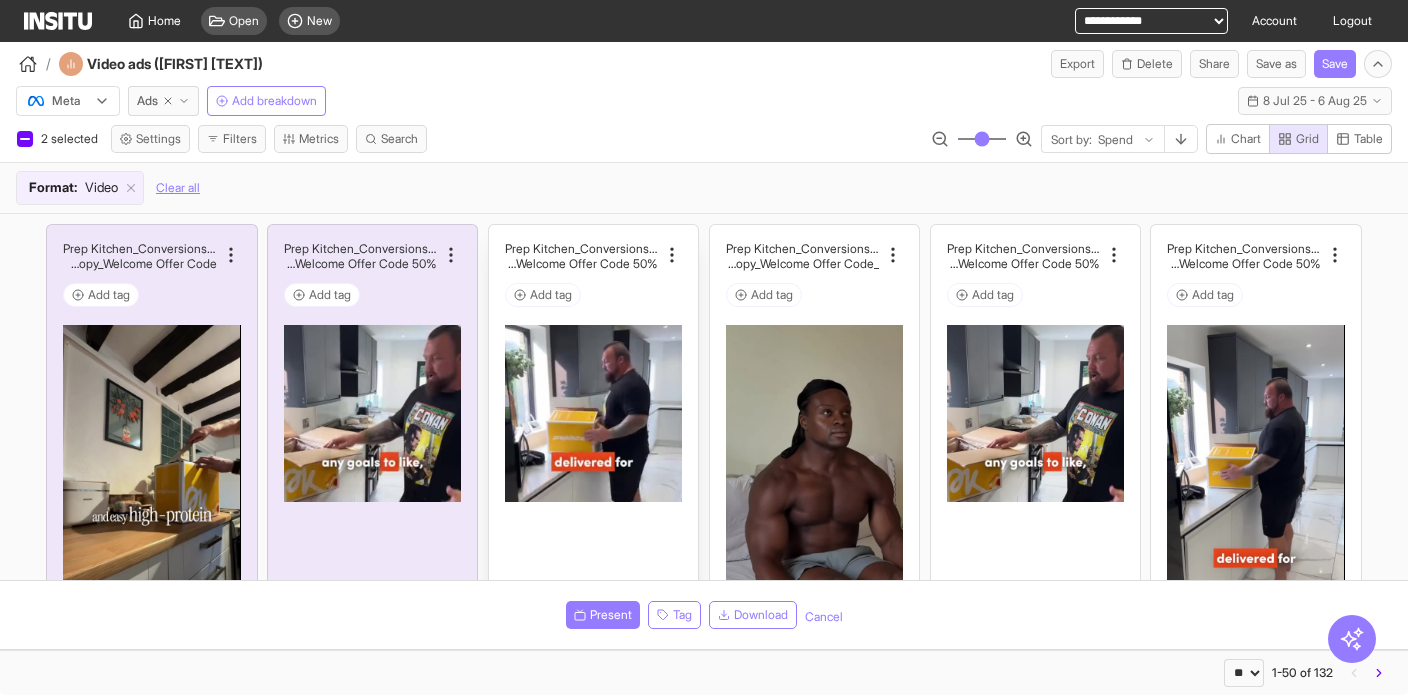 click on "Add tag" at bounding box center (593, 295) 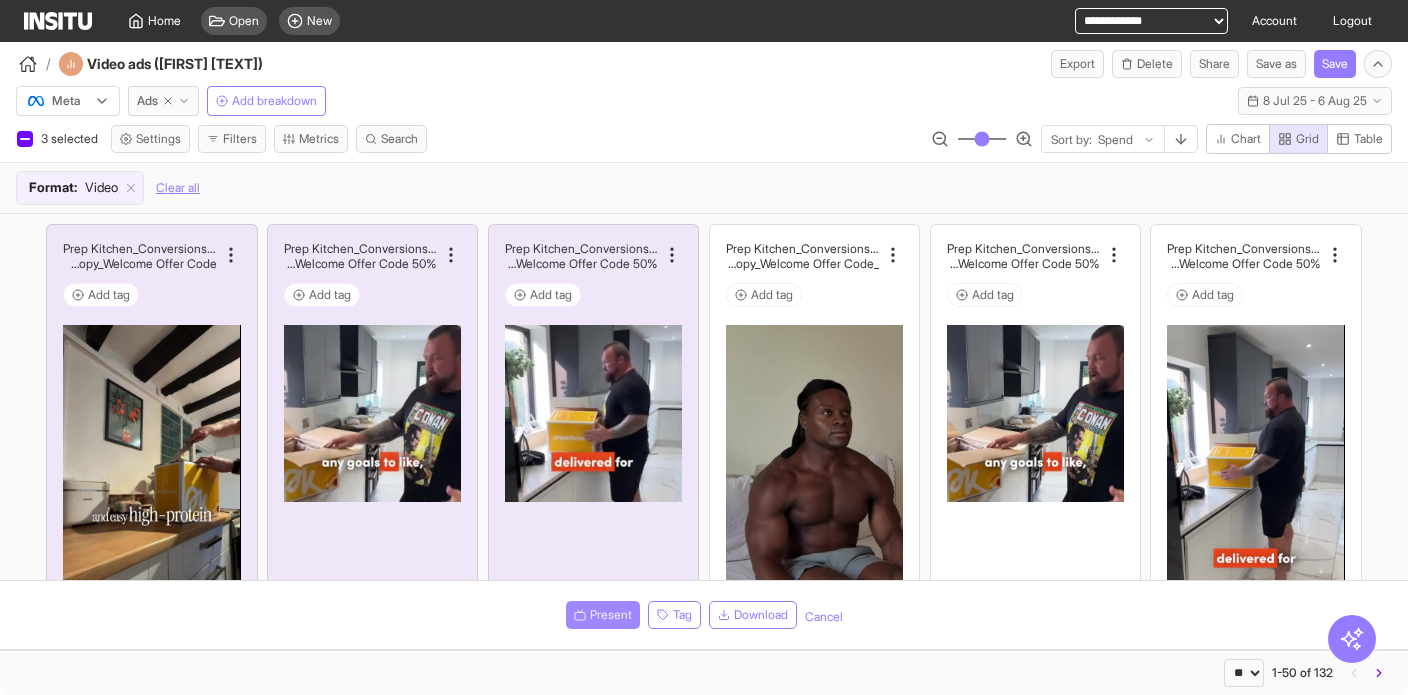 click on "Present" at bounding box center [611, 615] 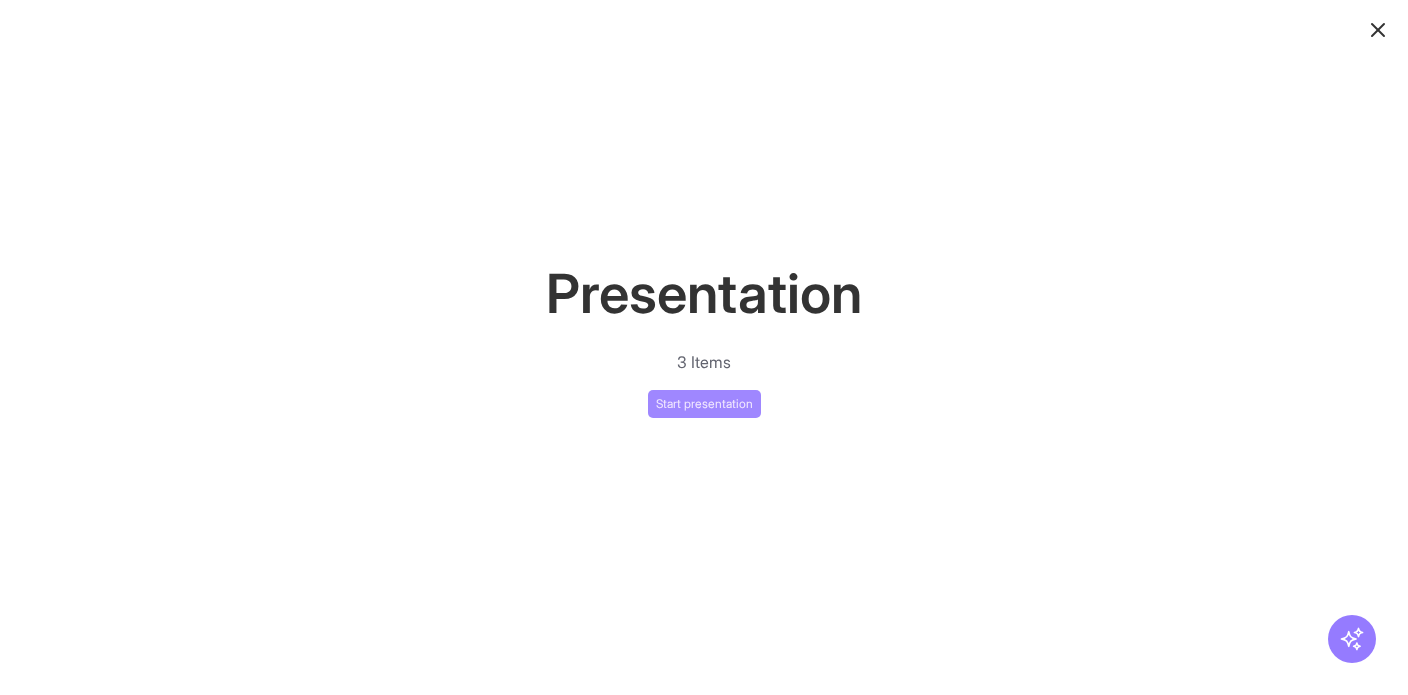 click on "Start presentation" at bounding box center (704, 404) 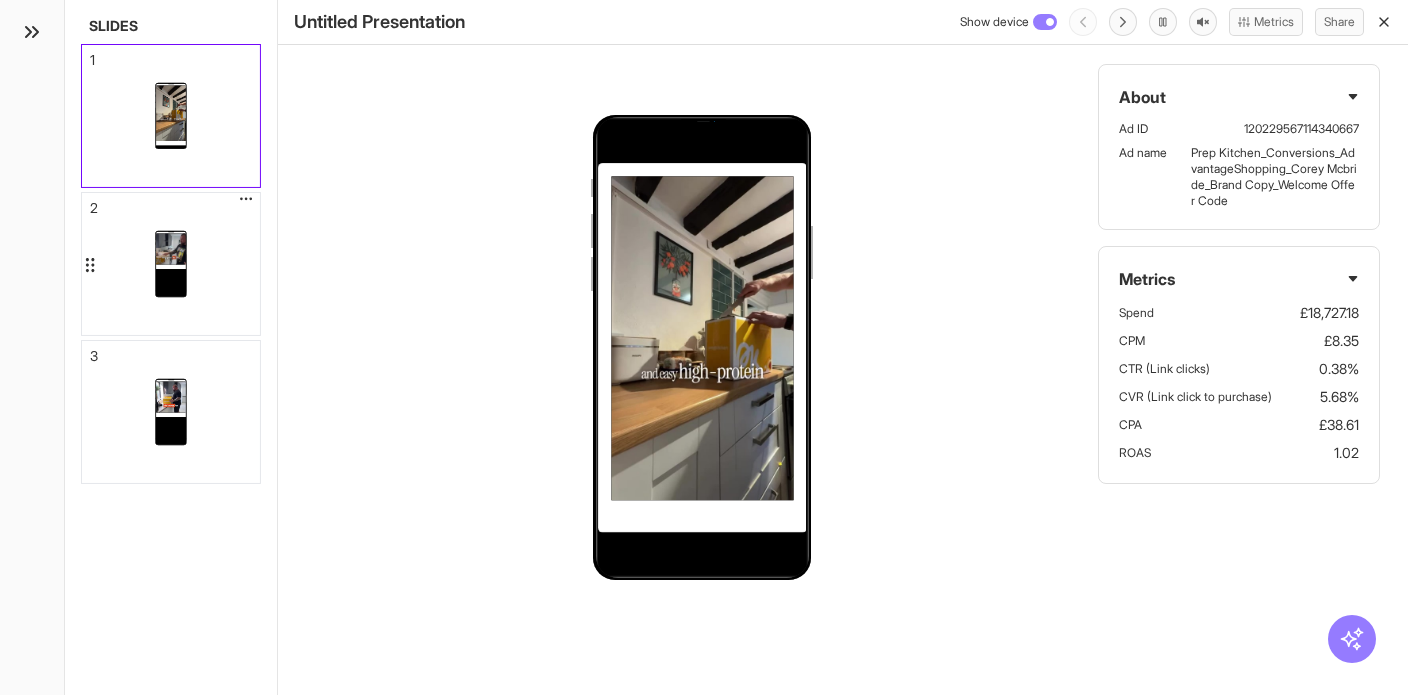 click at bounding box center [171, 264] 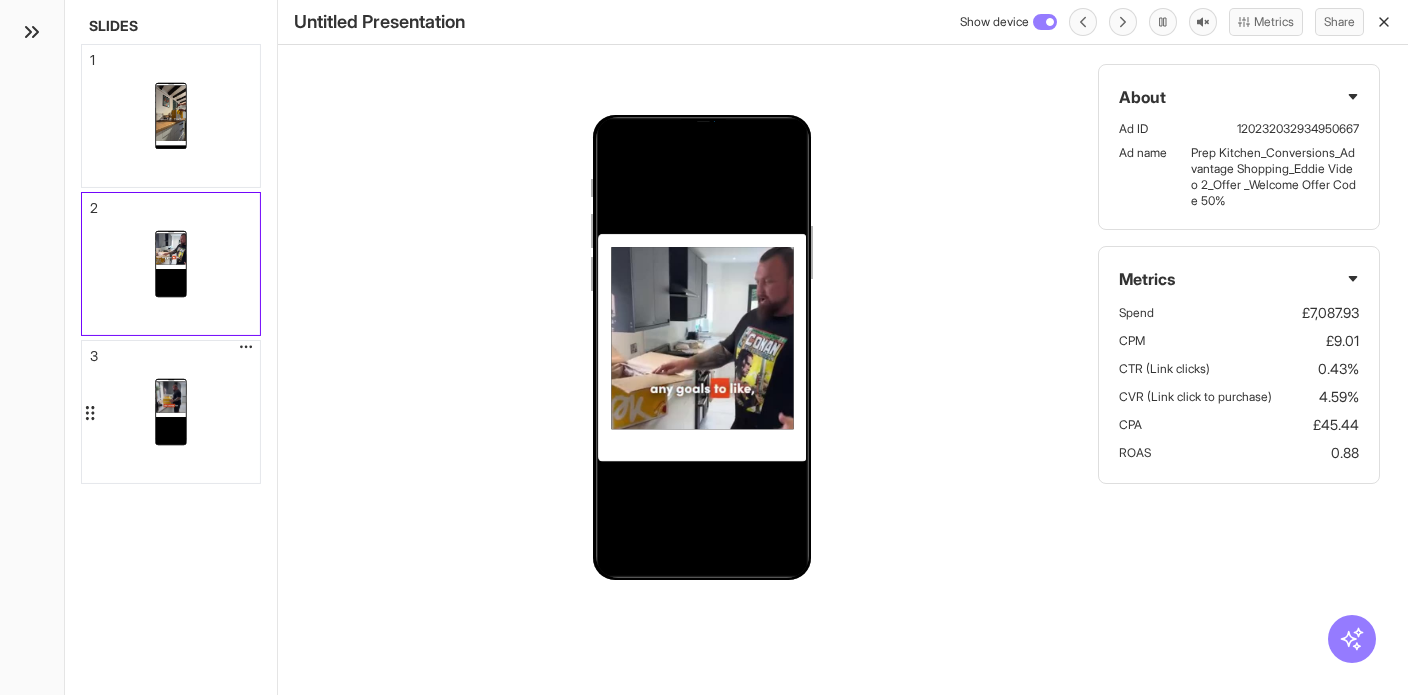 click at bounding box center [171, 412] 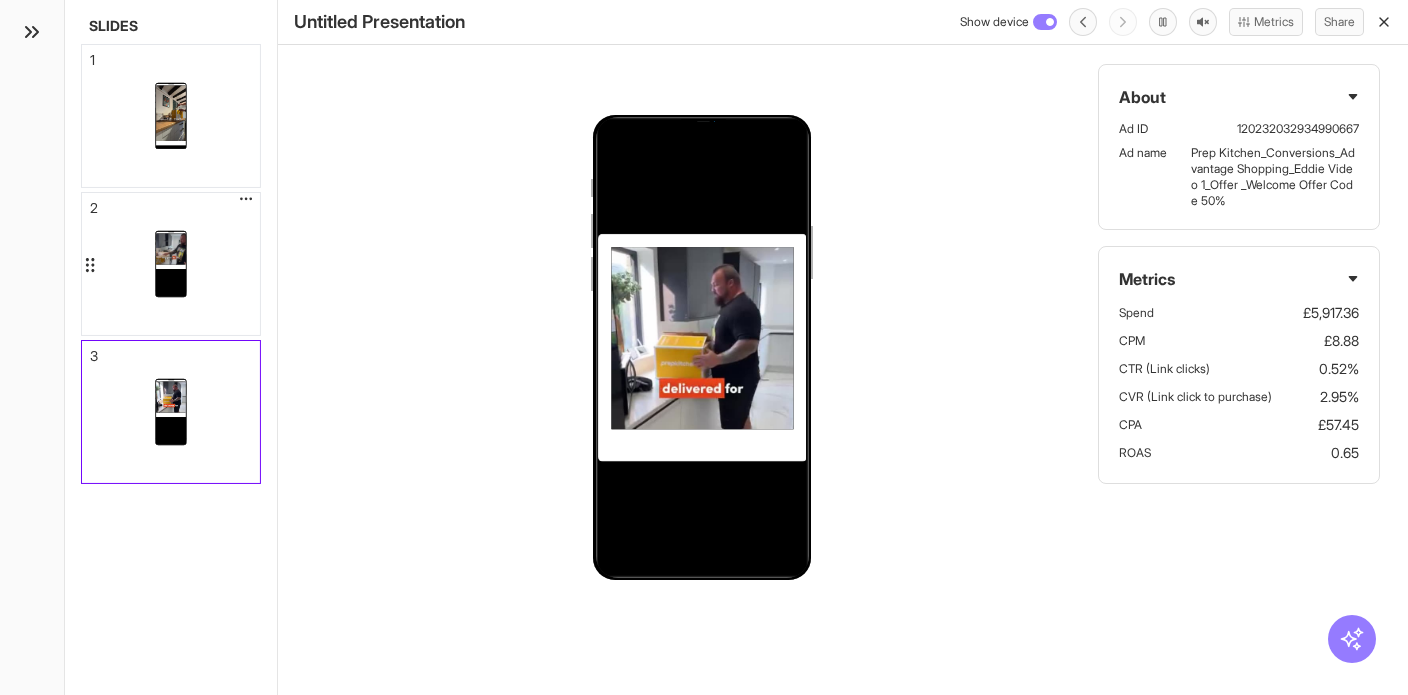 click at bounding box center [171, 264] 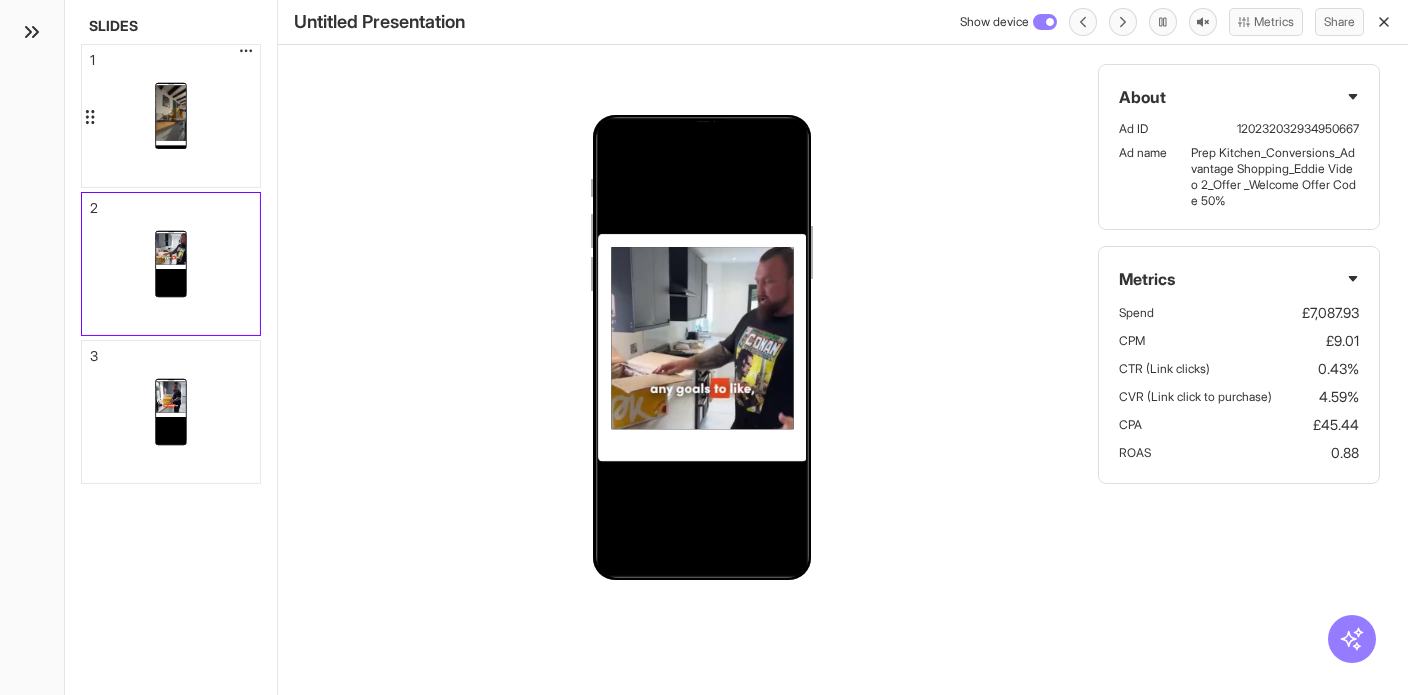 click at bounding box center (171, 116) 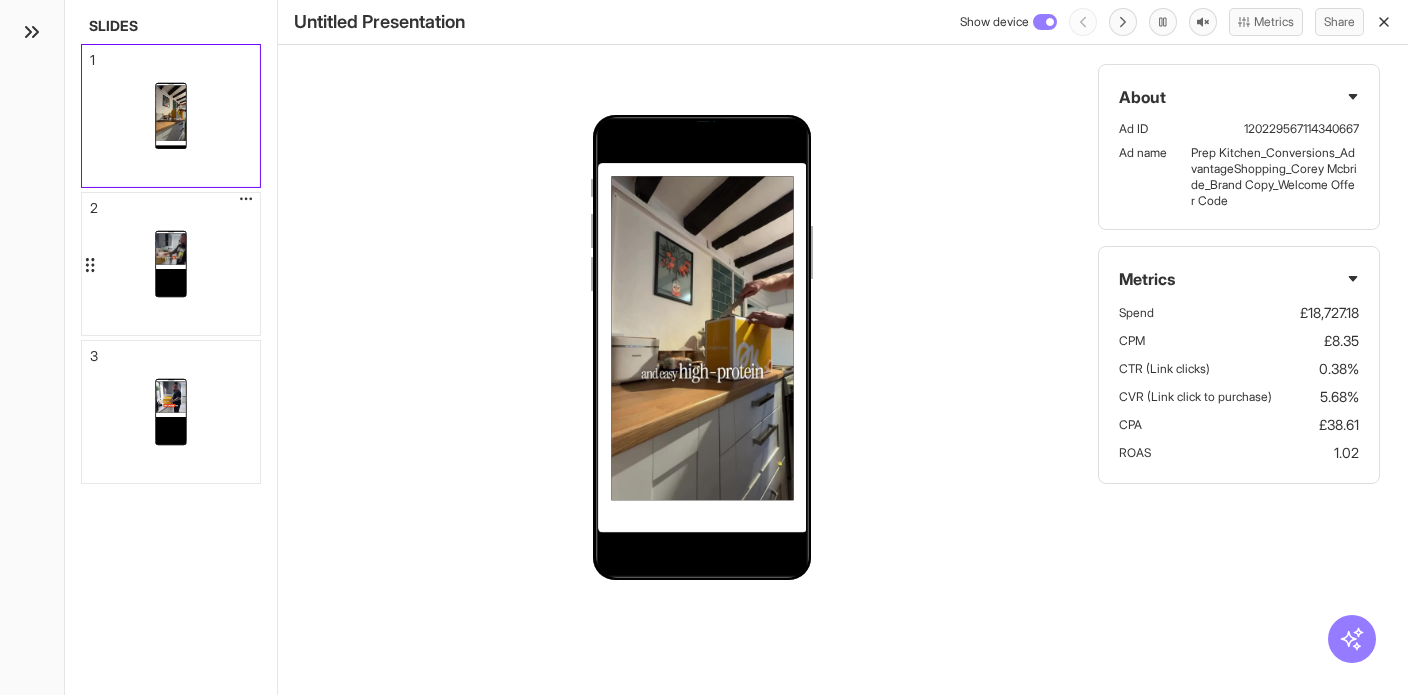 drag, startPoint x: 208, startPoint y: 247, endPoint x: 207, endPoint y: 287, distance: 40.012497 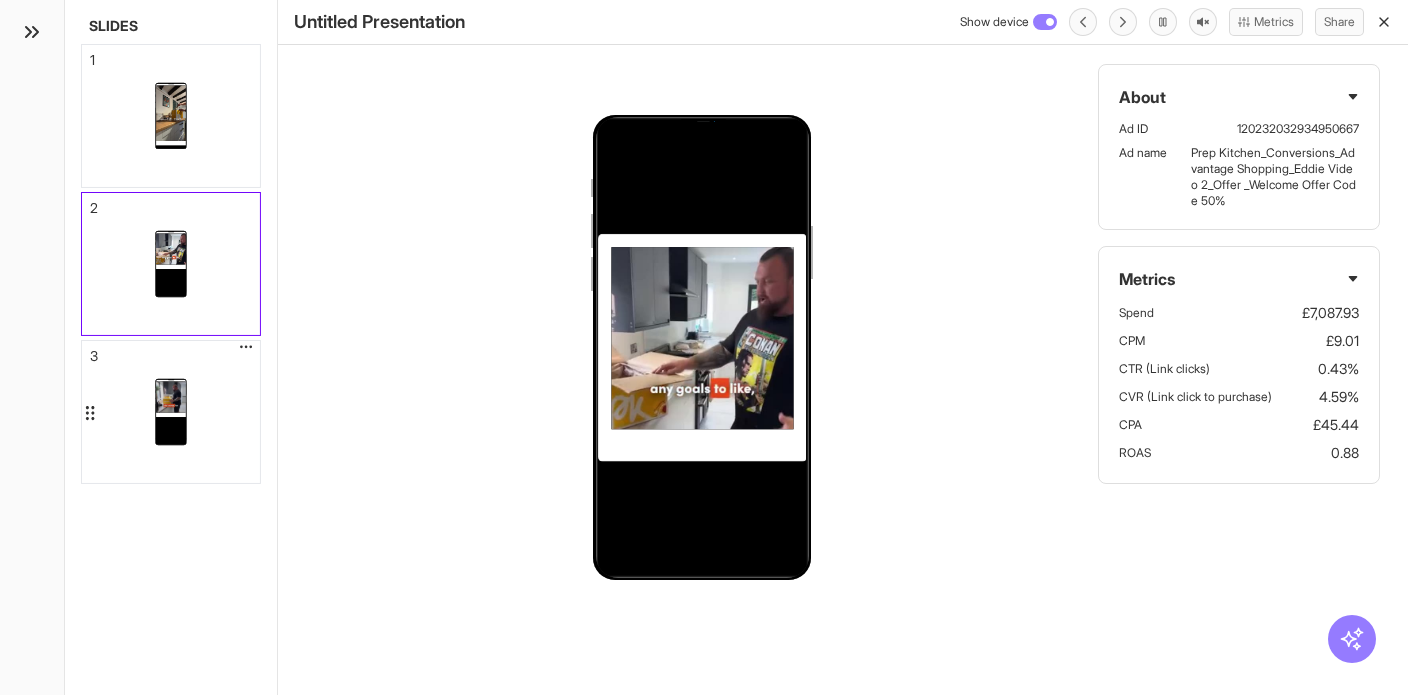 click at bounding box center (171, 412) 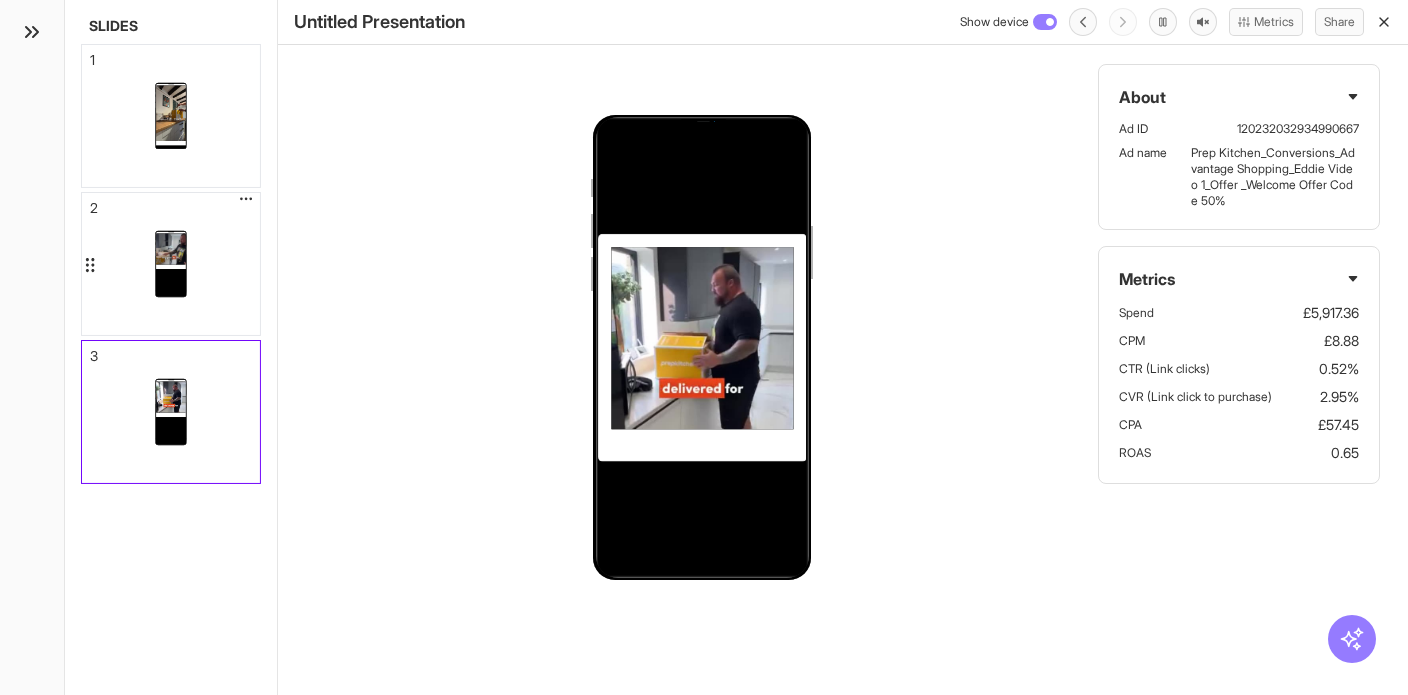 click at bounding box center (171, 264) 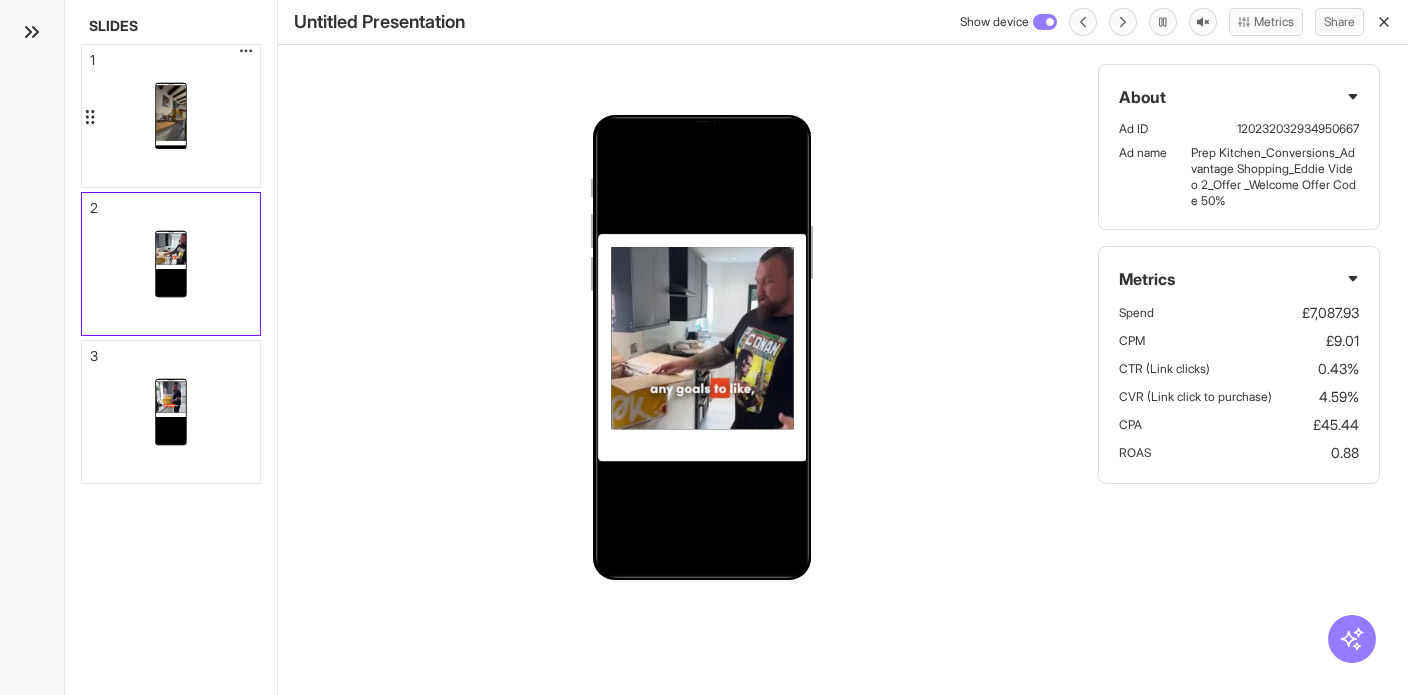 click at bounding box center (171, 116) 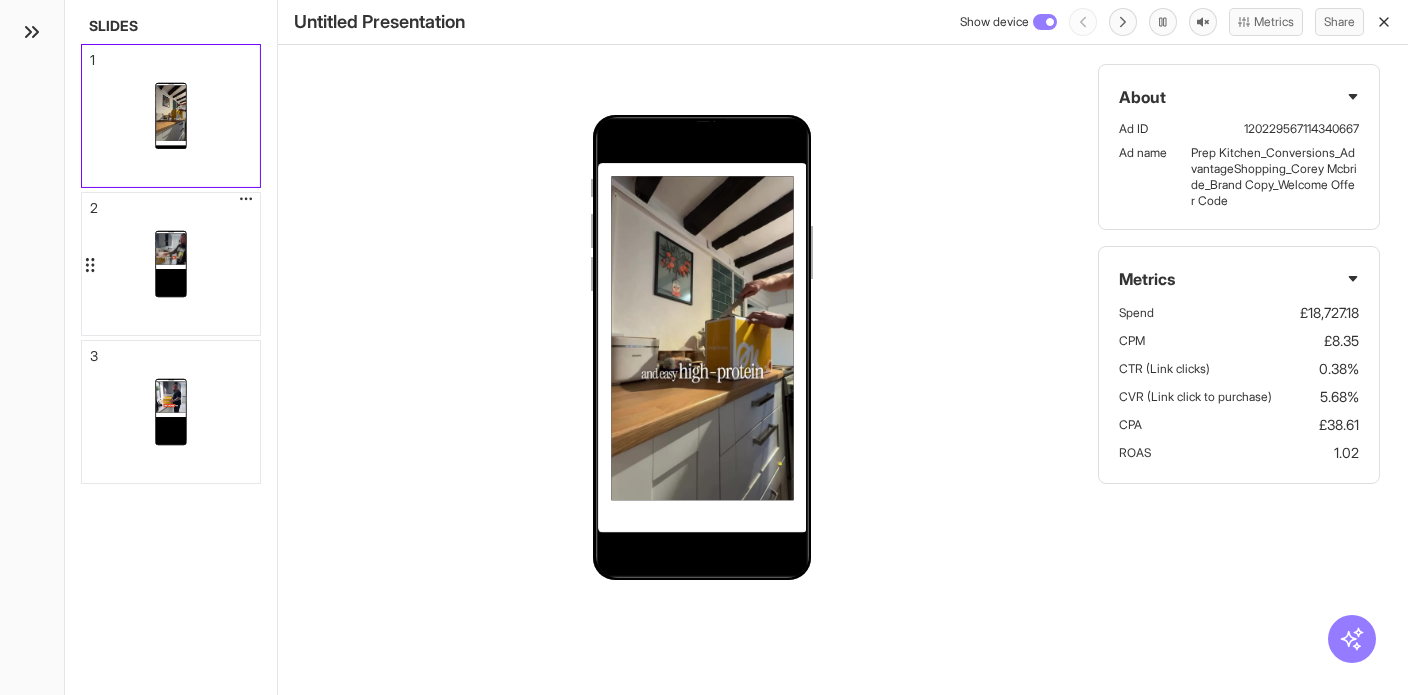click at bounding box center [171, 264] 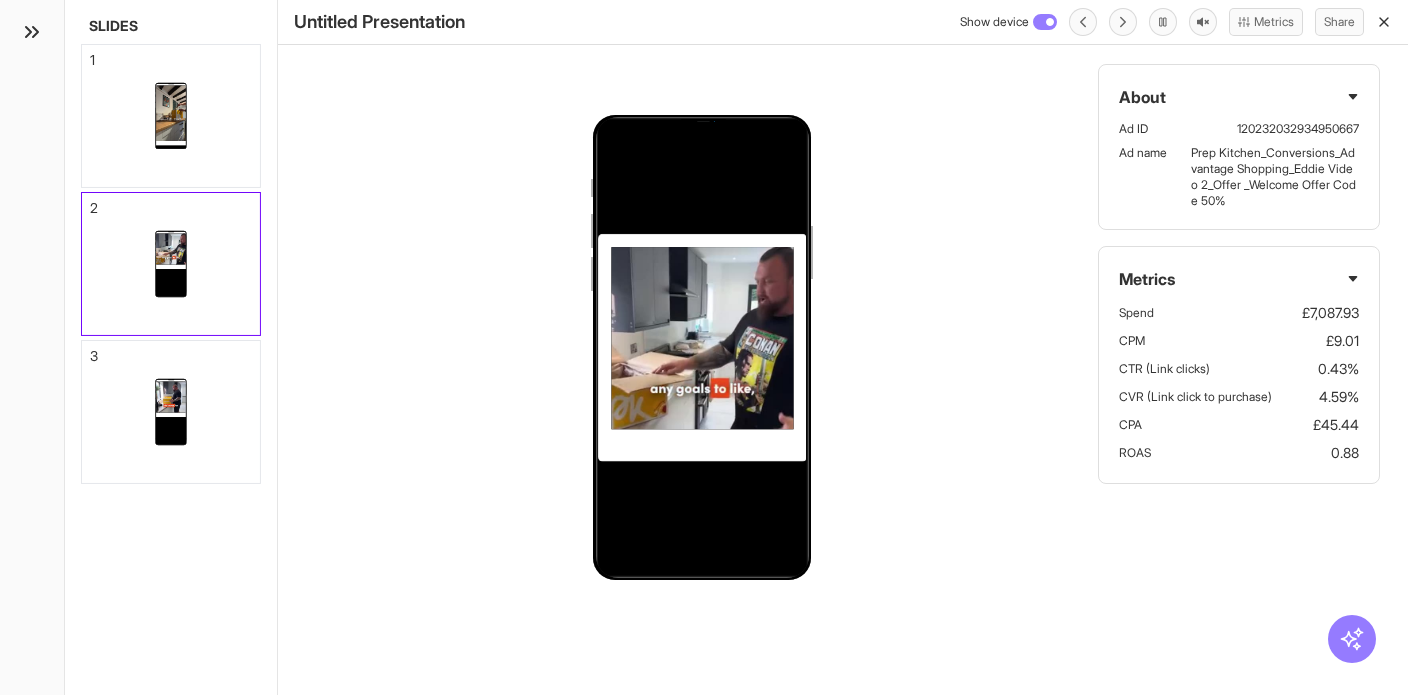 click 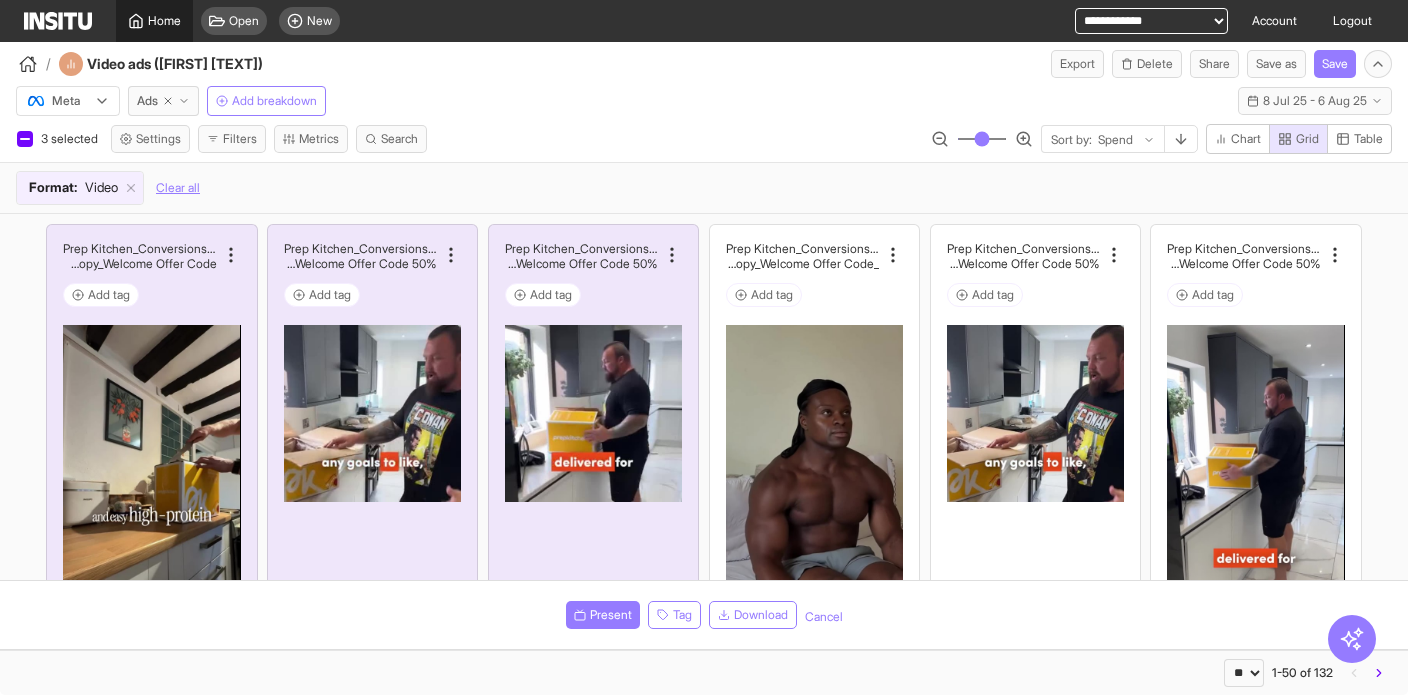 click on "Home" at bounding box center (164, 21) 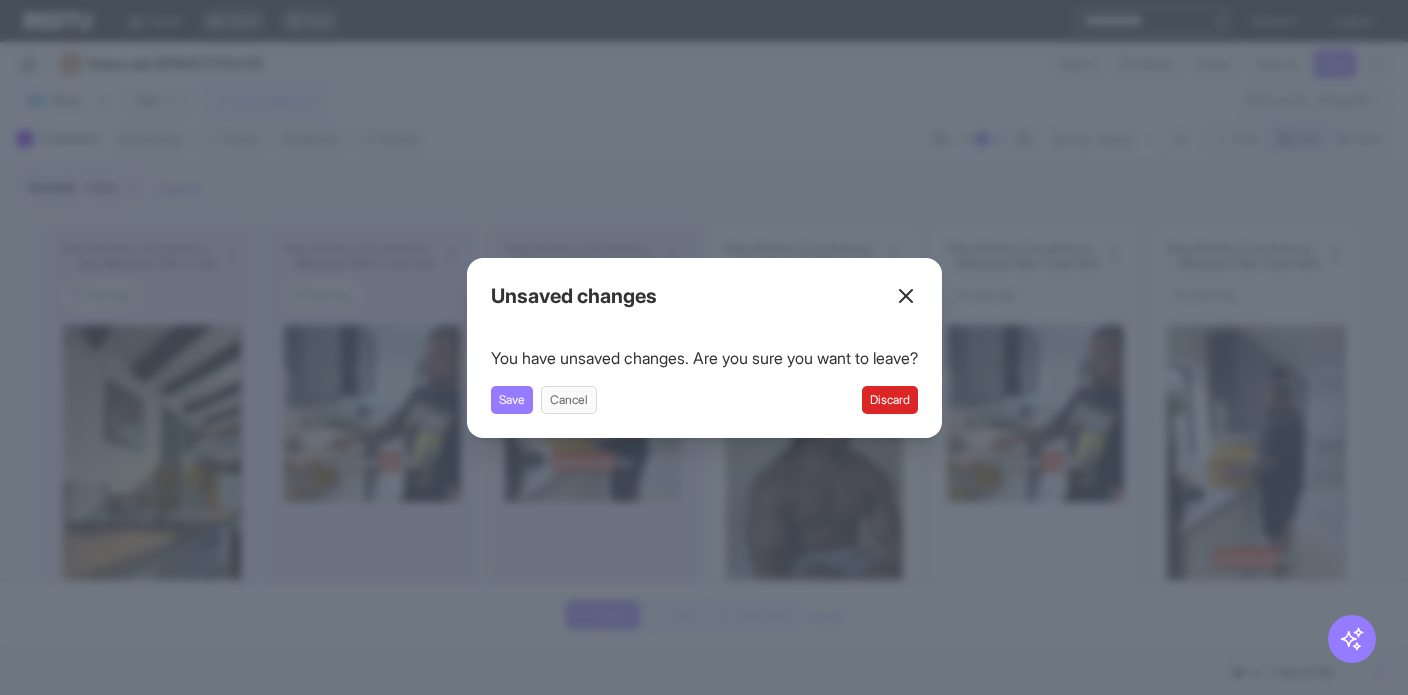 click on "Discard" at bounding box center (890, 400) 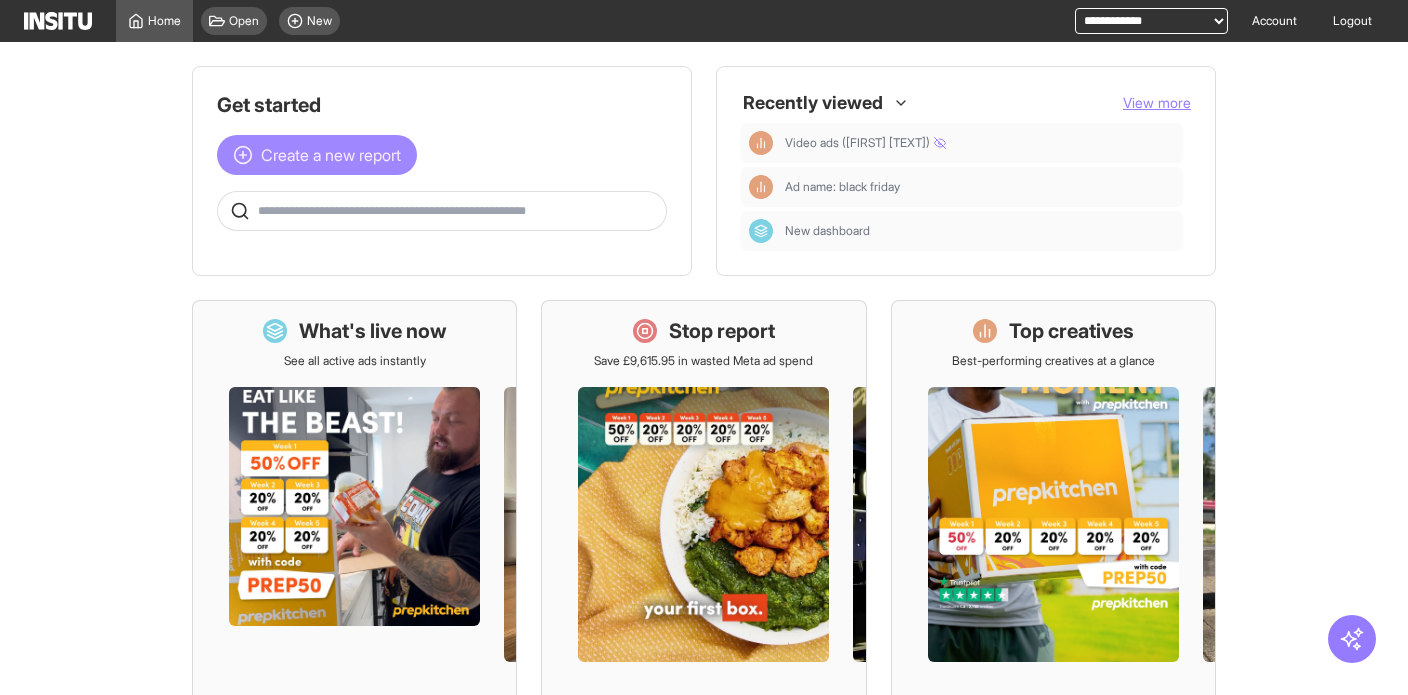 click on "Create a new report" at bounding box center (331, 155) 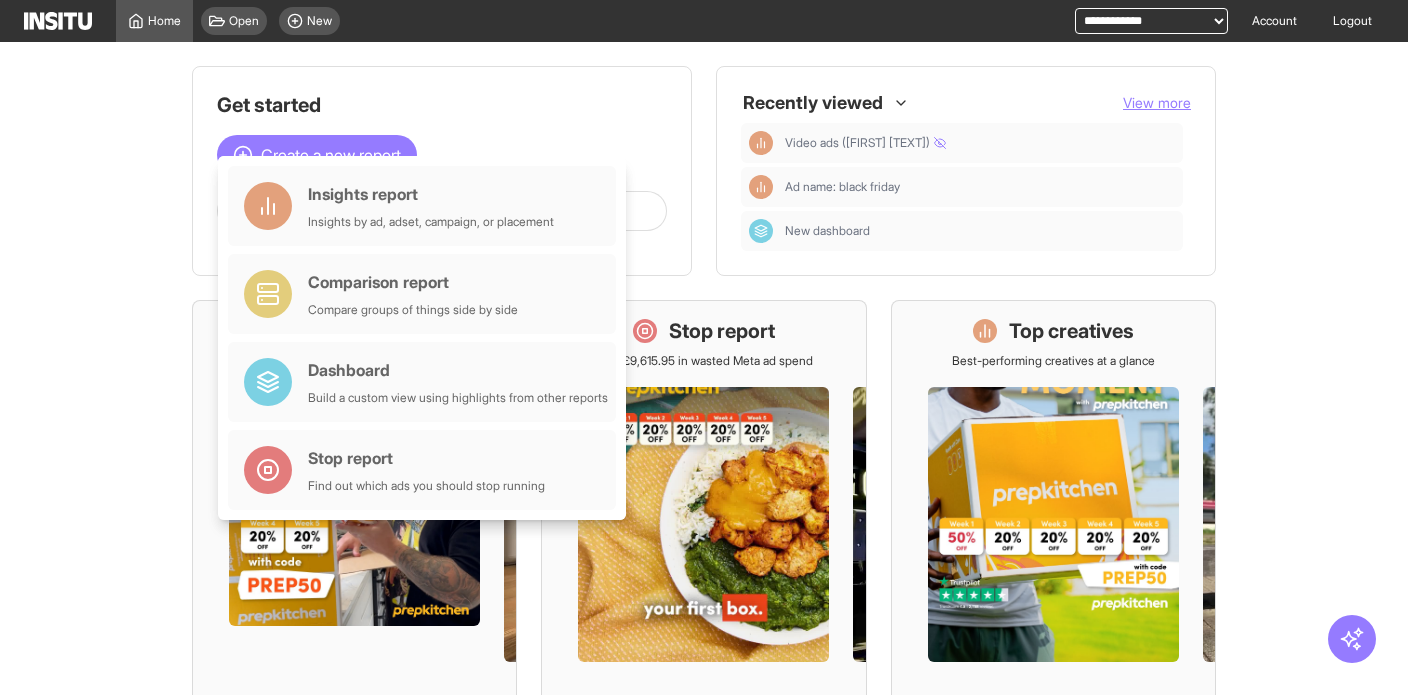 click on "Get started Create a new report" at bounding box center [442, 161] 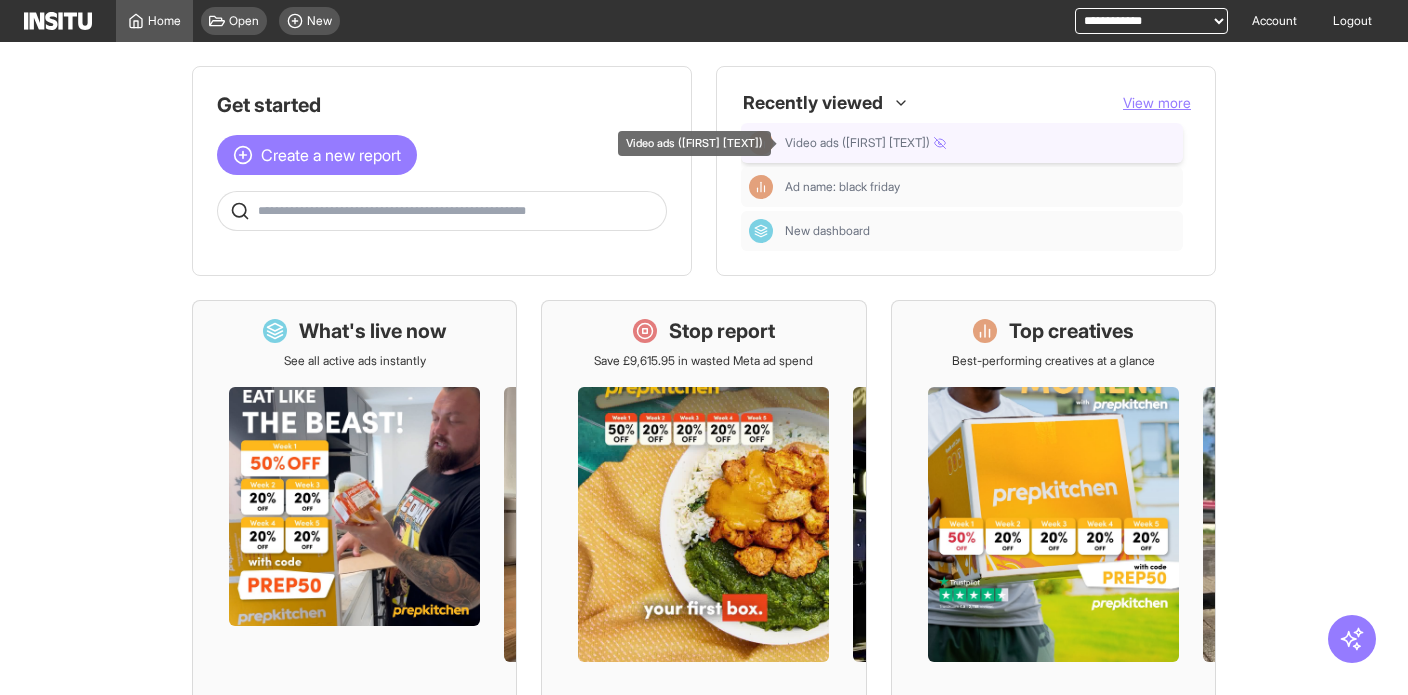 click on "Video  ads  ([FIRST] test)" at bounding box center [980, 143] 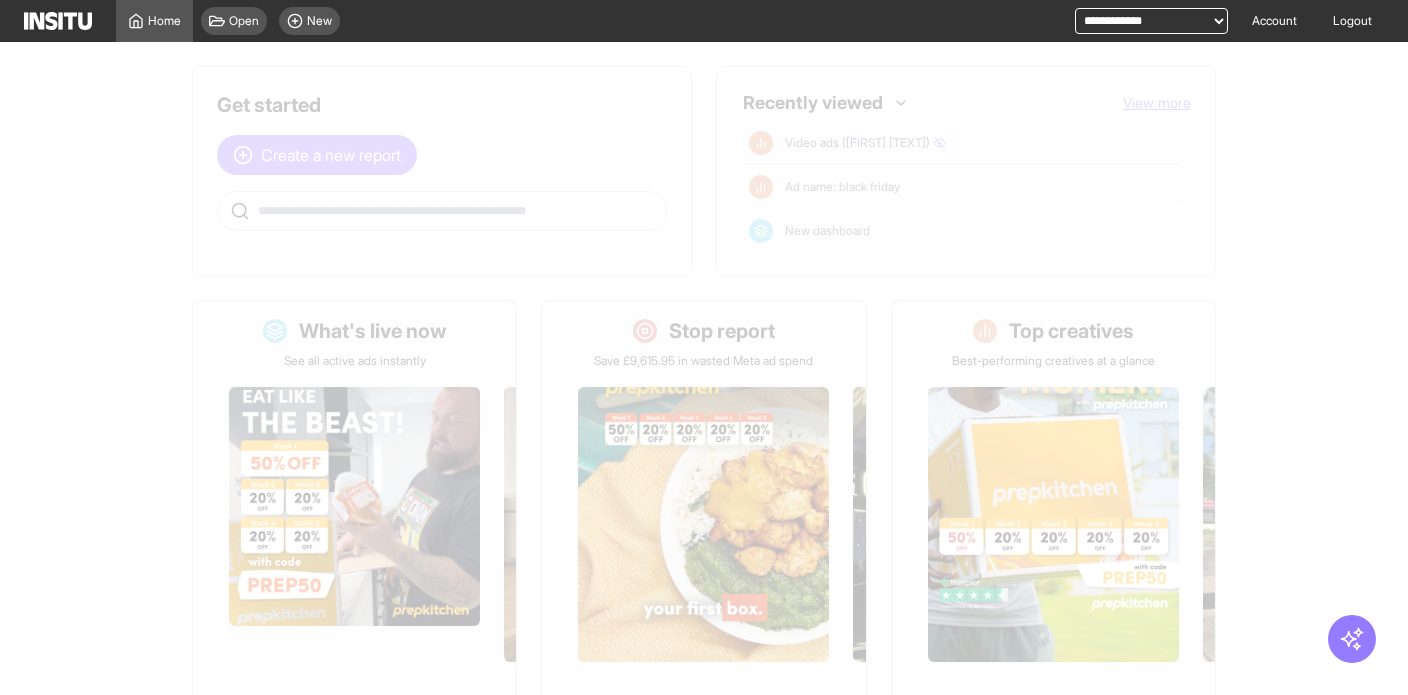 select on "**" 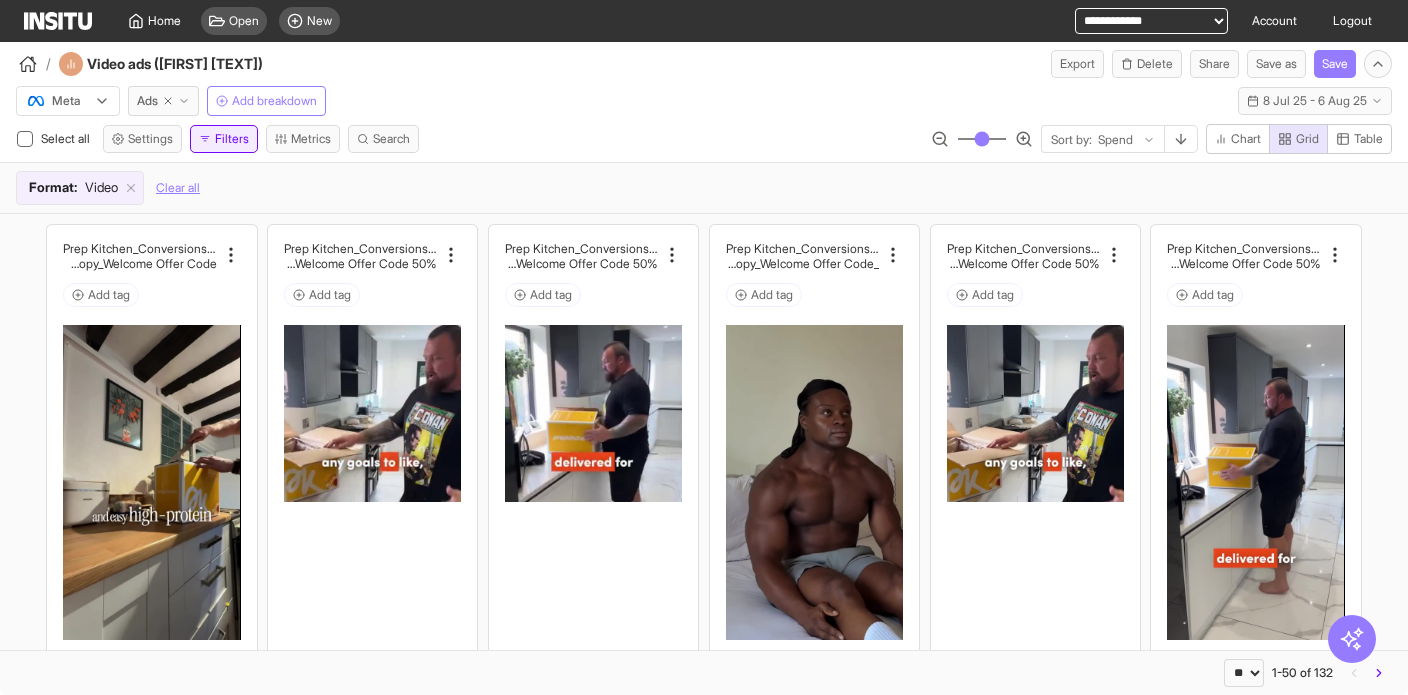 click on "Filters" at bounding box center (224, 139) 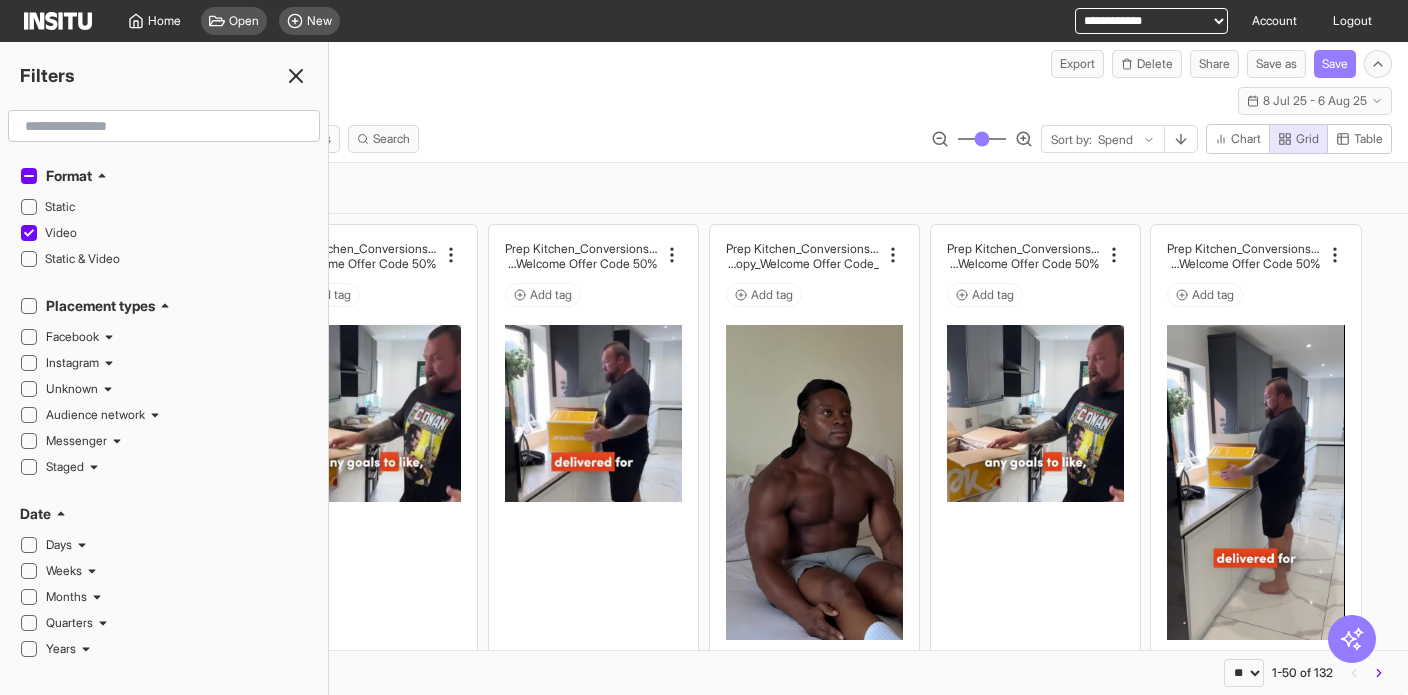 click on "Facebook" at bounding box center (72, 337) 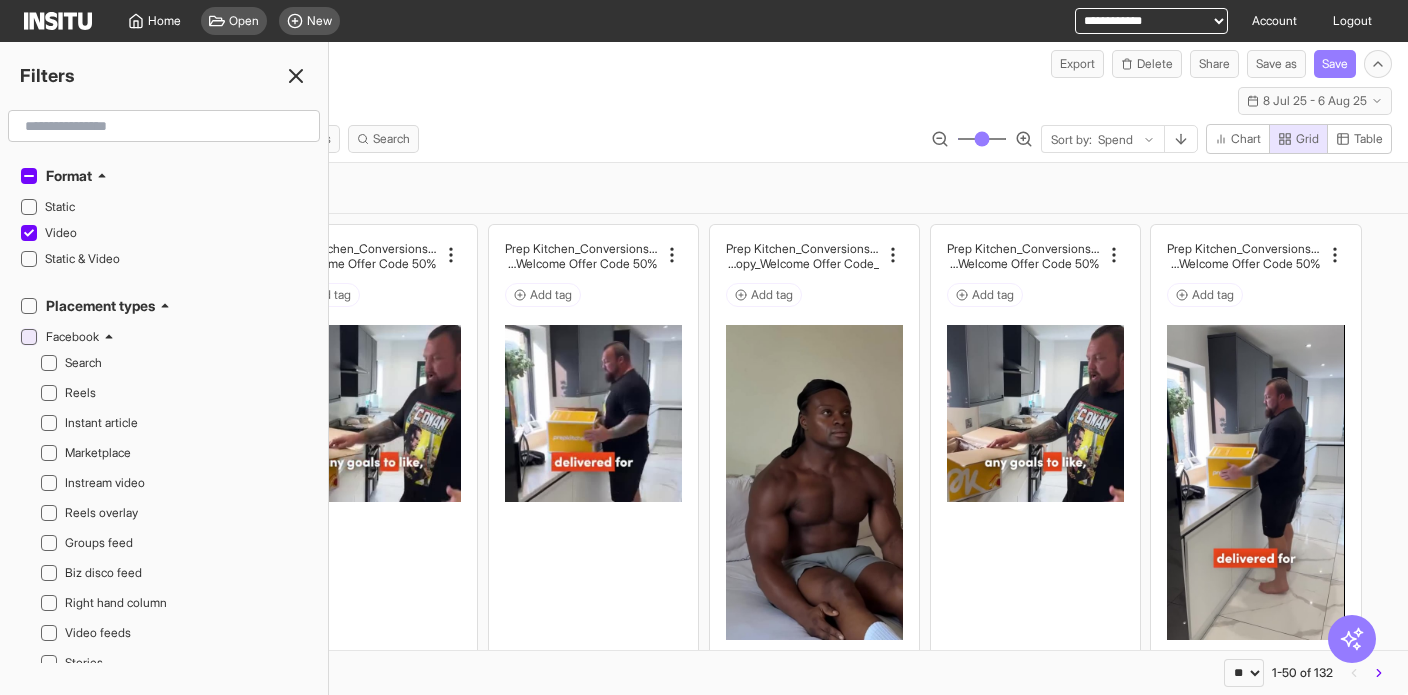 click 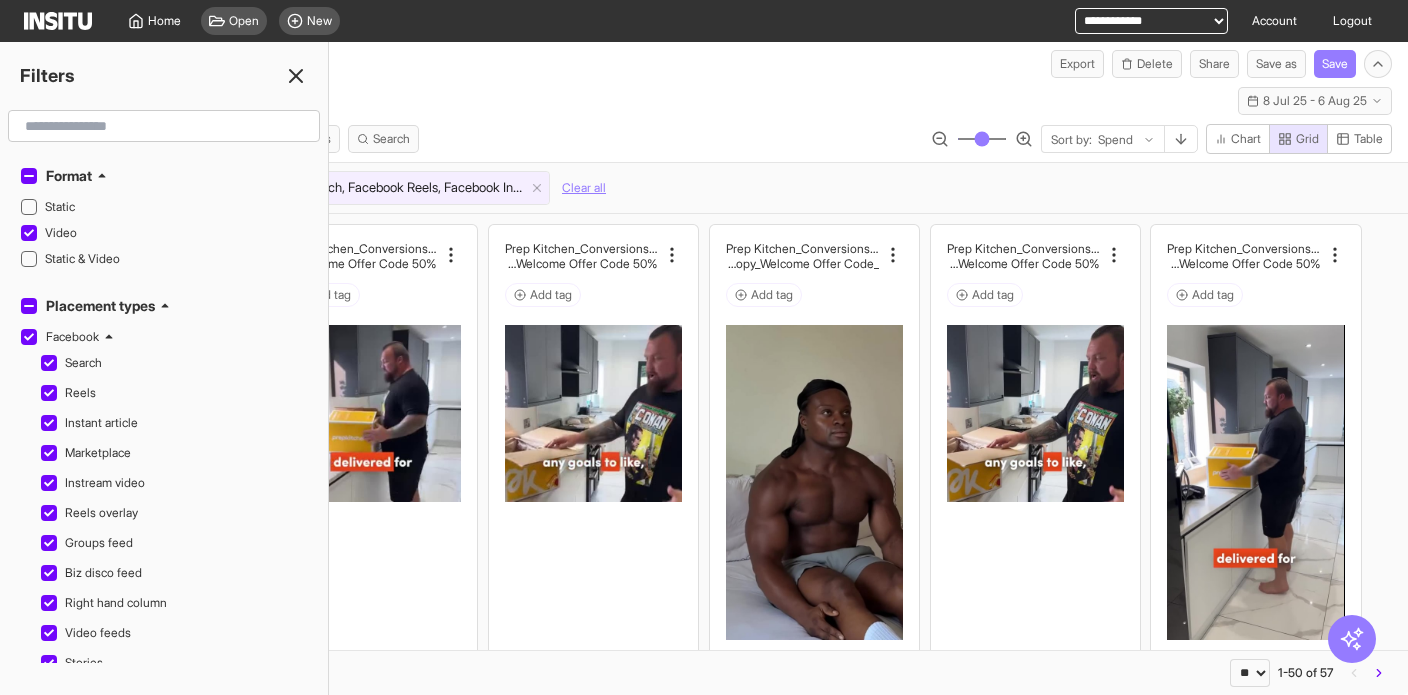 click 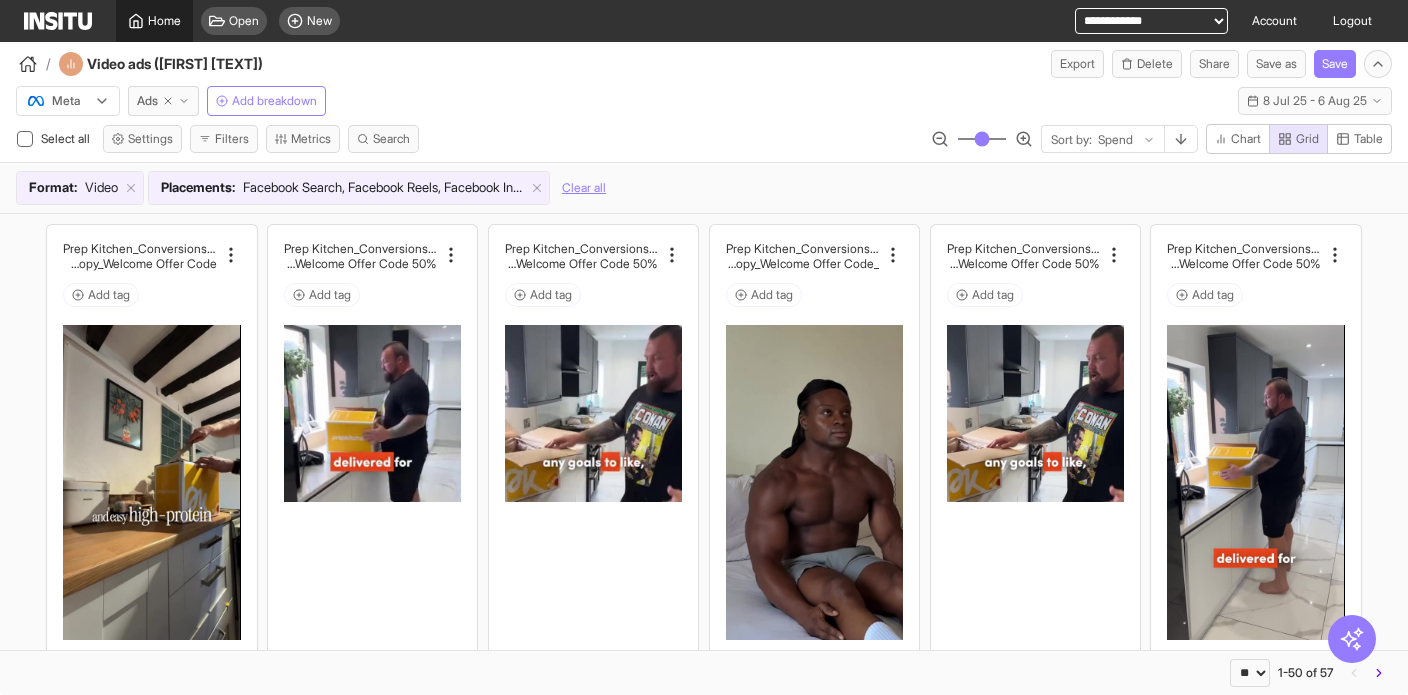 click on "Home" at bounding box center (164, 21) 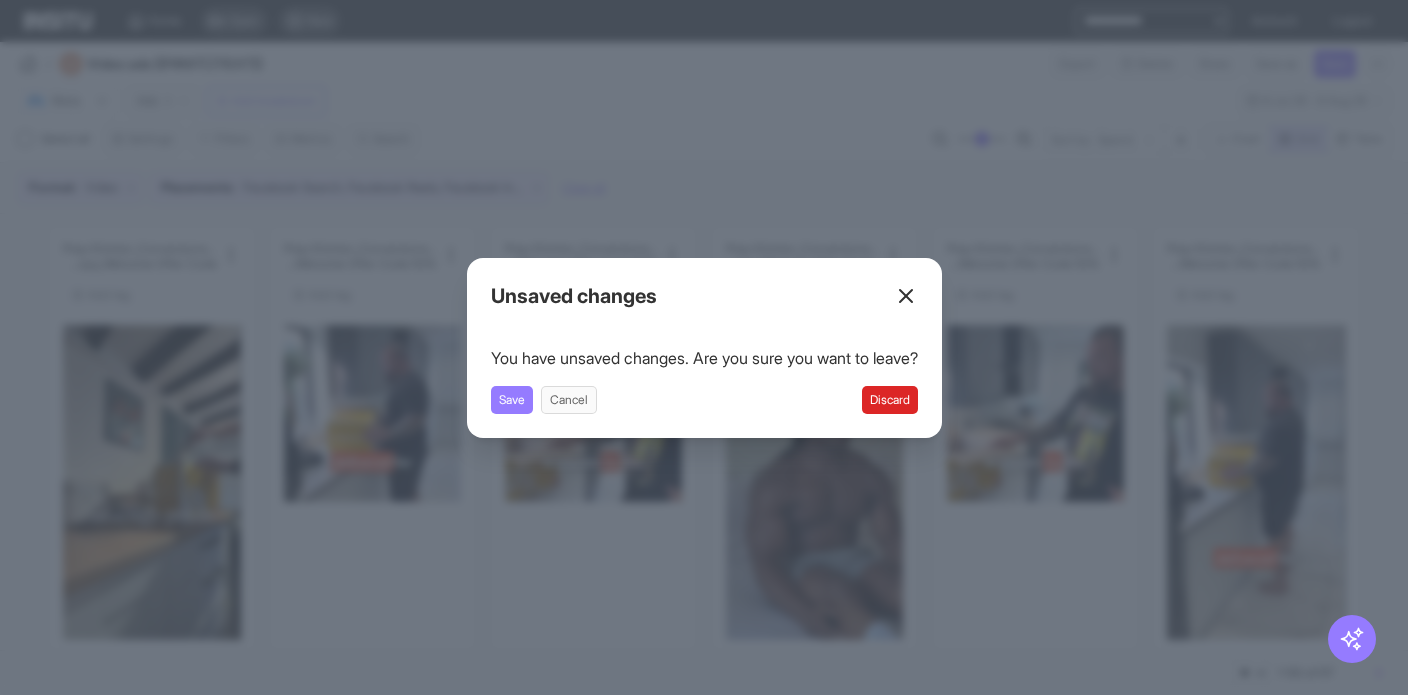 click on "Discard" at bounding box center [890, 400] 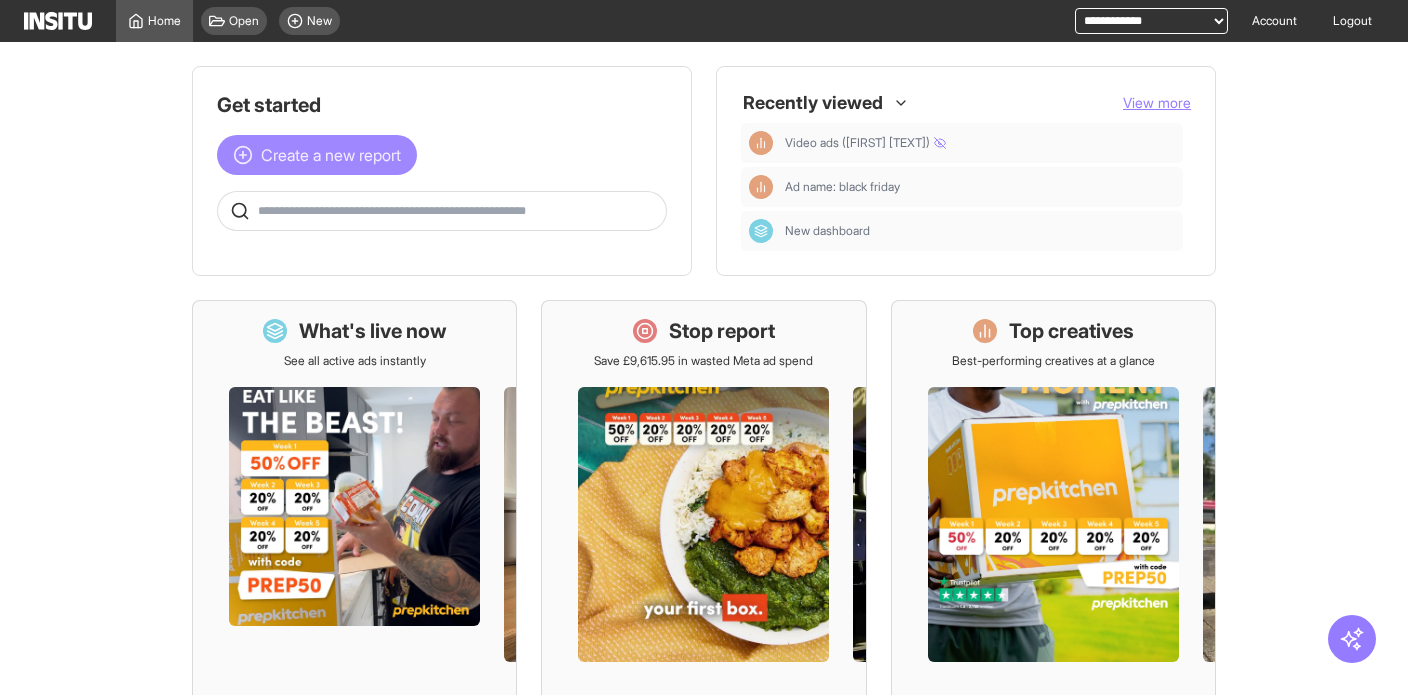 click on "Create a new report" at bounding box center (331, 155) 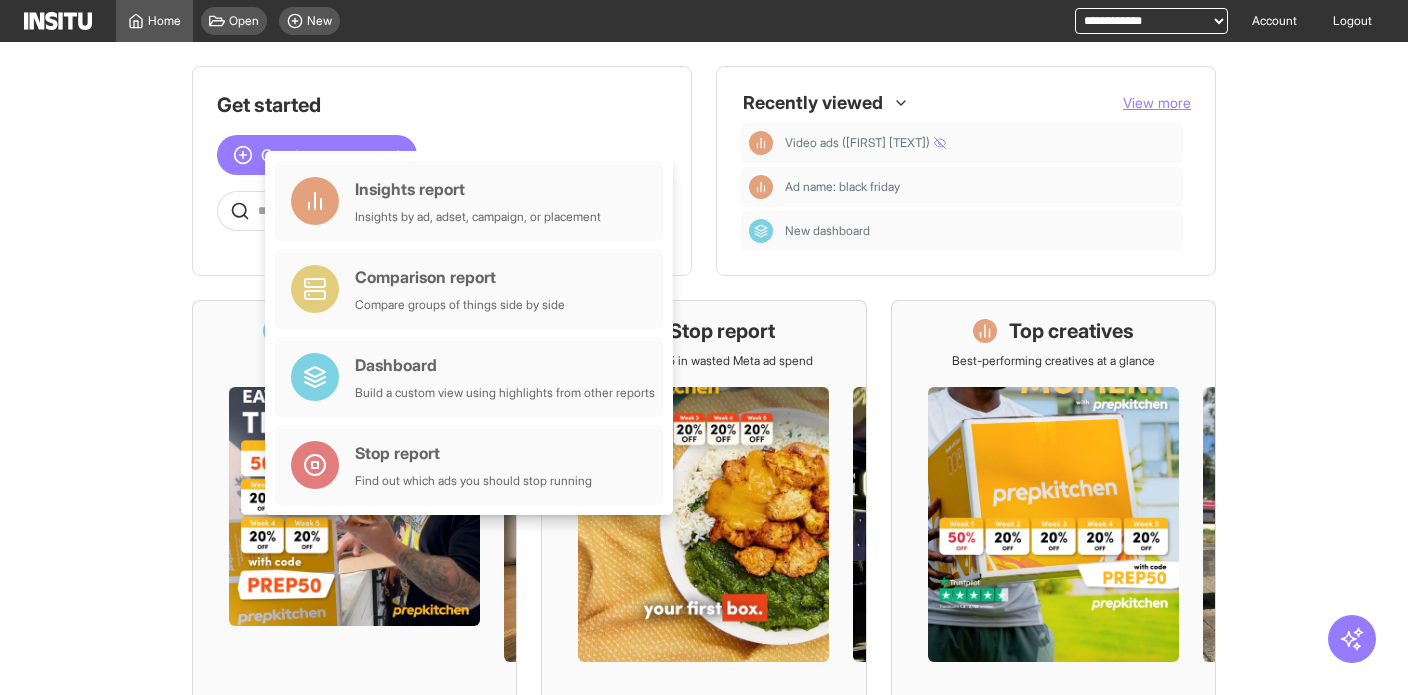 click on "Get started Create a new report" at bounding box center [442, 161] 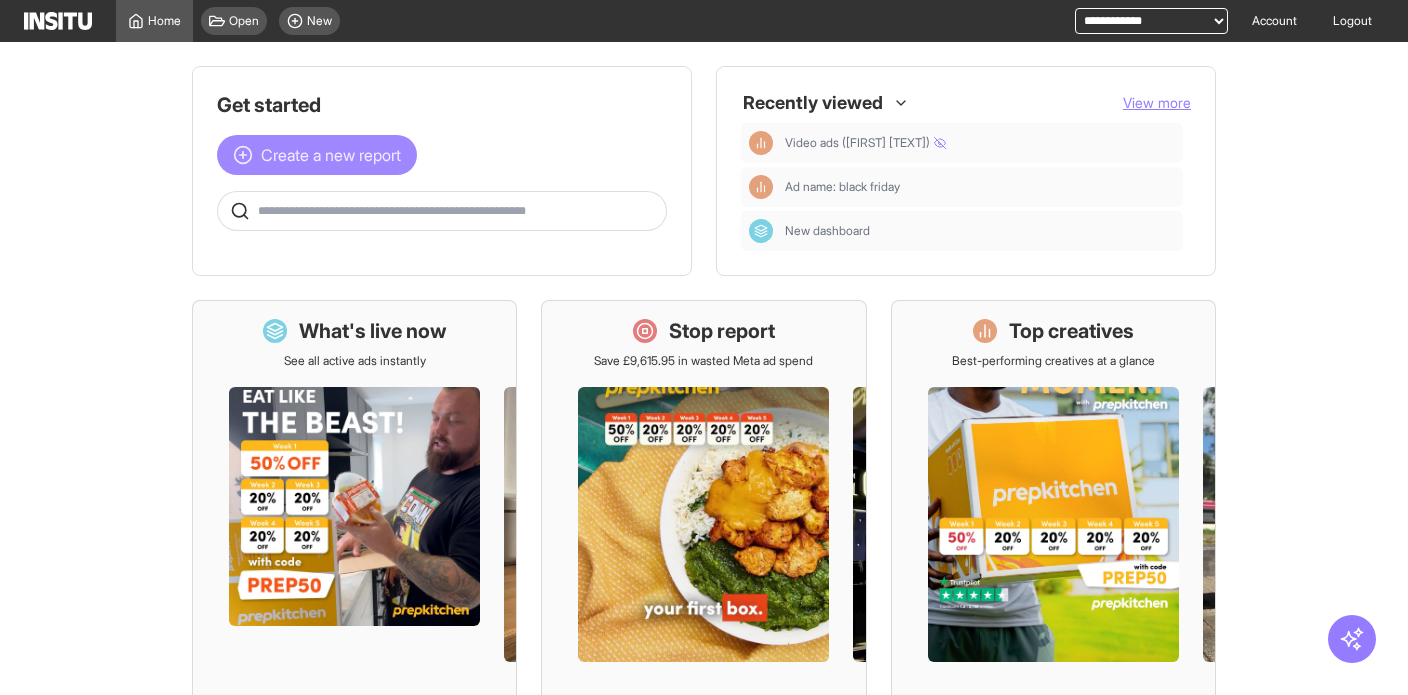 click on "Create a new report" at bounding box center [331, 155] 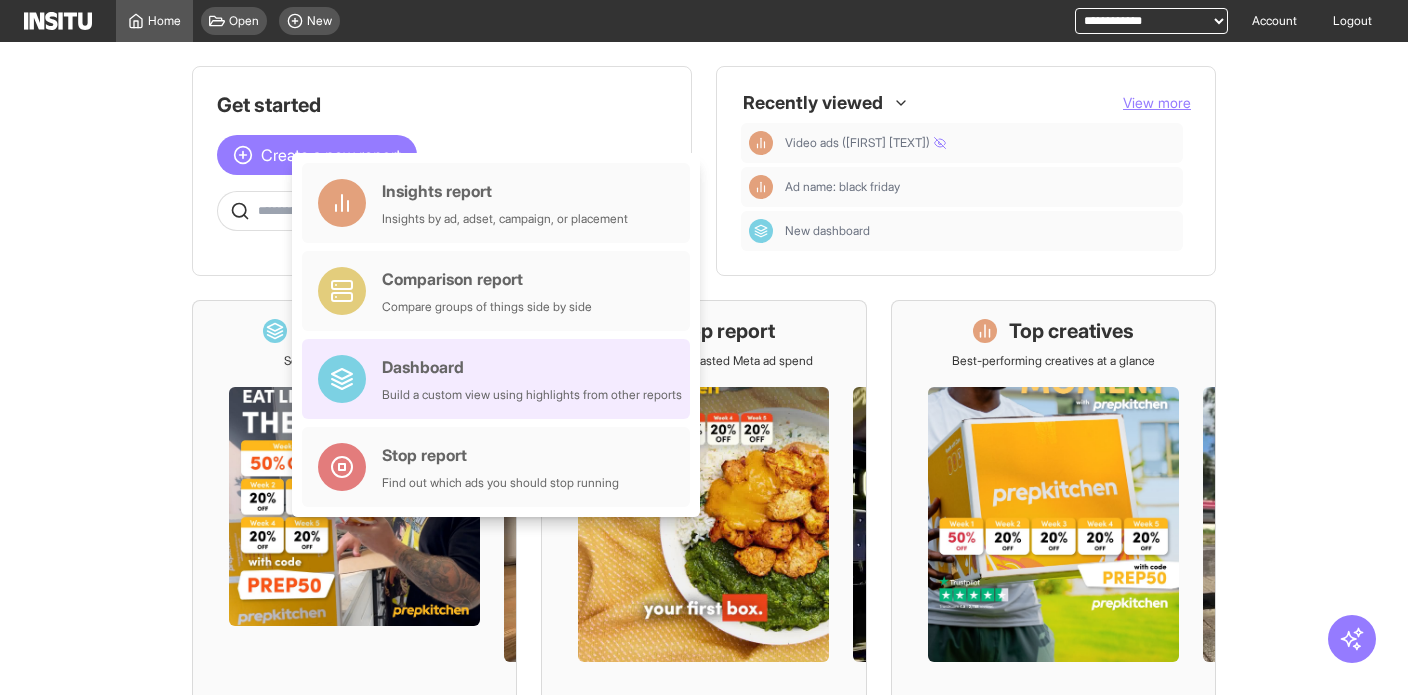 click on "Dashboard" at bounding box center [532, 367] 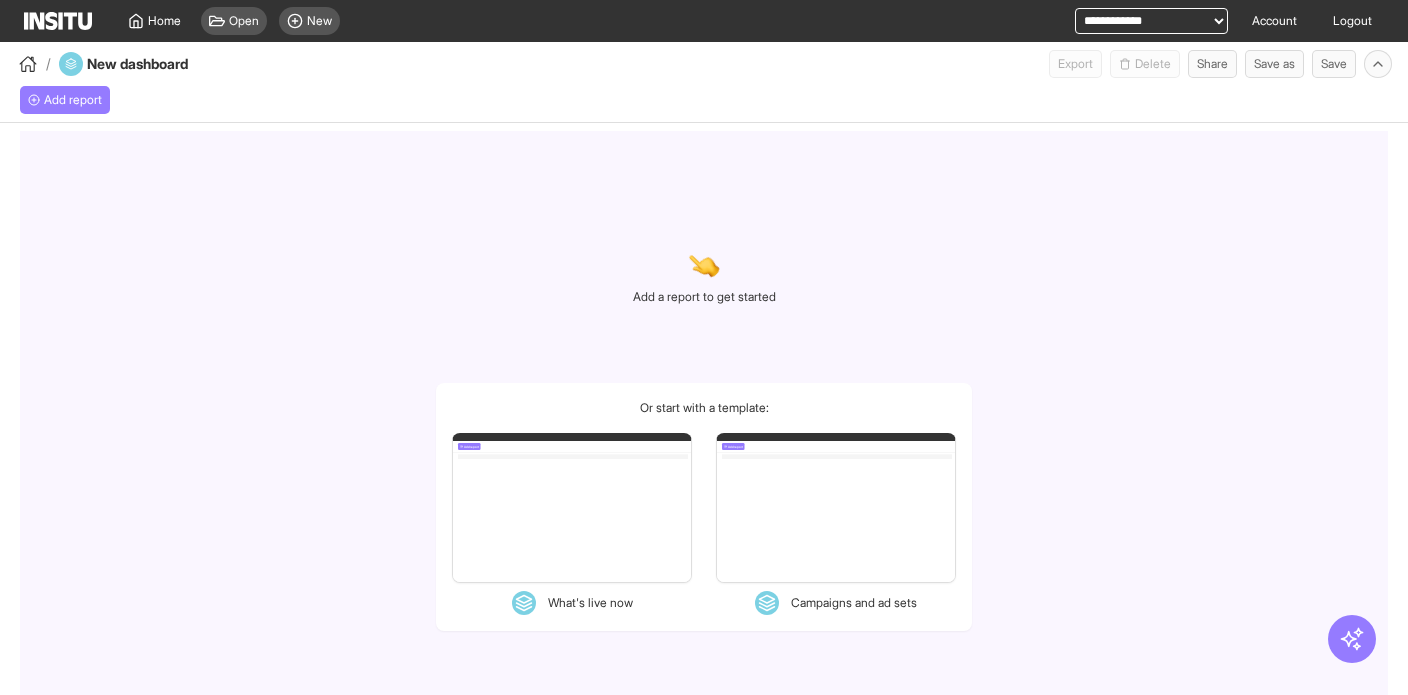 select on "**" 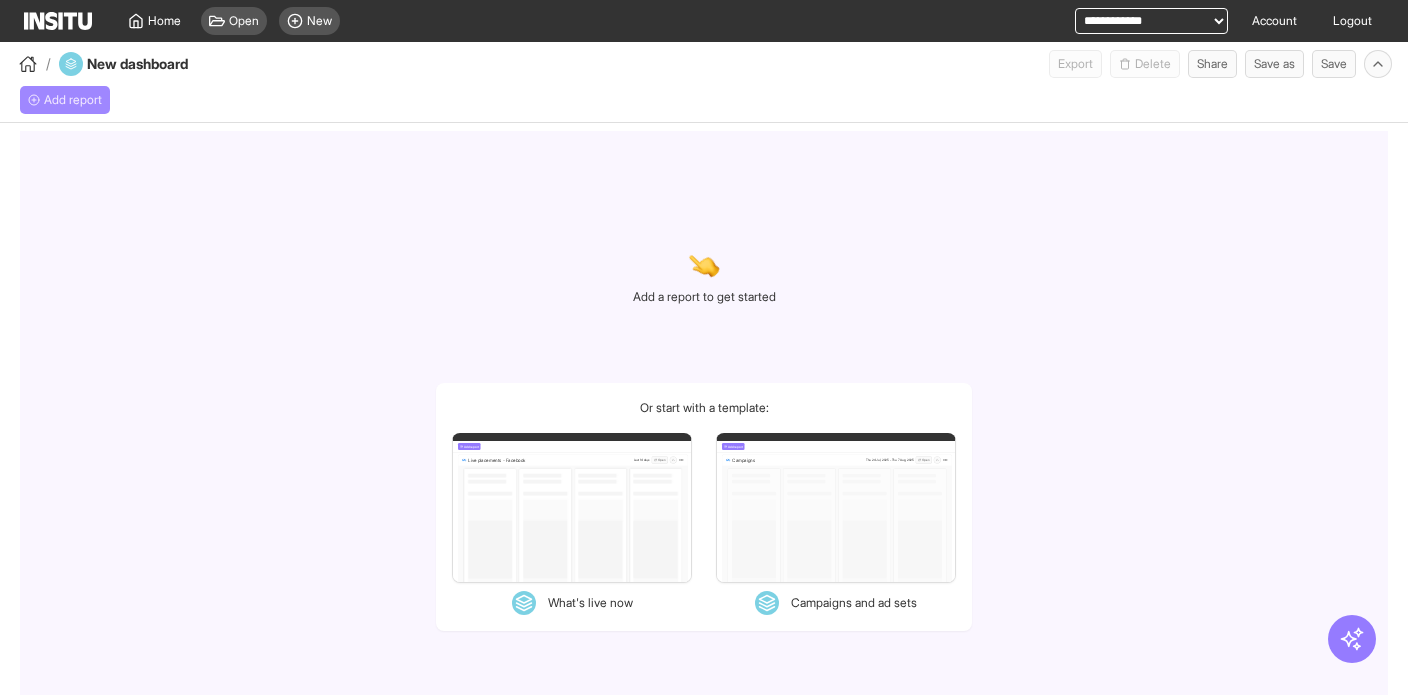 click on "Add report" at bounding box center (73, 100) 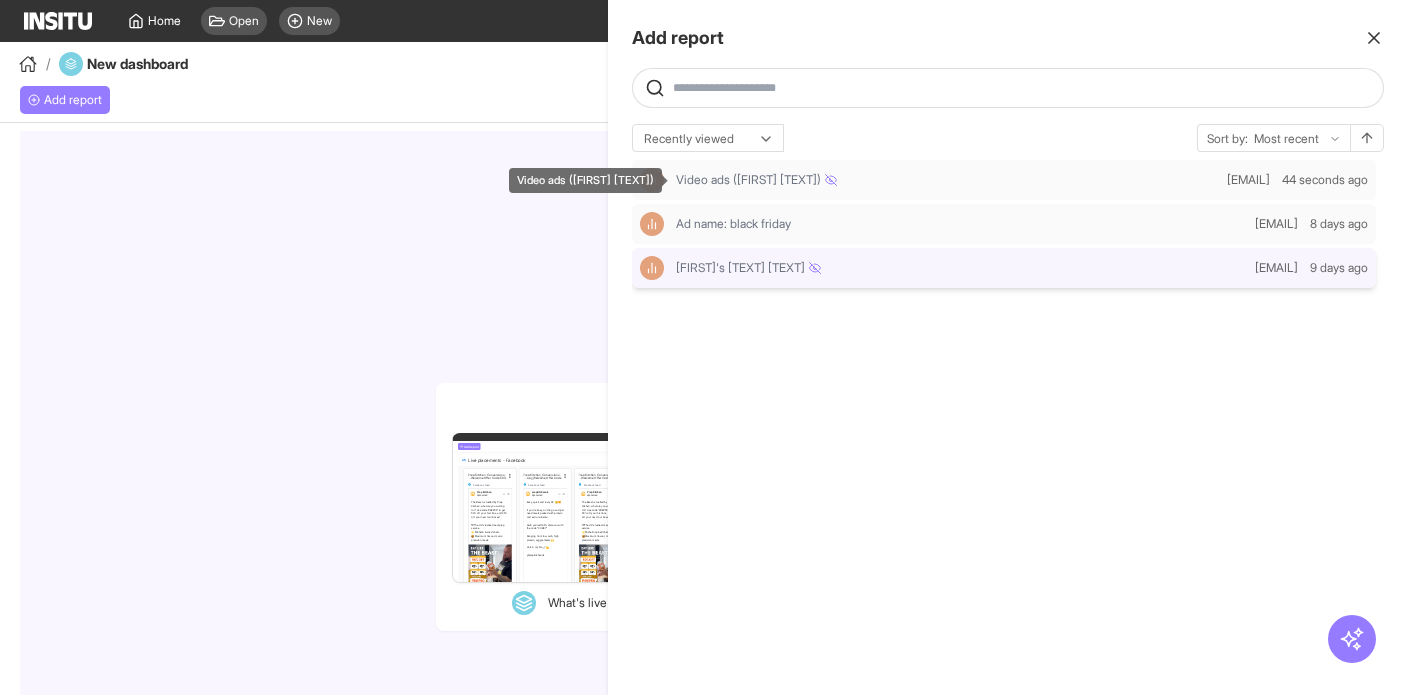 drag, startPoint x: 736, startPoint y: 181, endPoint x: 921, endPoint y: 271, distance: 205.73041 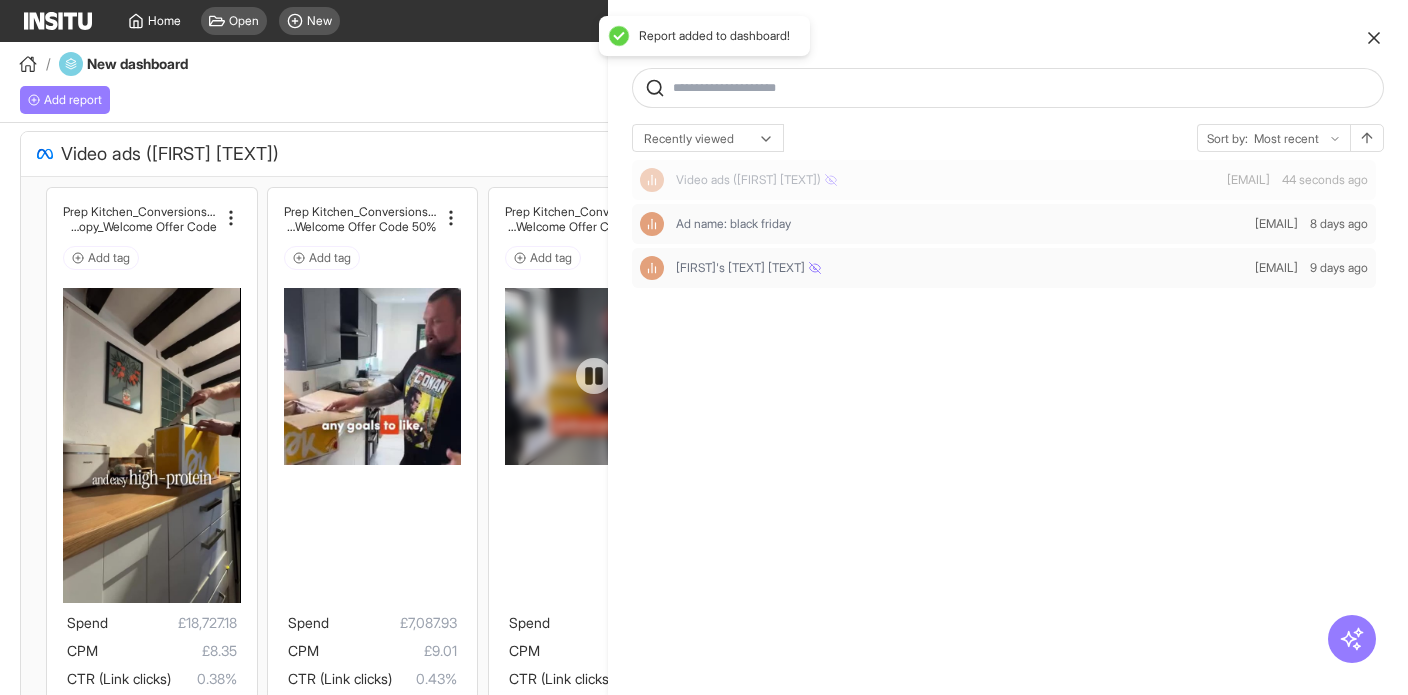 click at bounding box center (704, 347) 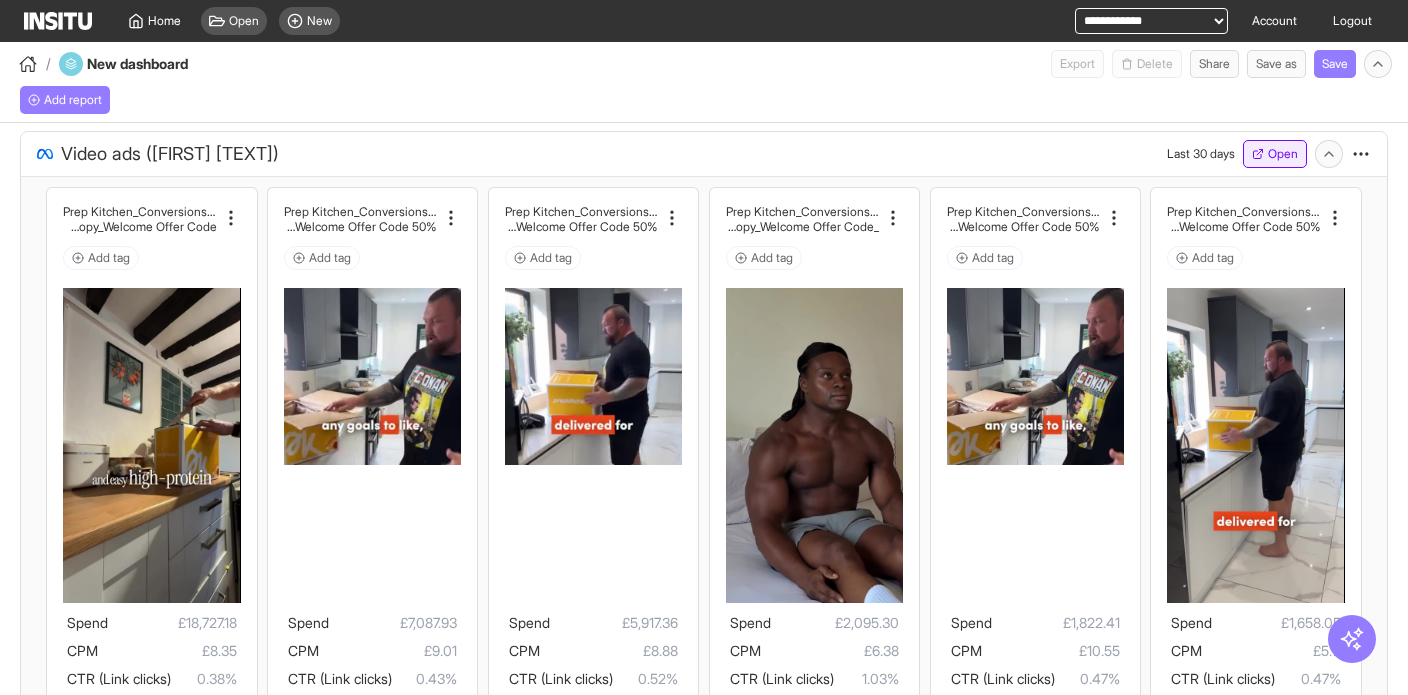 click on "Open" at bounding box center (1275, 154) 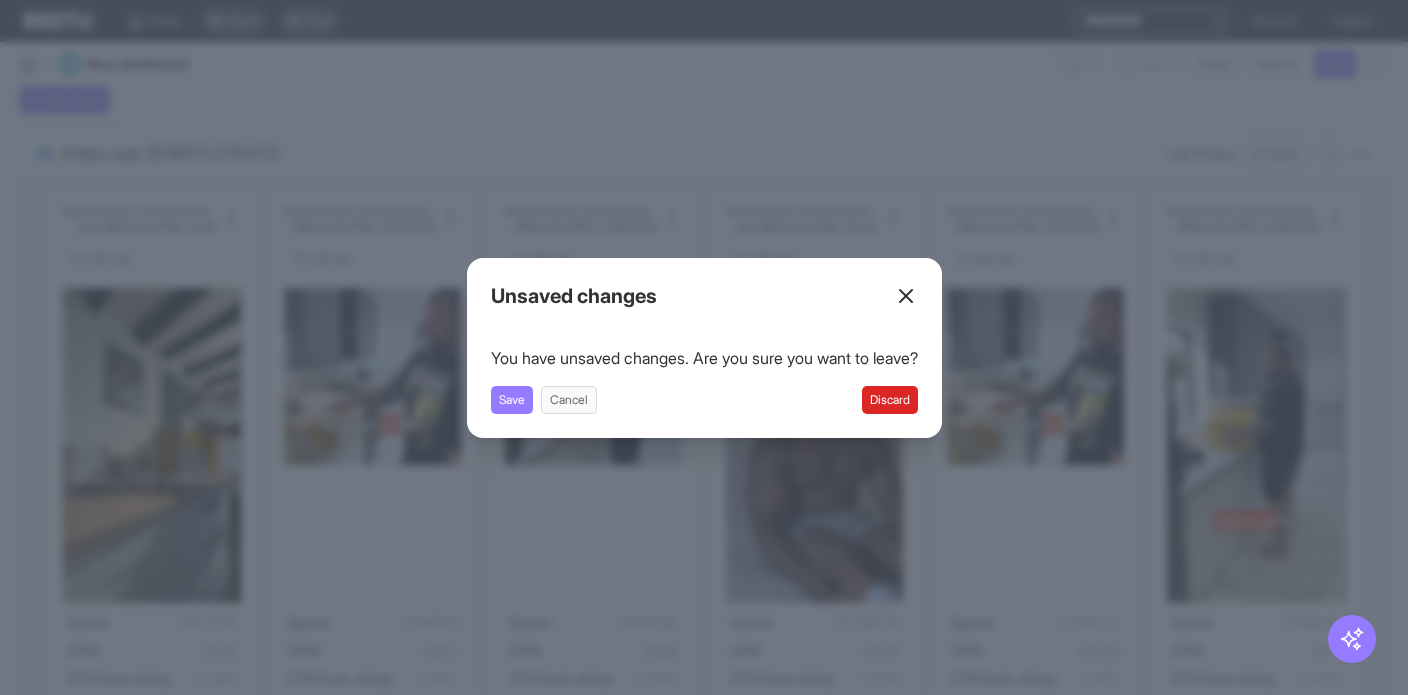 click on "Discard" at bounding box center (890, 400) 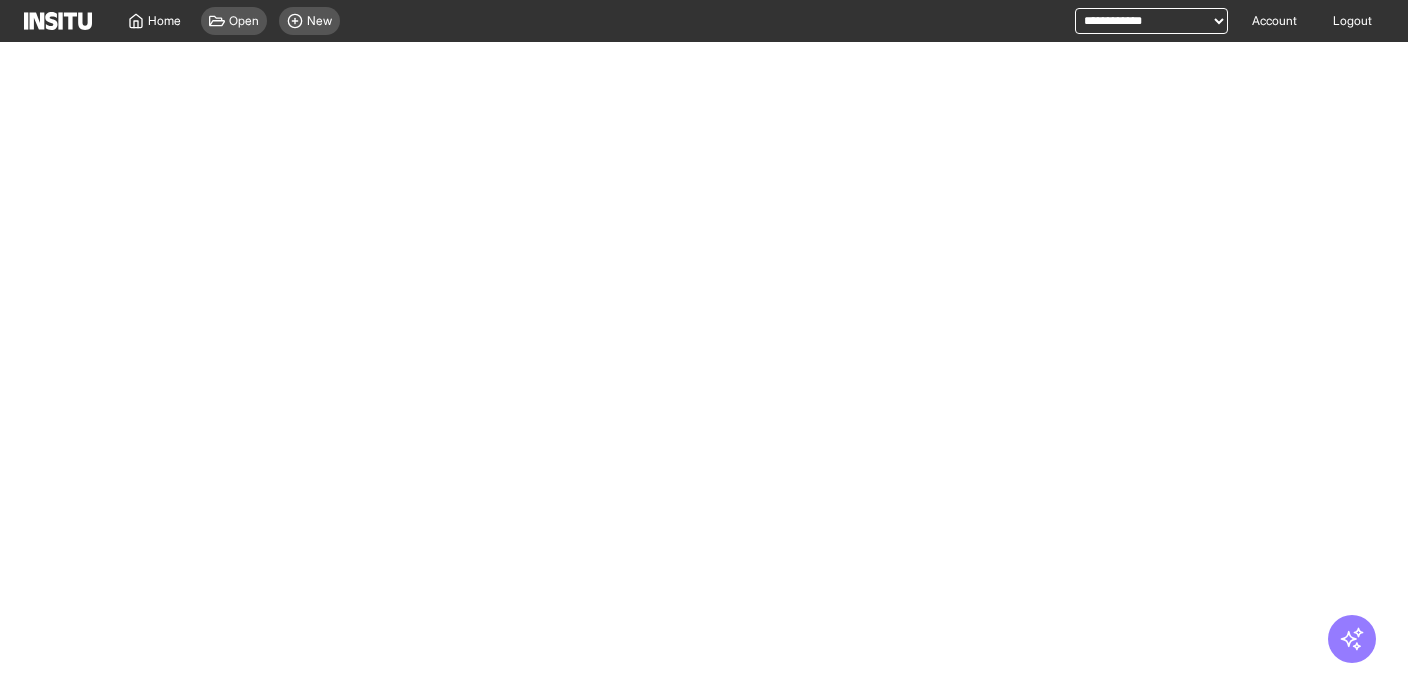select on "**" 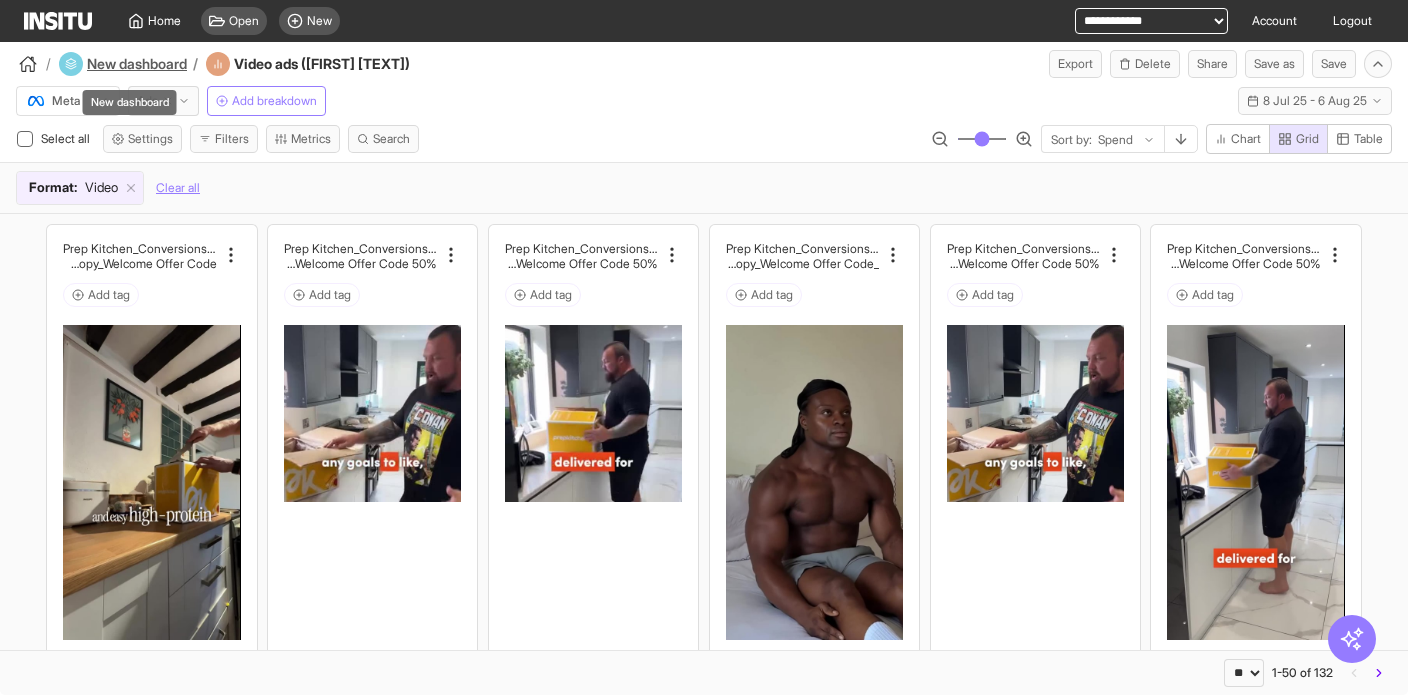 click on "New dashboard" at bounding box center [137, 64] 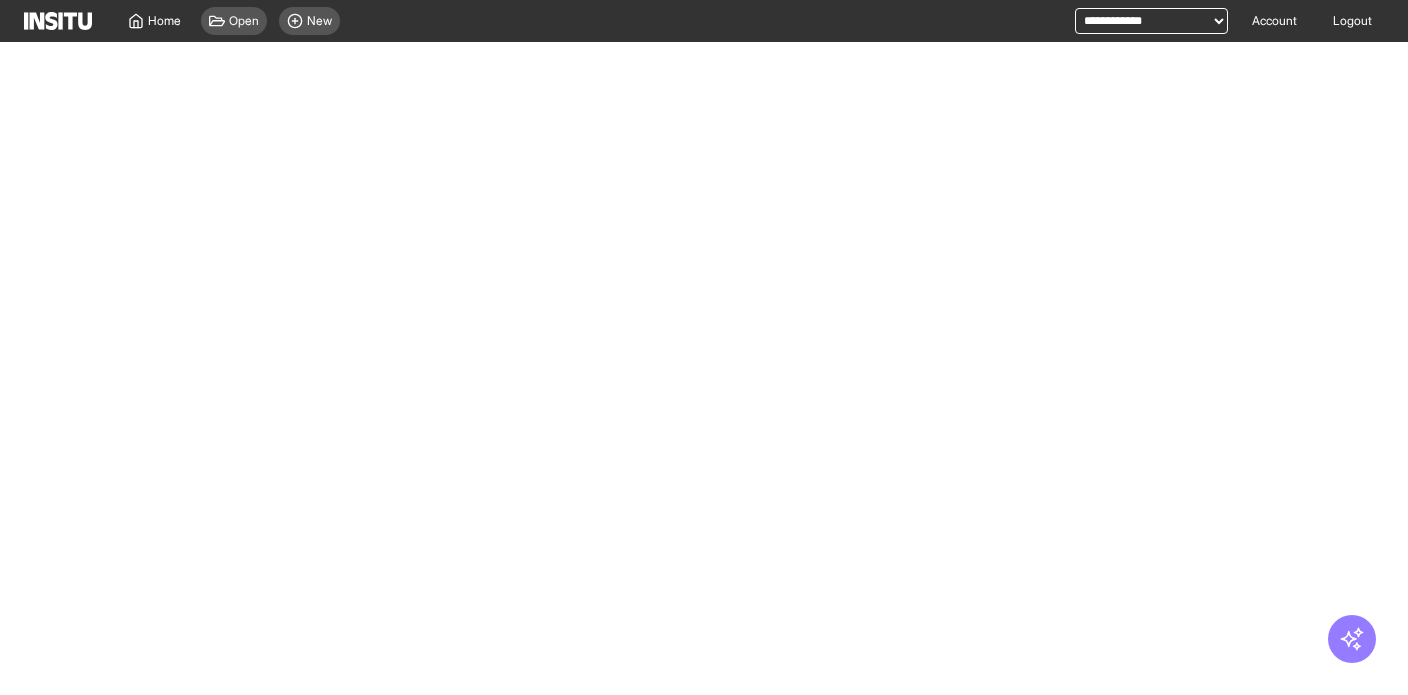 select on "**" 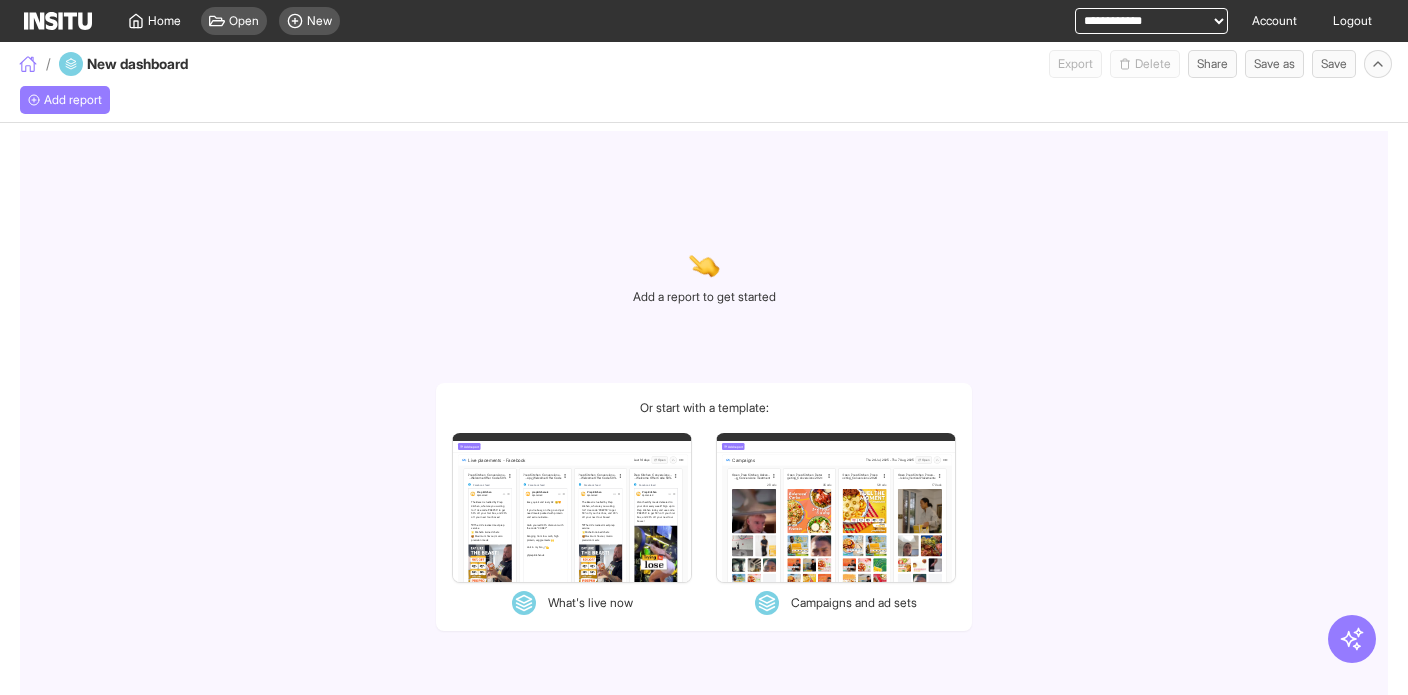 click 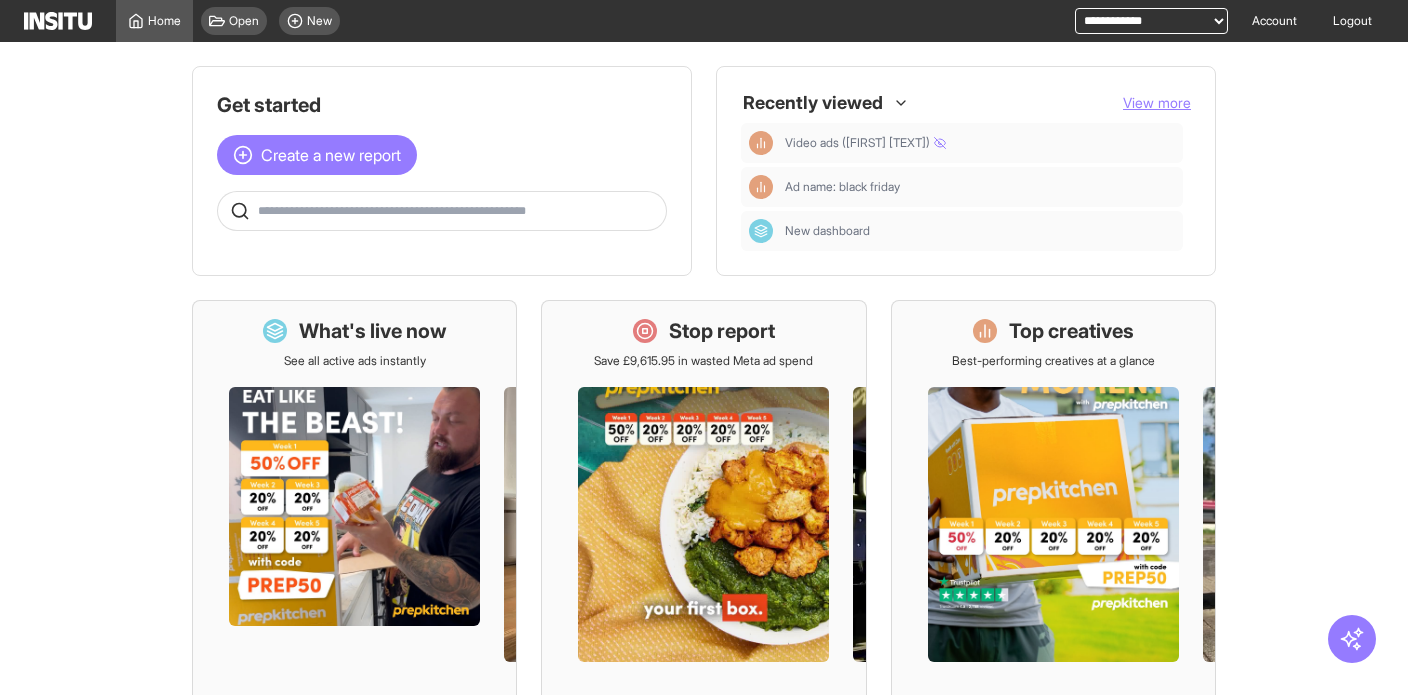 click on "Get started Create a new report Recently viewed View more Video ads (Nick test) Ad name: black friday New dashboard What's live now See all active ads instantly Stop report Save £9,615.95 in wasted Meta ad spend Top creatives Best-performing creatives at a glance Top thumbstoppers Attention-grabbing video ads Static deep dive Insights on static image ads Creative fatigue Spot worn-out ads, boost engagement Coming soon" at bounding box center (704, 368) 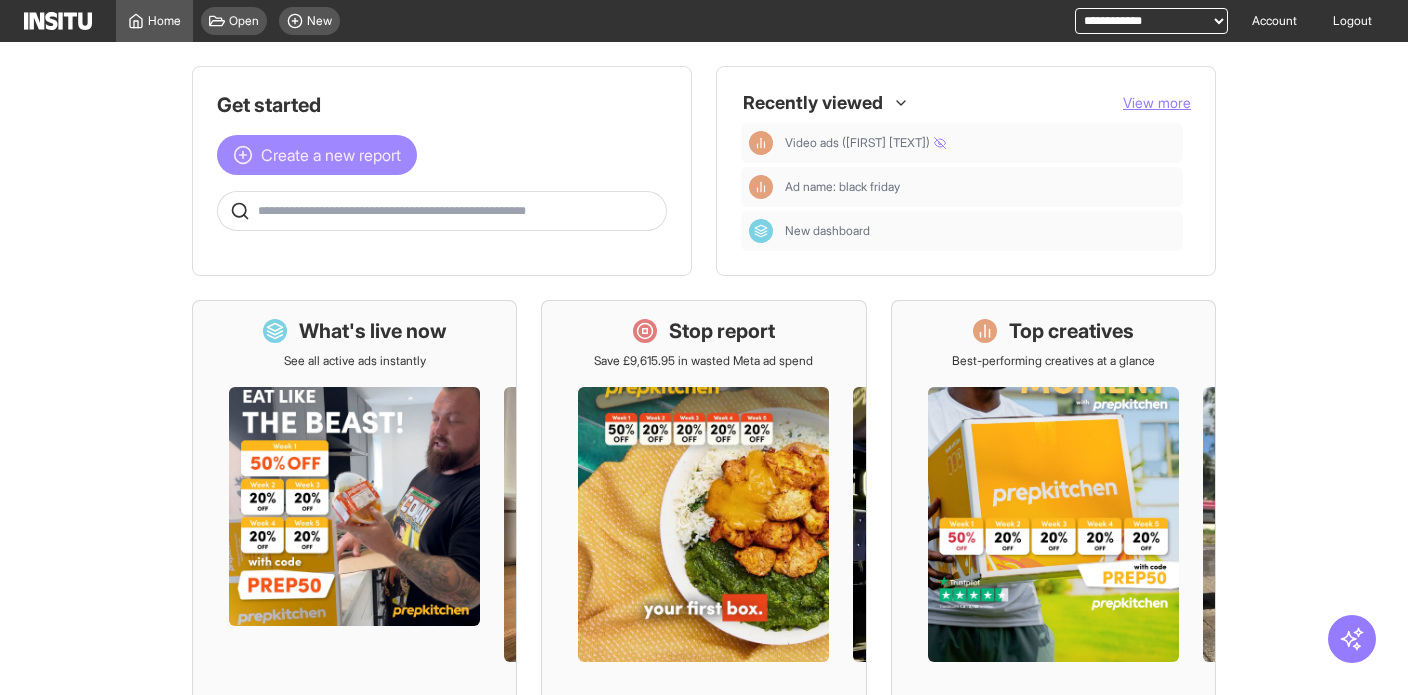 click on "Create a new report" at bounding box center (331, 155) 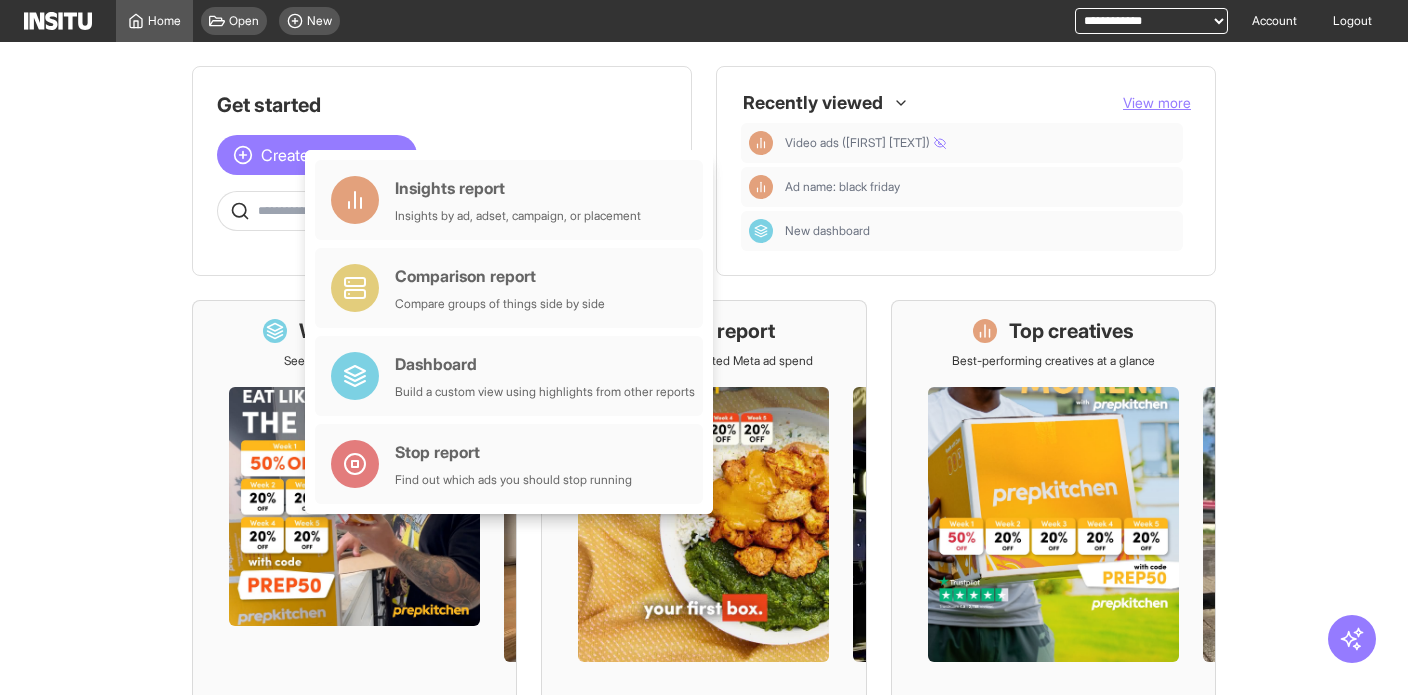 click on "Get started" at bounding box center (442, 105) 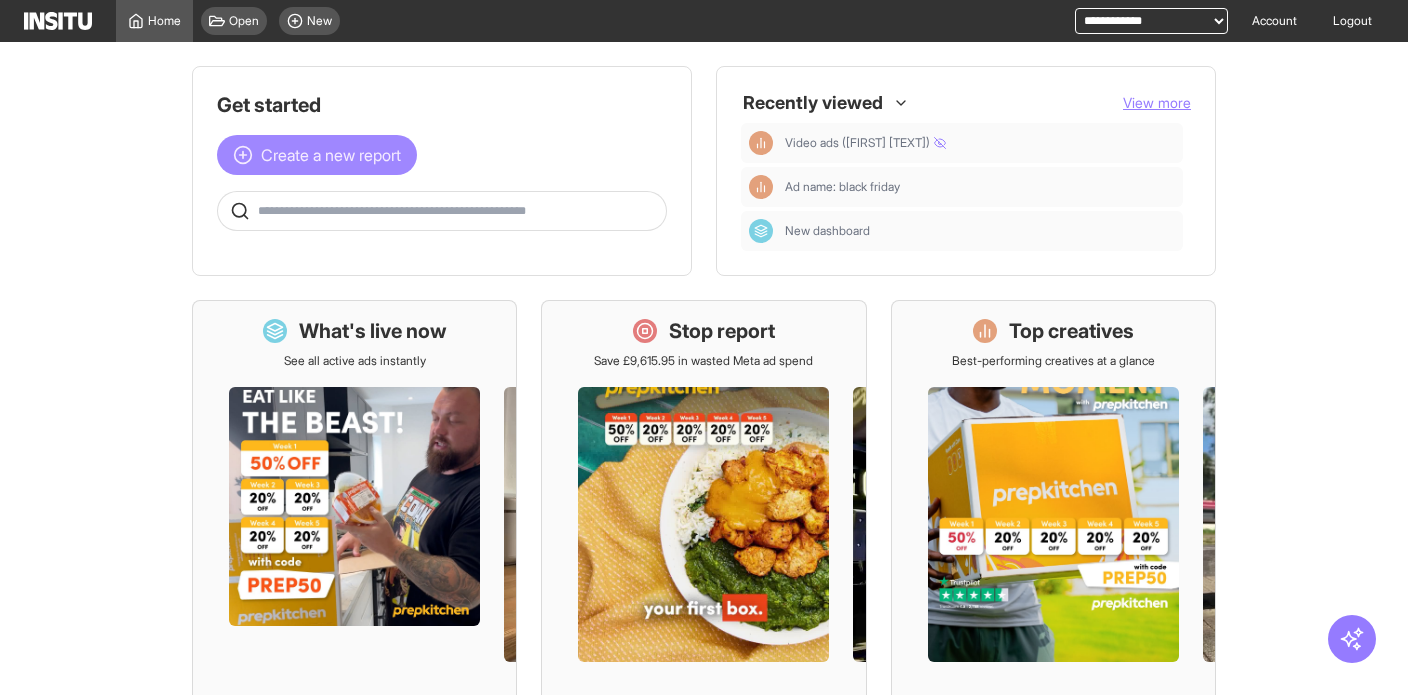 click on "Create a new report" at bounding box center [331, 155] 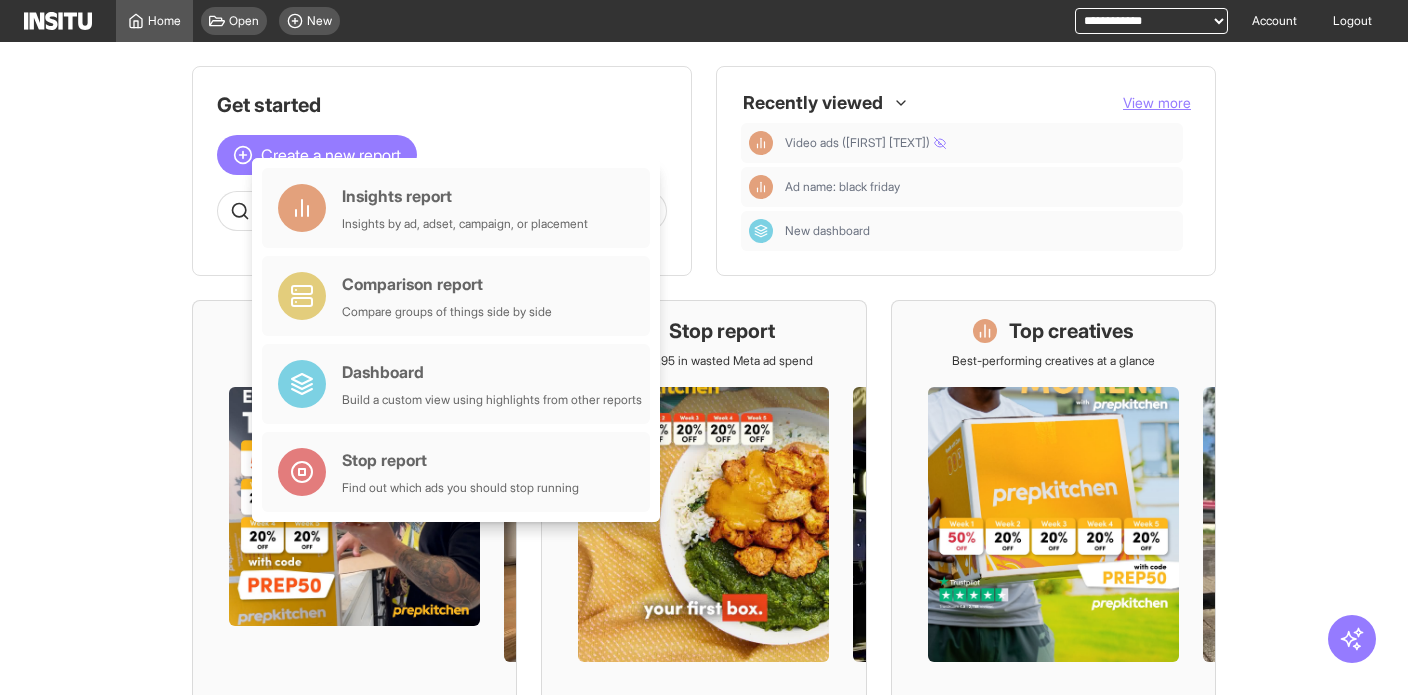 click on "Get started Create a new report" at bounding box center [442, 161] 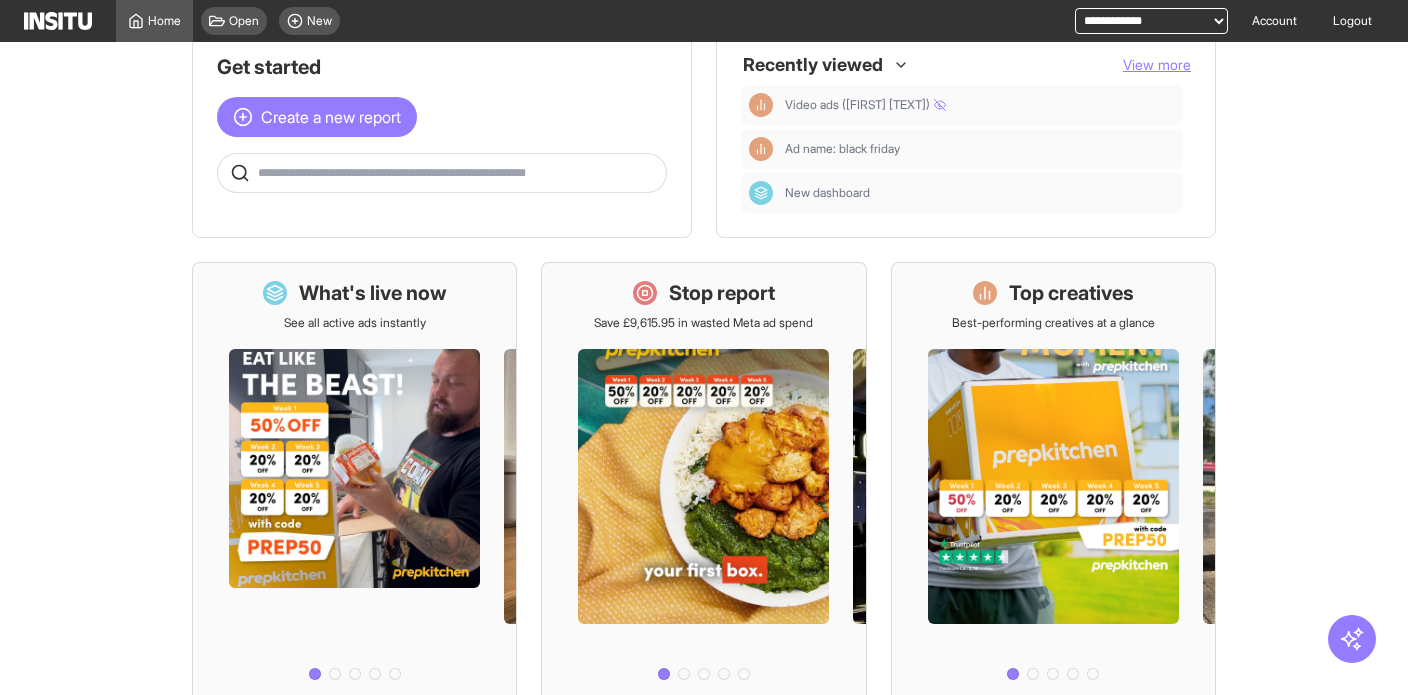 scroll, scrollTop: 0, scrollLeft: 0, axis: both 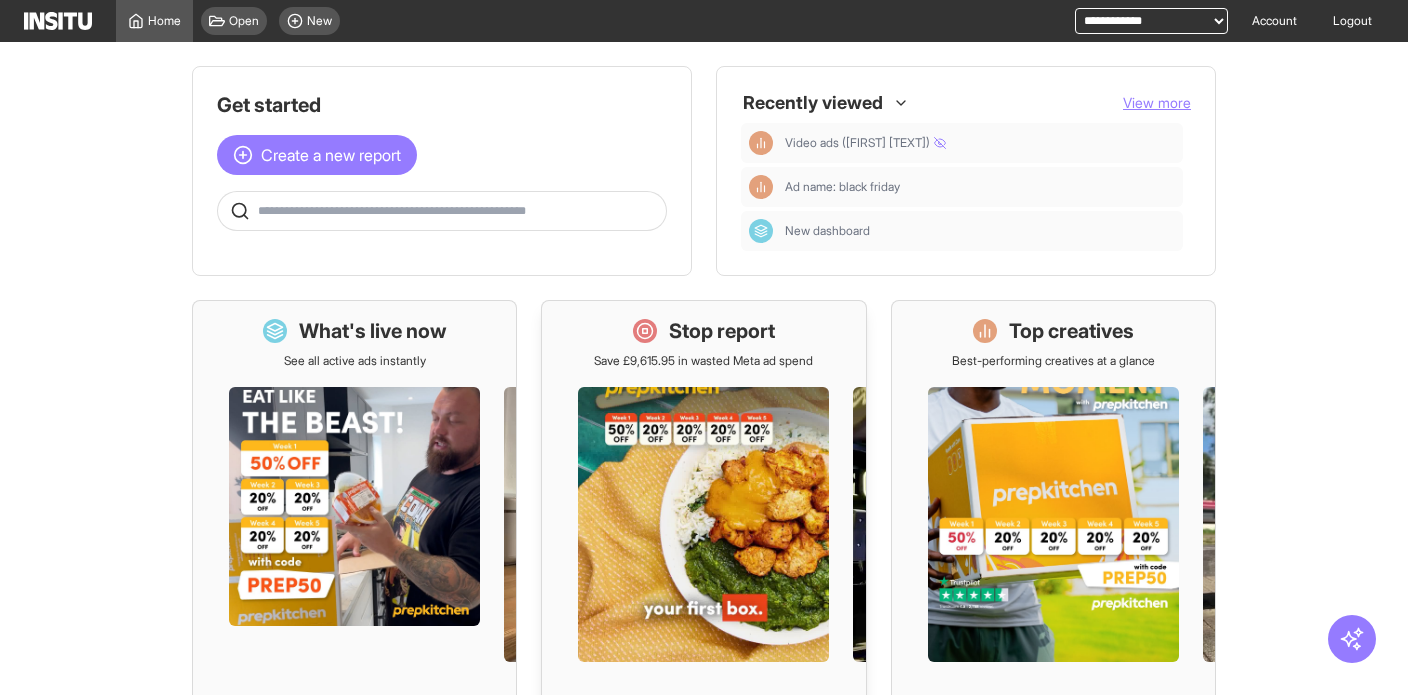 click on "Stop report" at bounding box center (703, 331) 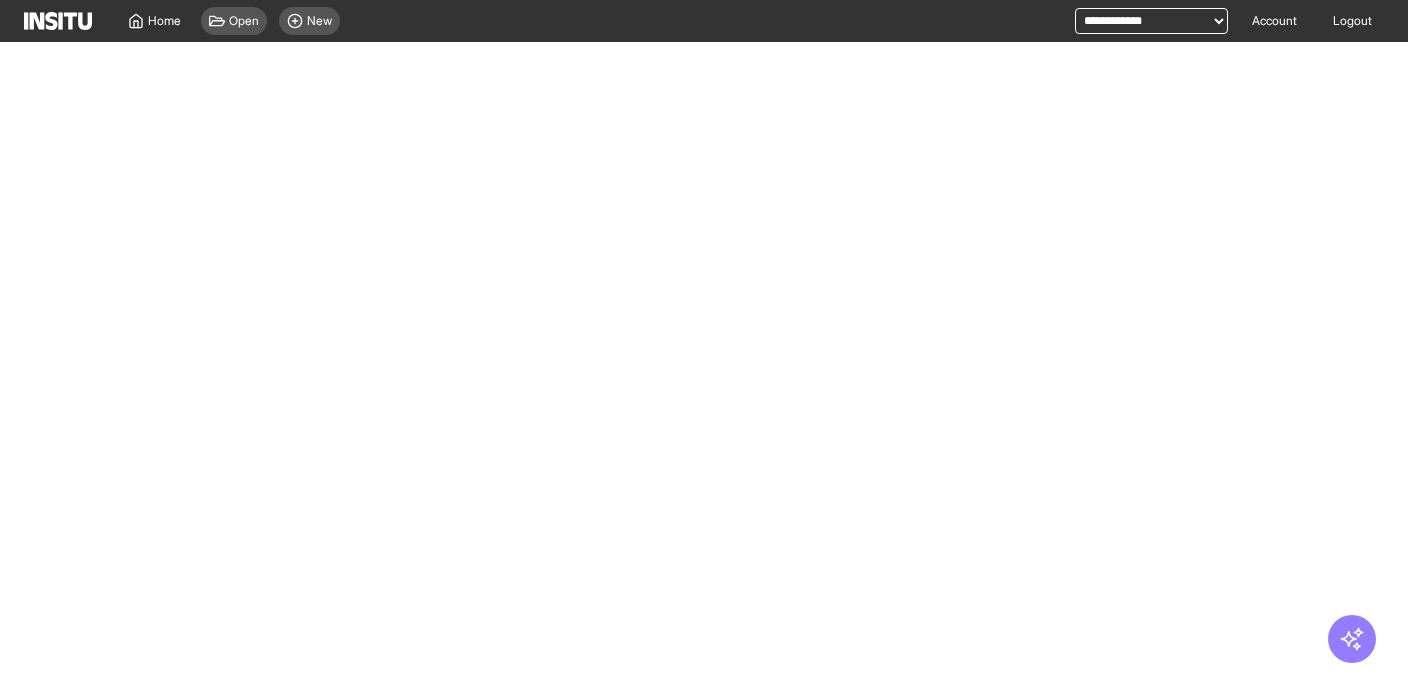 select on "**" 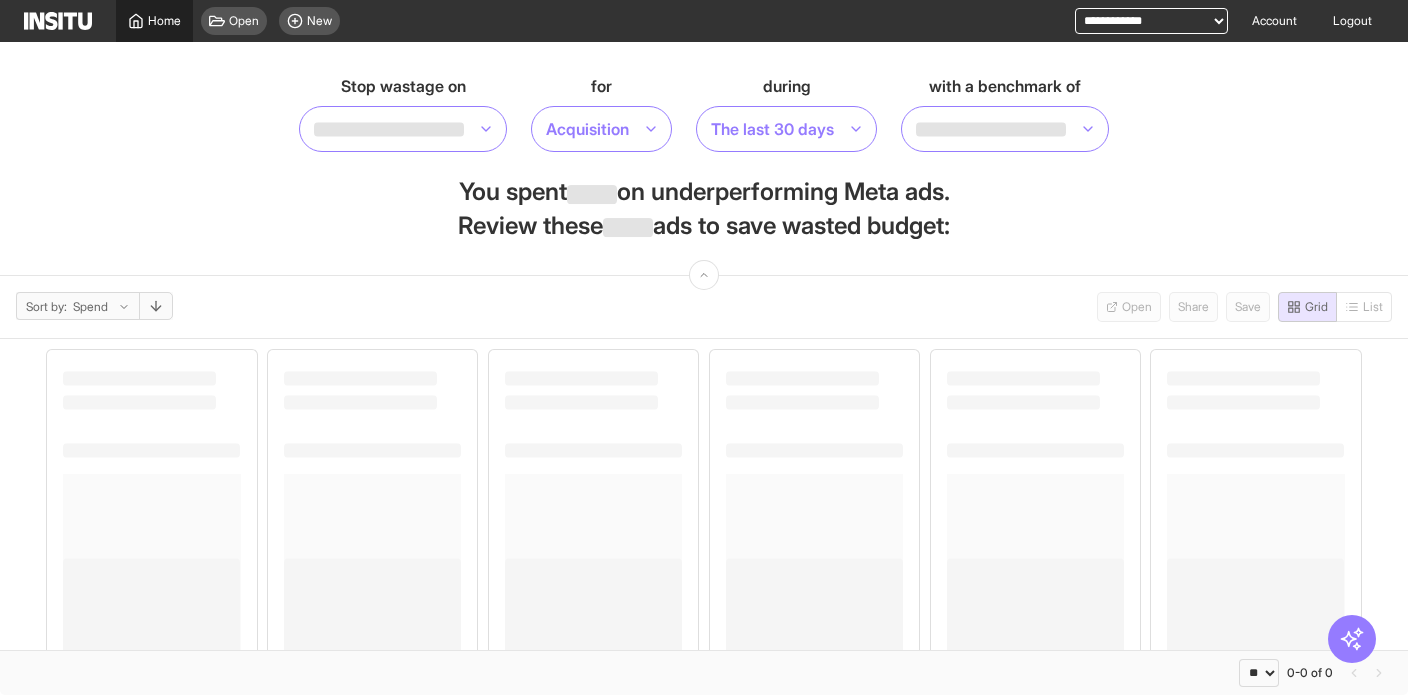 click on "Home" at bounding box center [164, 21] 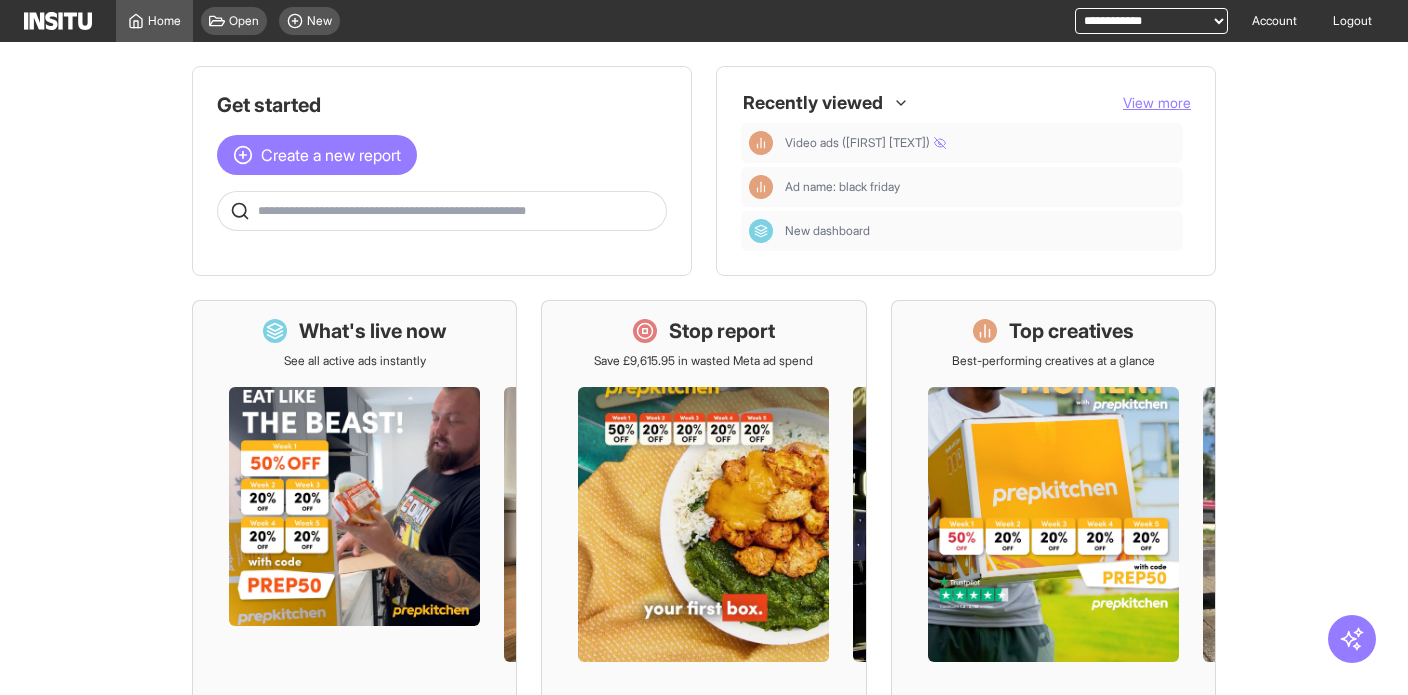 click at bounding box center (458, 211) 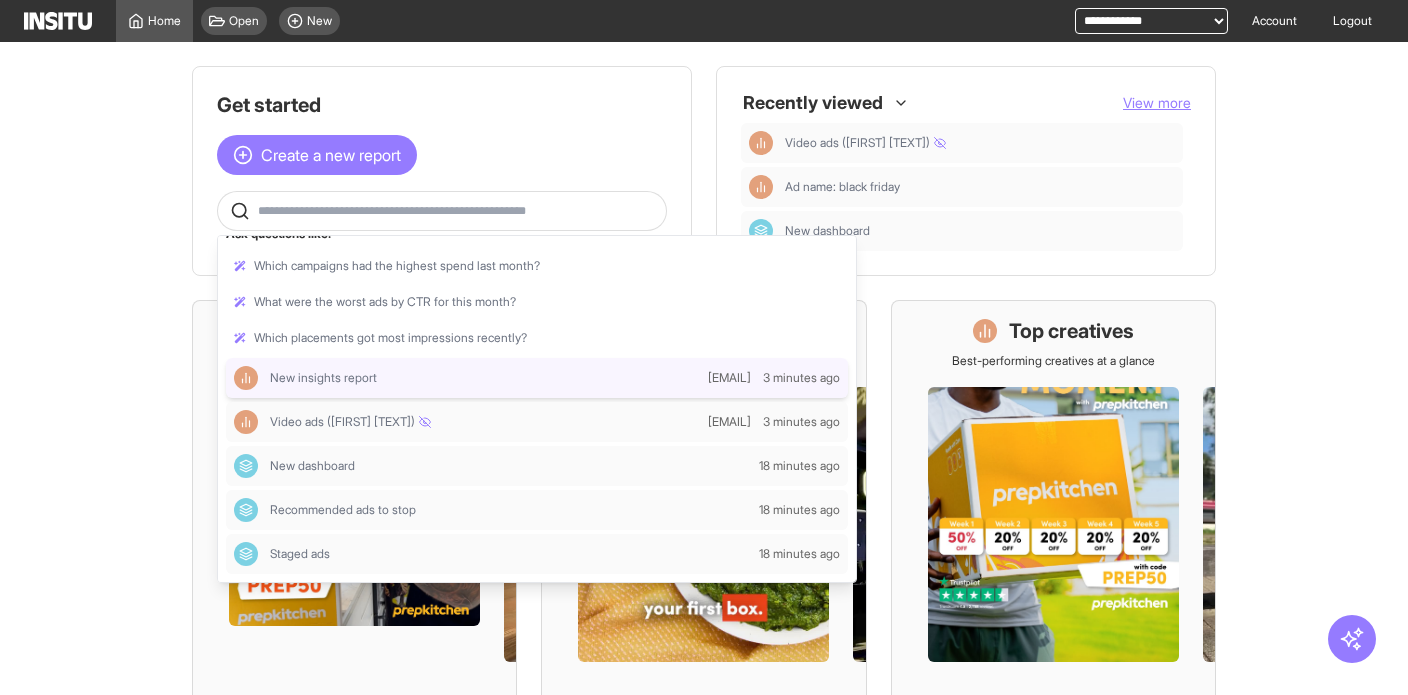 scroll, scrollTop: 0, scrollLeft: 0, axis: both 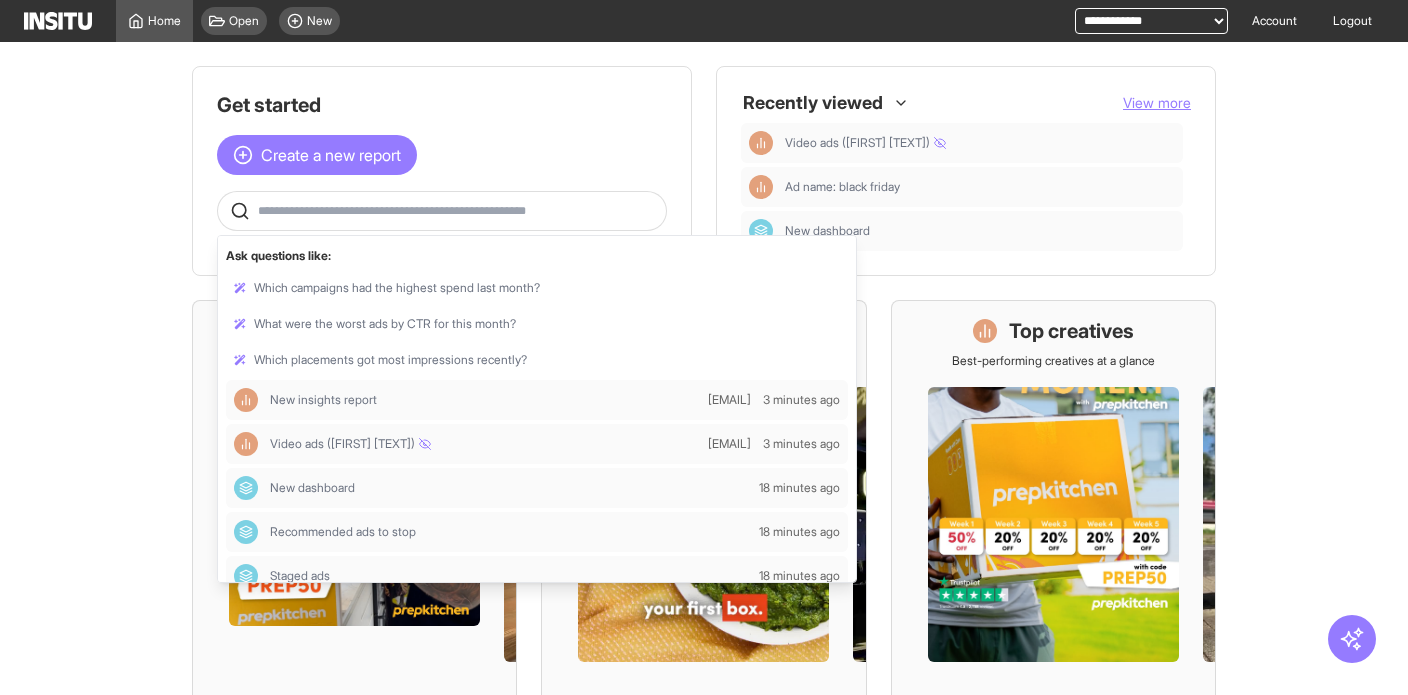click at bounding box center (458, 211) 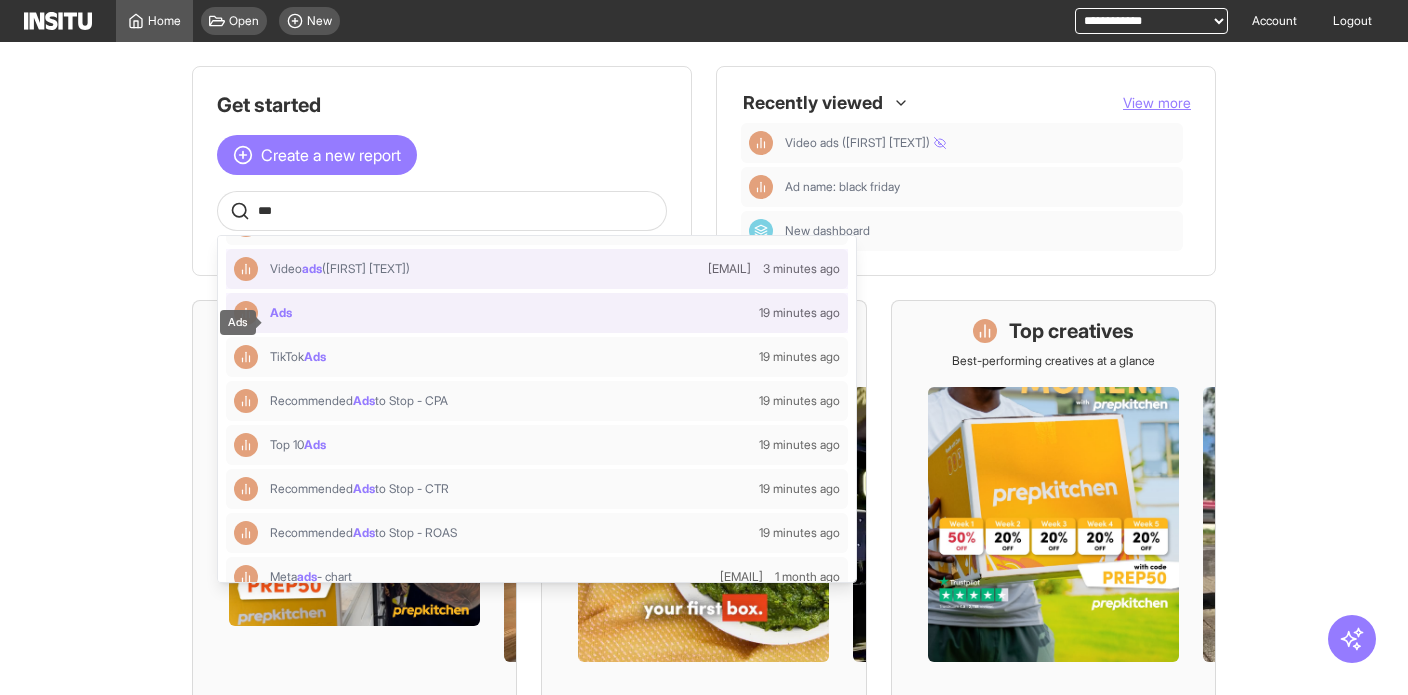 scroll, scrollTop: 234, scrollLeft: 0, axis: vertical 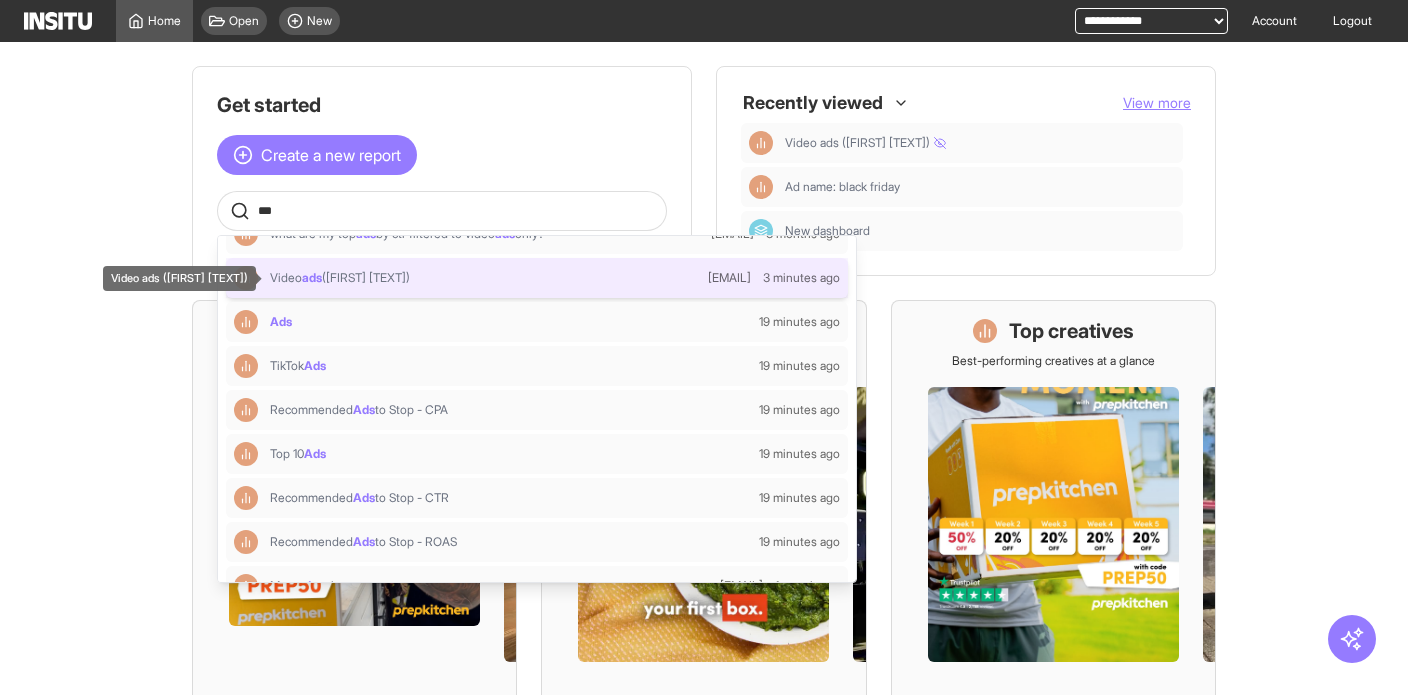 type on "***" 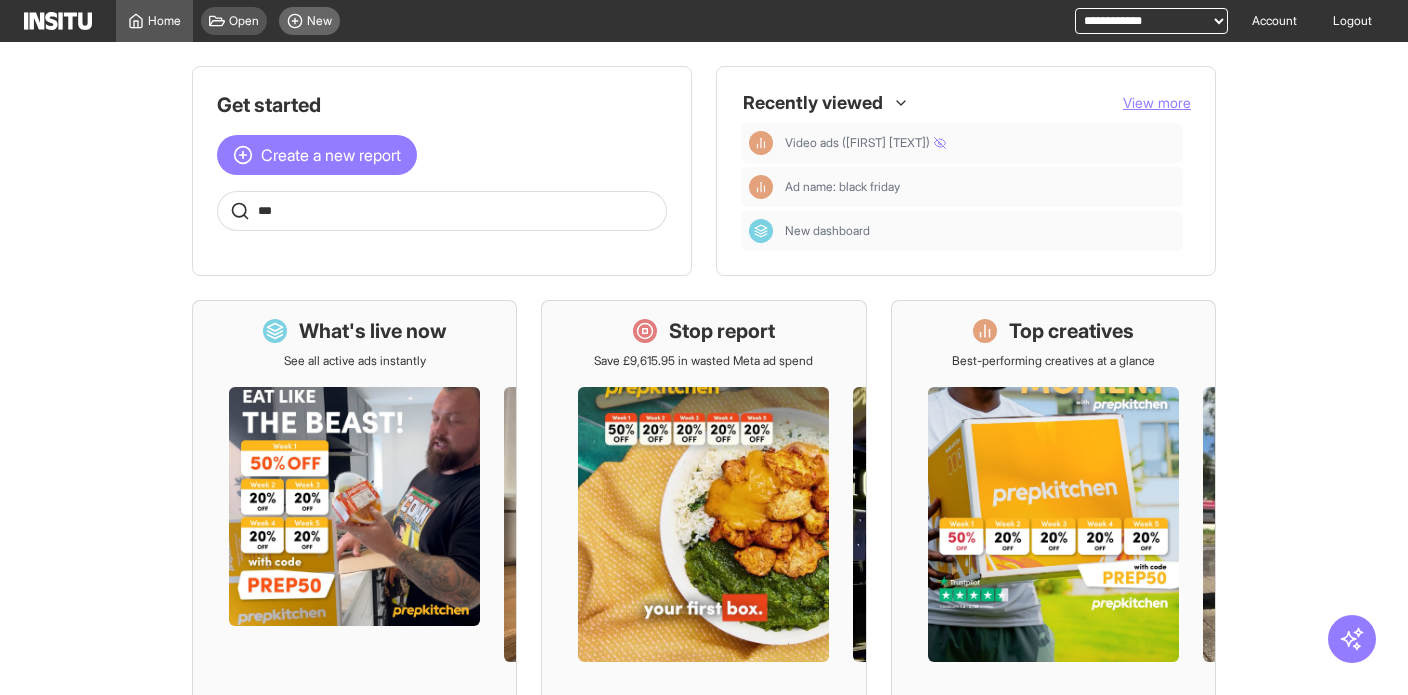 click on "New" at bounding box center (309, 21) 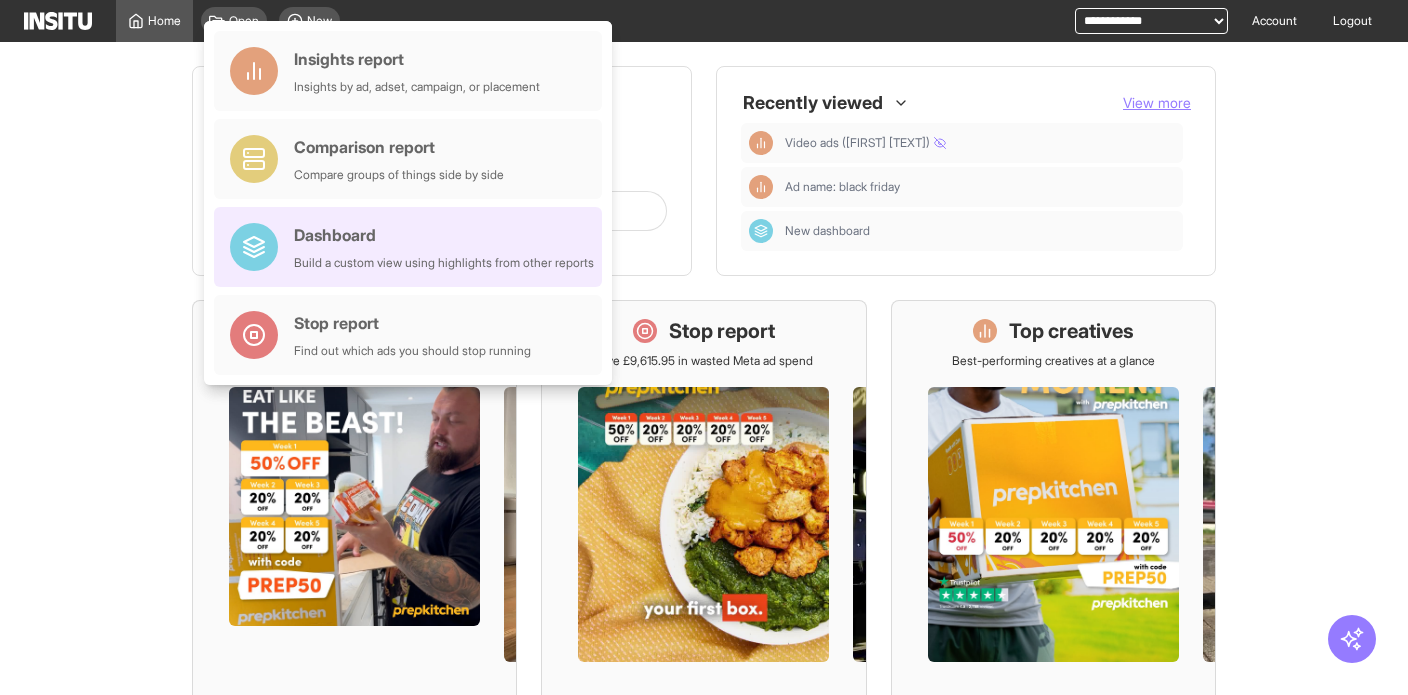 click on "Dashboard" at bounding box center (444, 235) 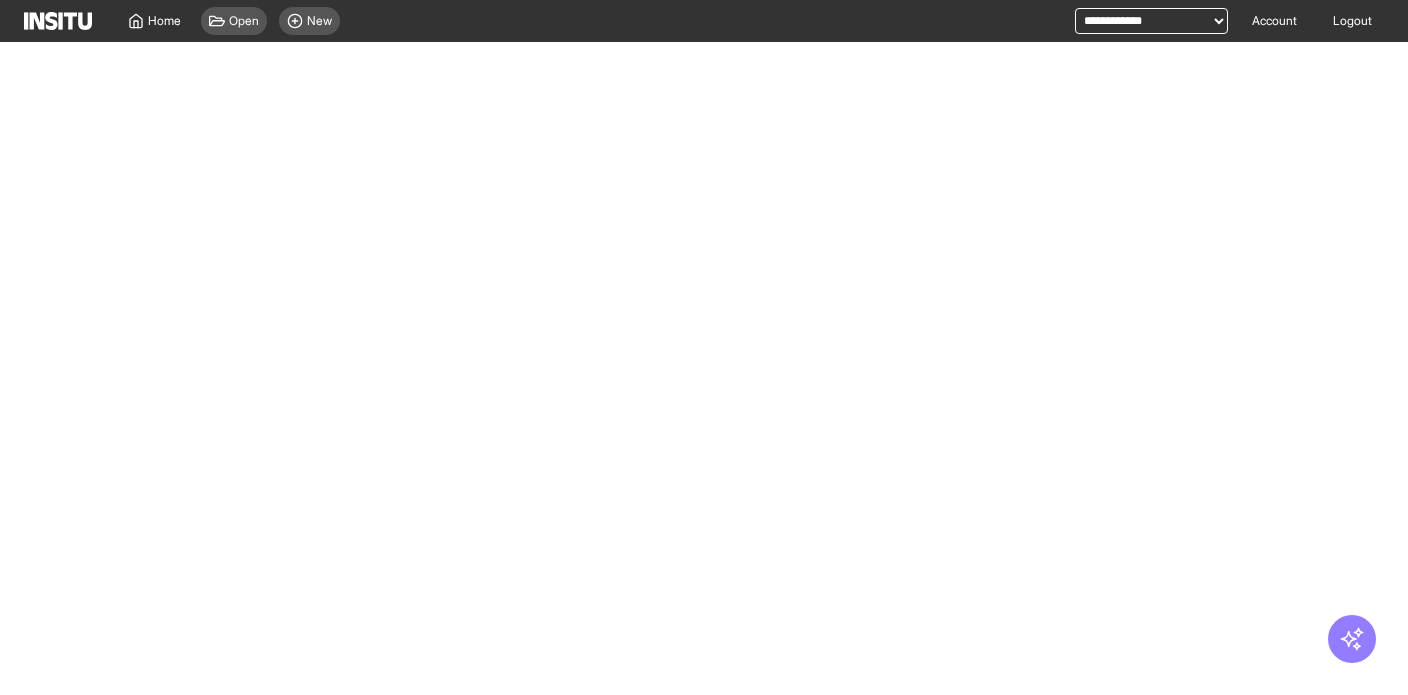 select on "**" 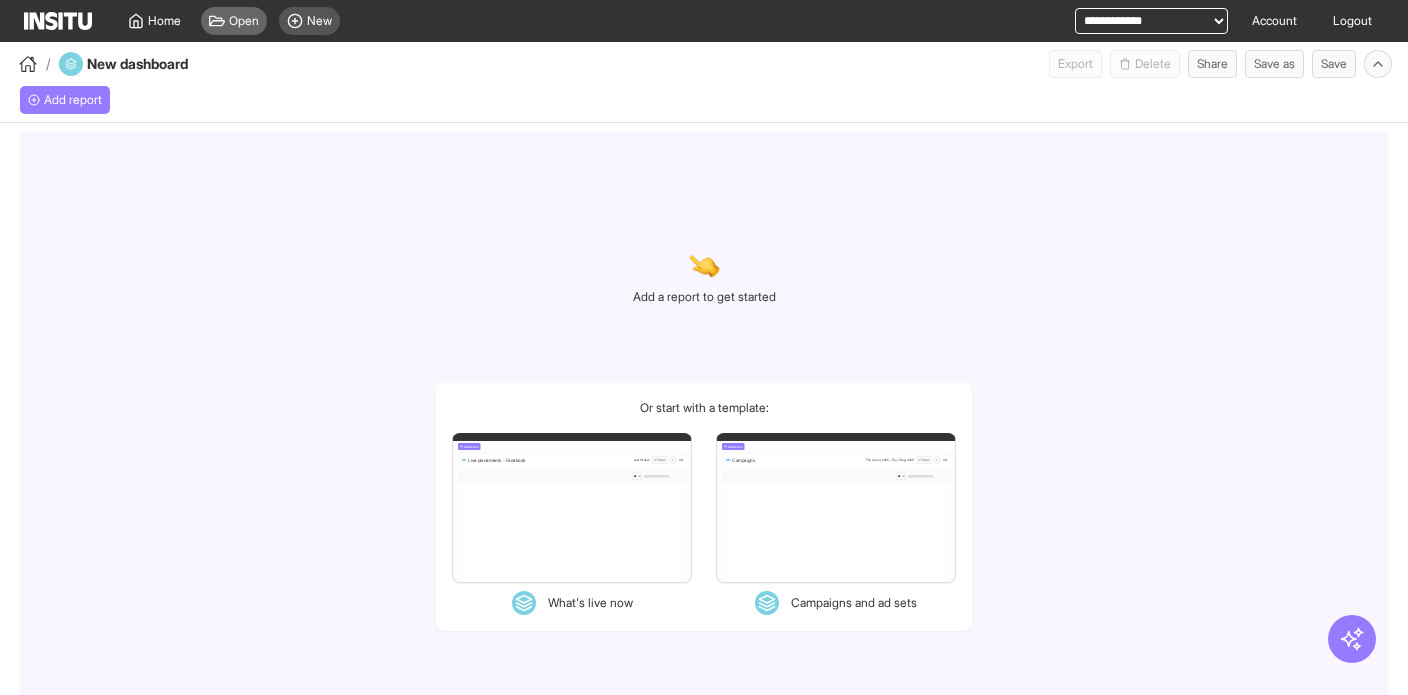 select on "**" 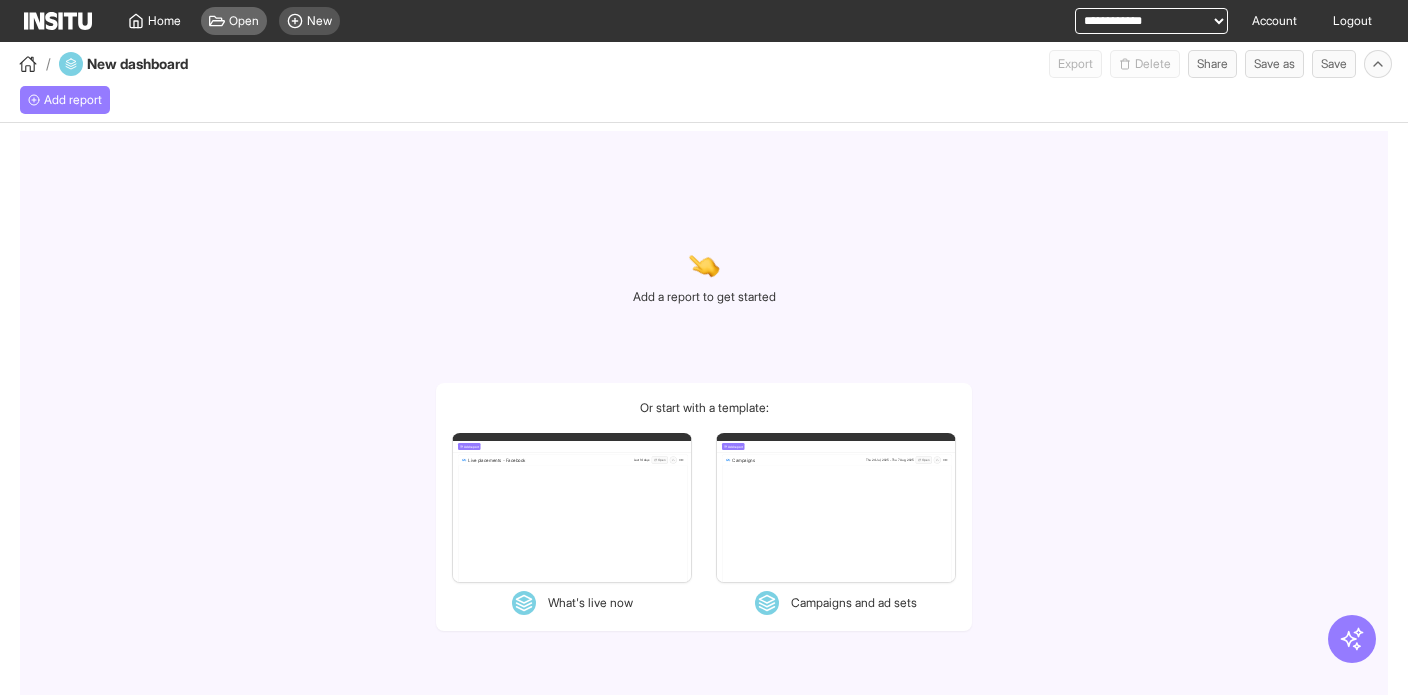 click 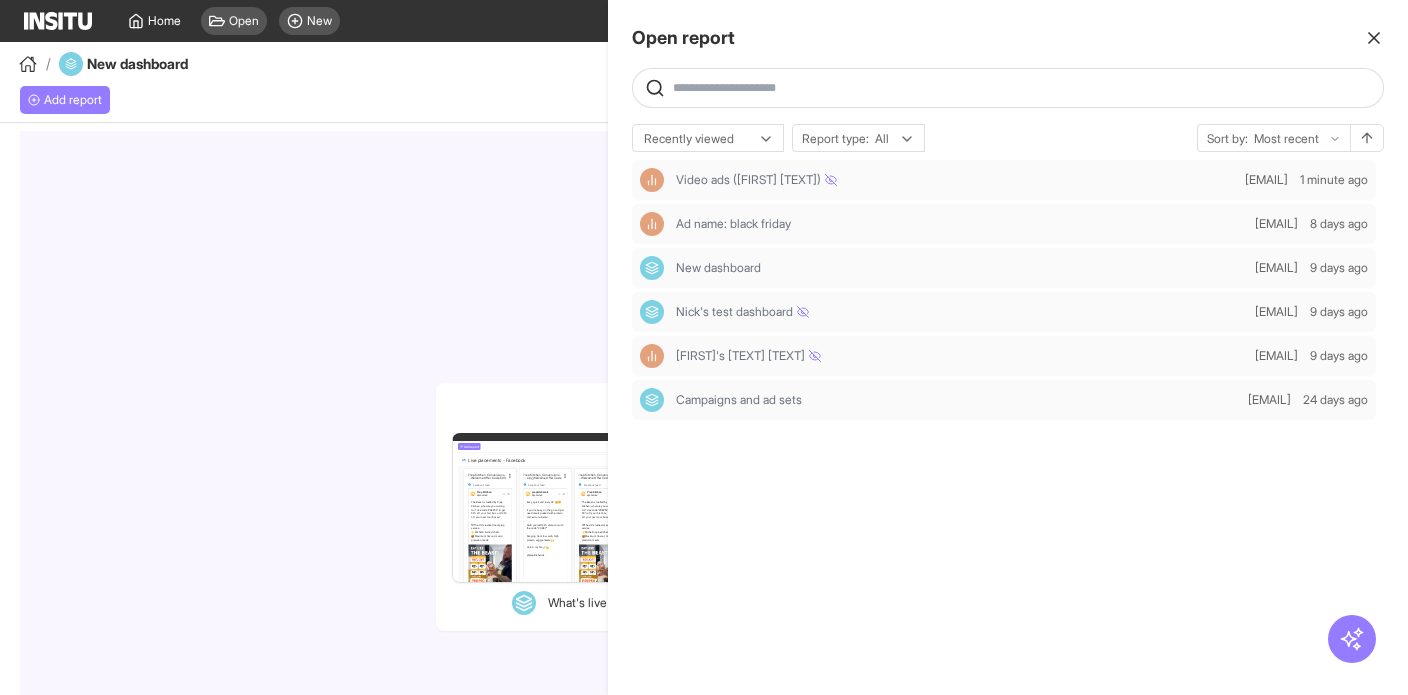 click 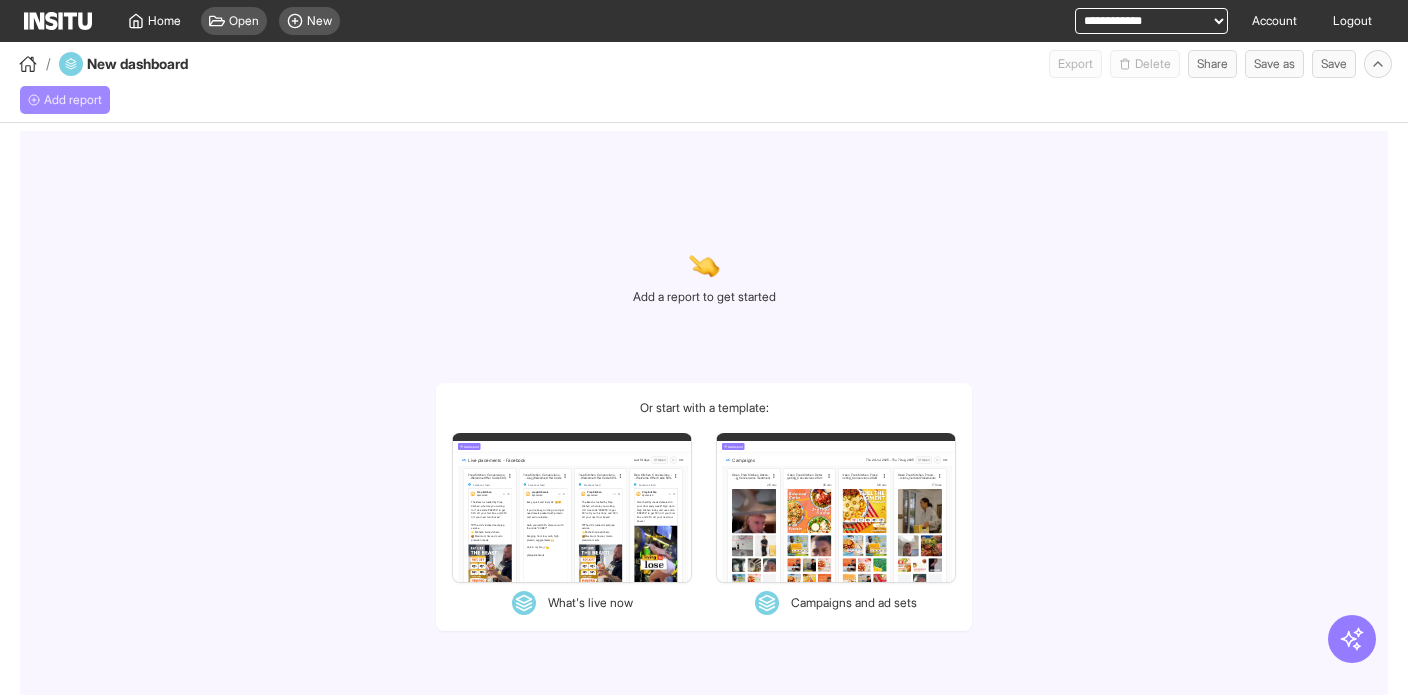 click on "Add report" at bounding box center [73, 100] 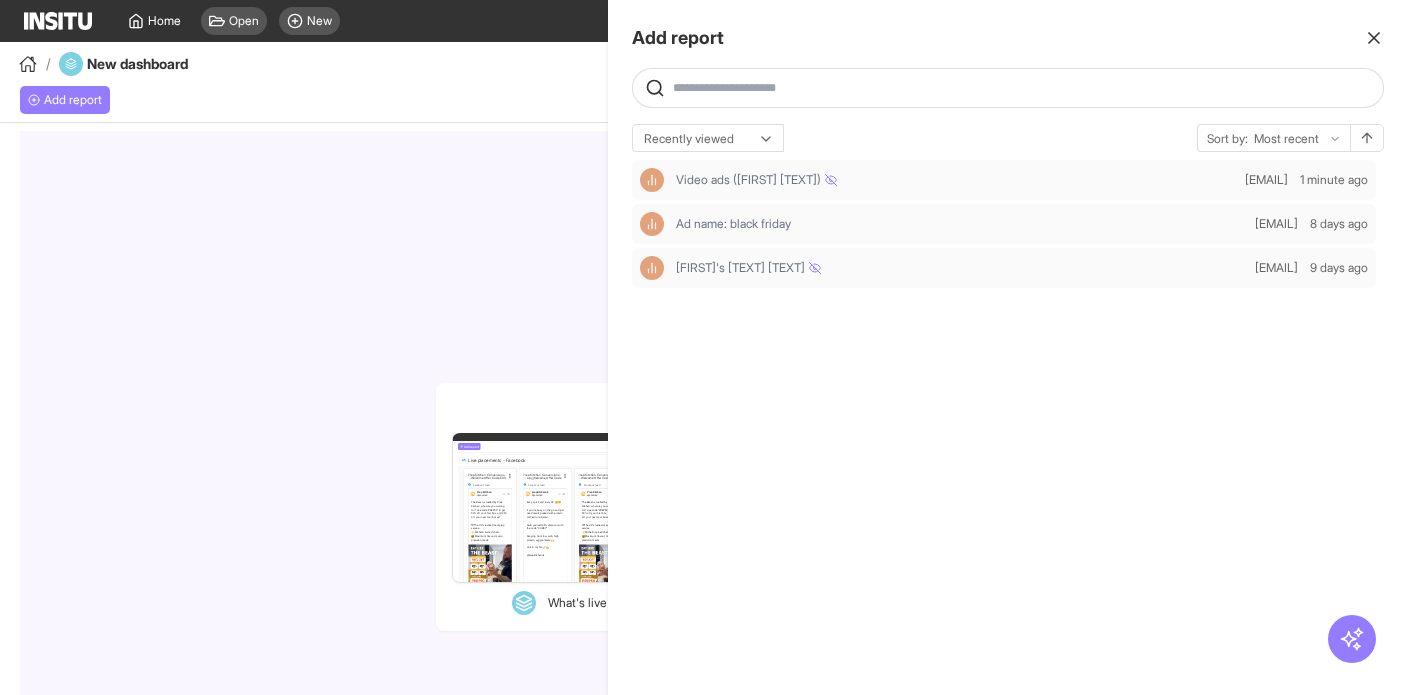 click 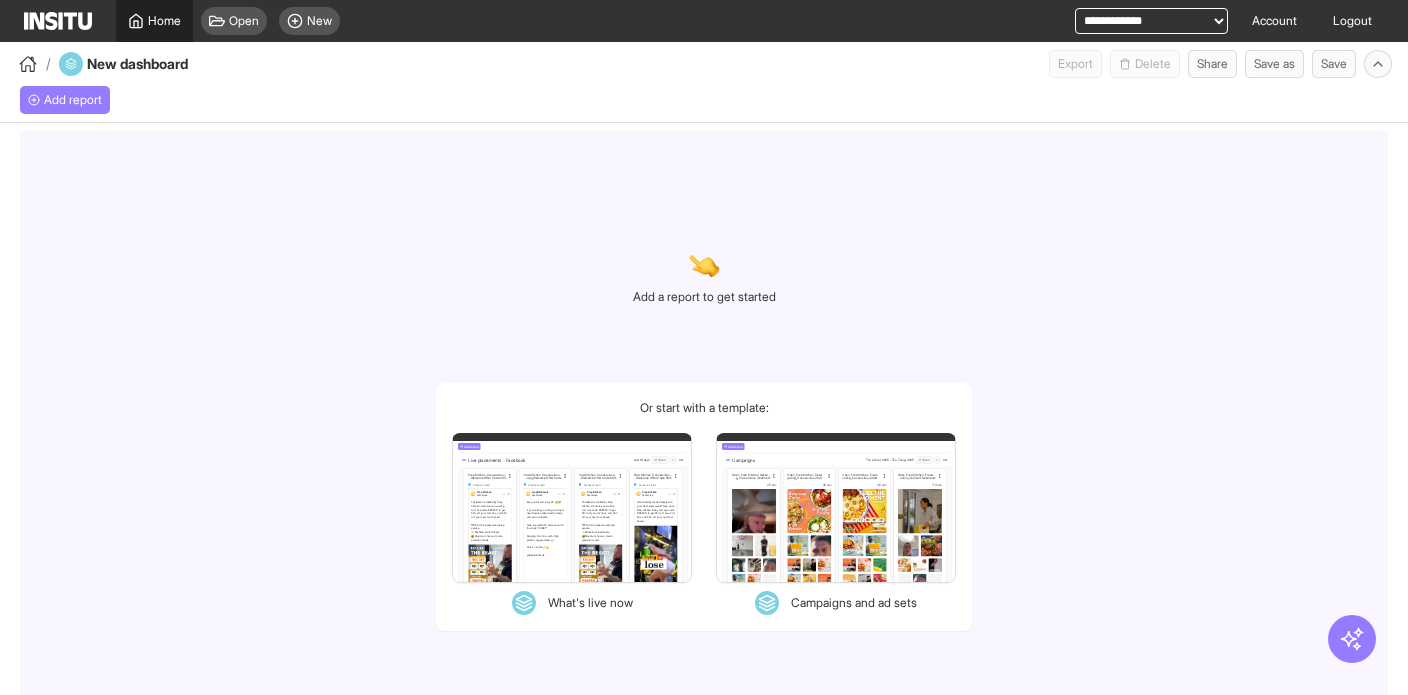 click on "Home" at bounding box center (164, 21) 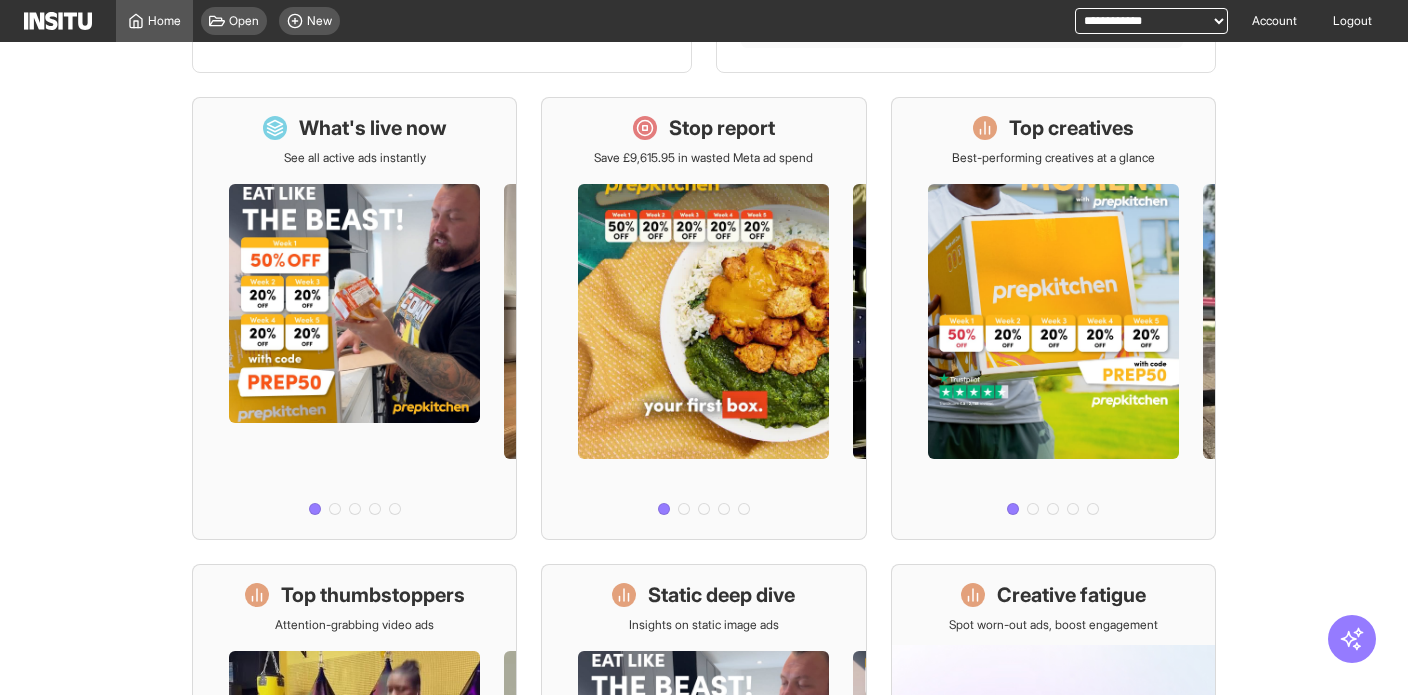 scroll, scrollTop: 0, scrollLeft: 0, axis: both 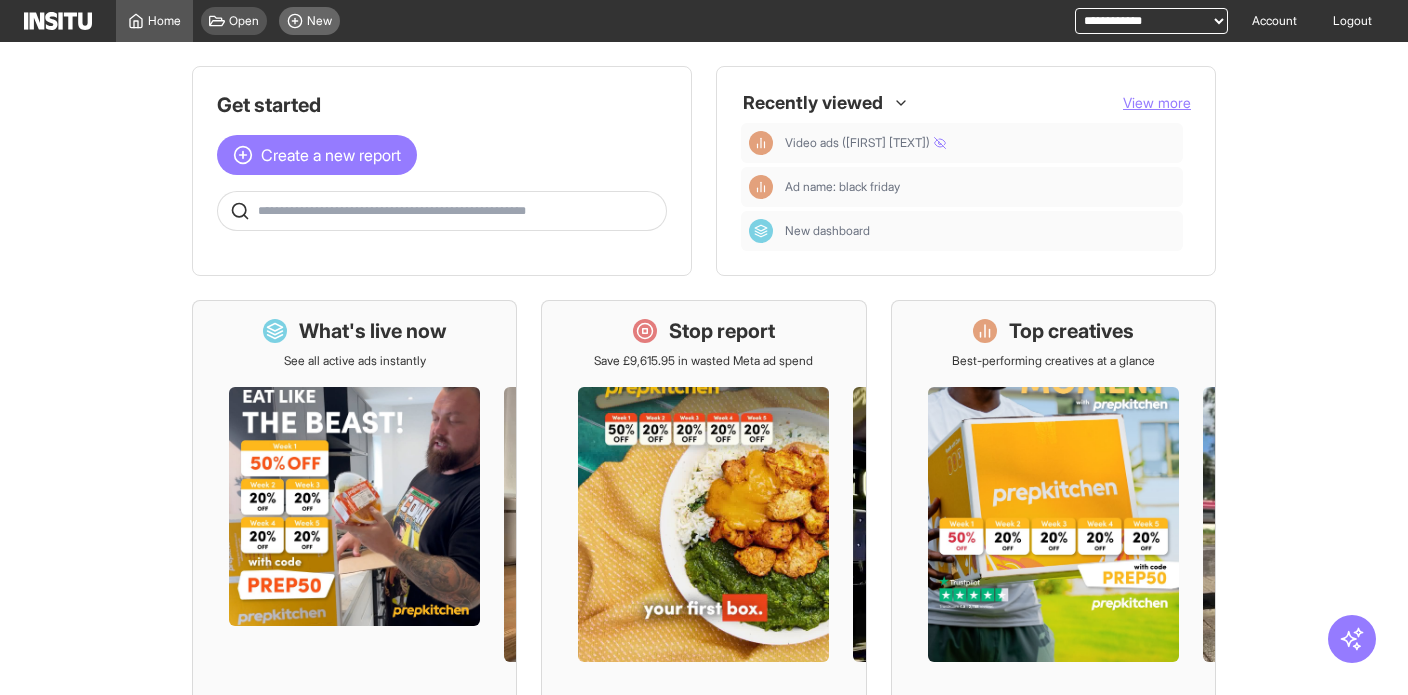 click on "New" at bounding box center [319, 21] 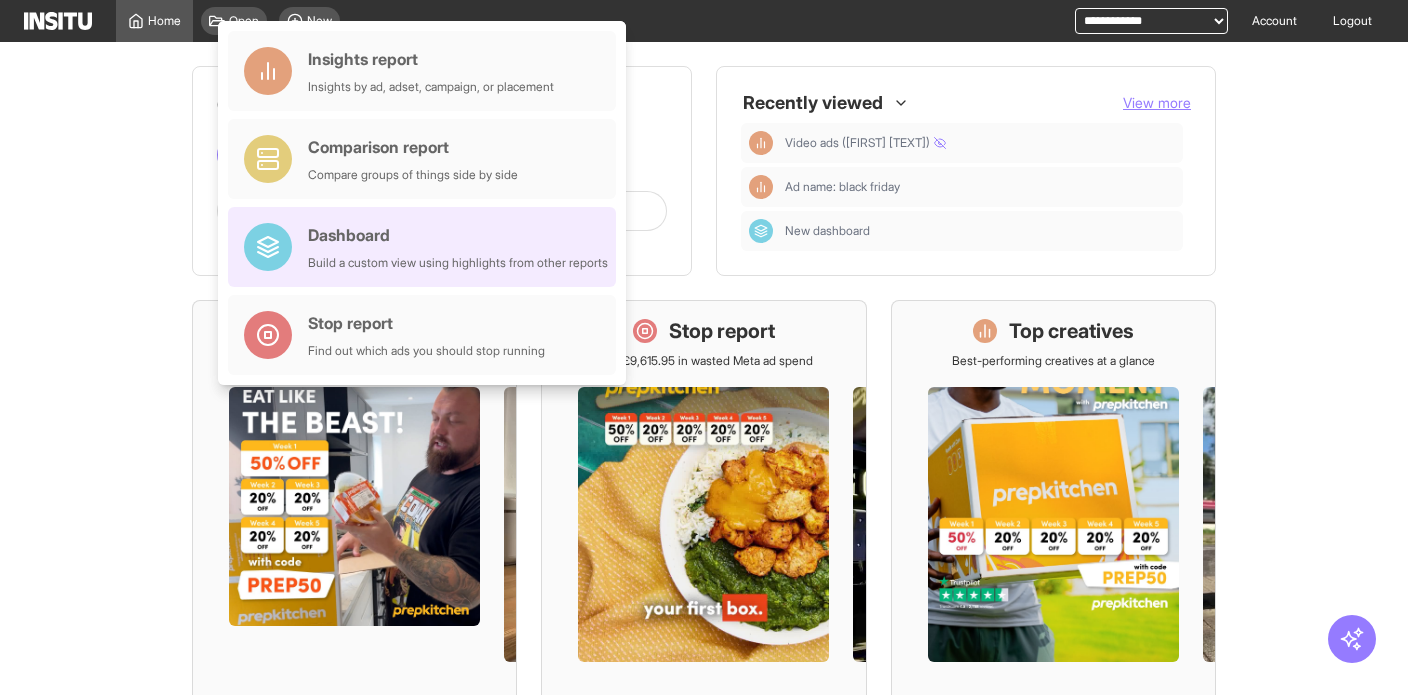 click on "Dashboard" at bounding box center [458, 235] 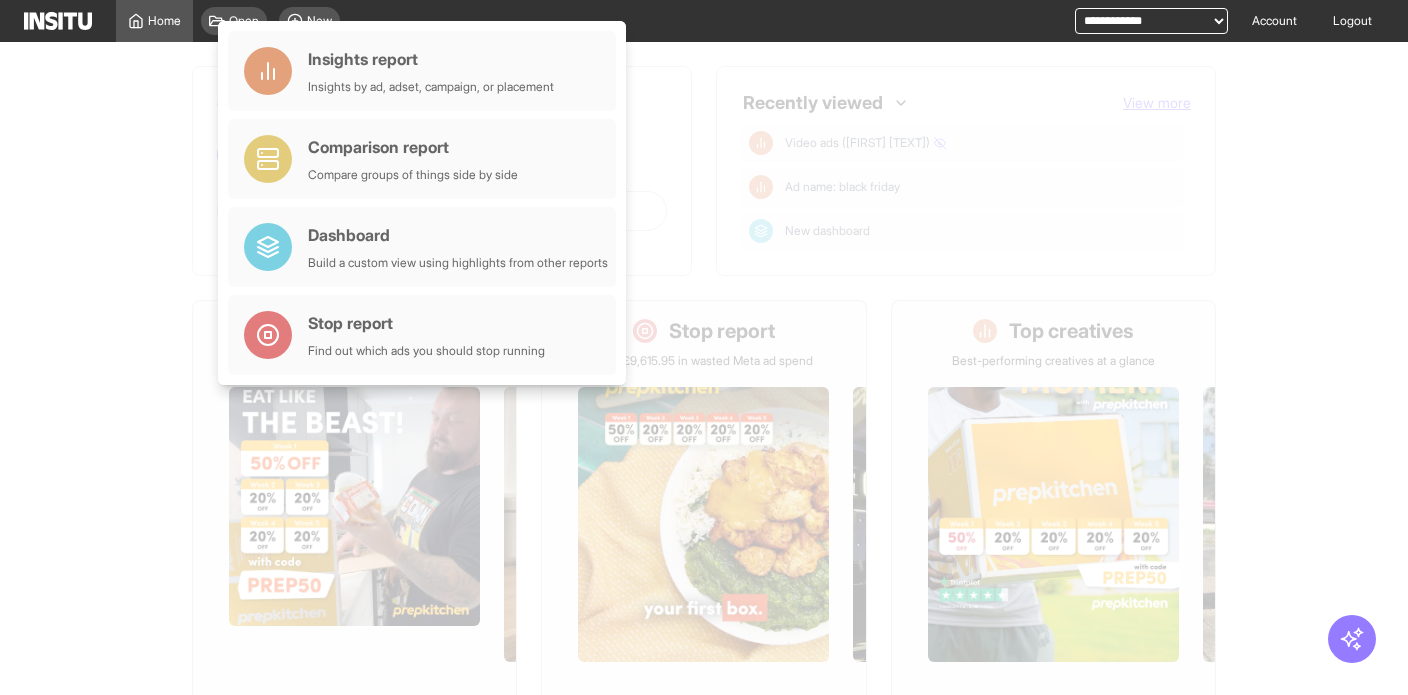 select on "**" 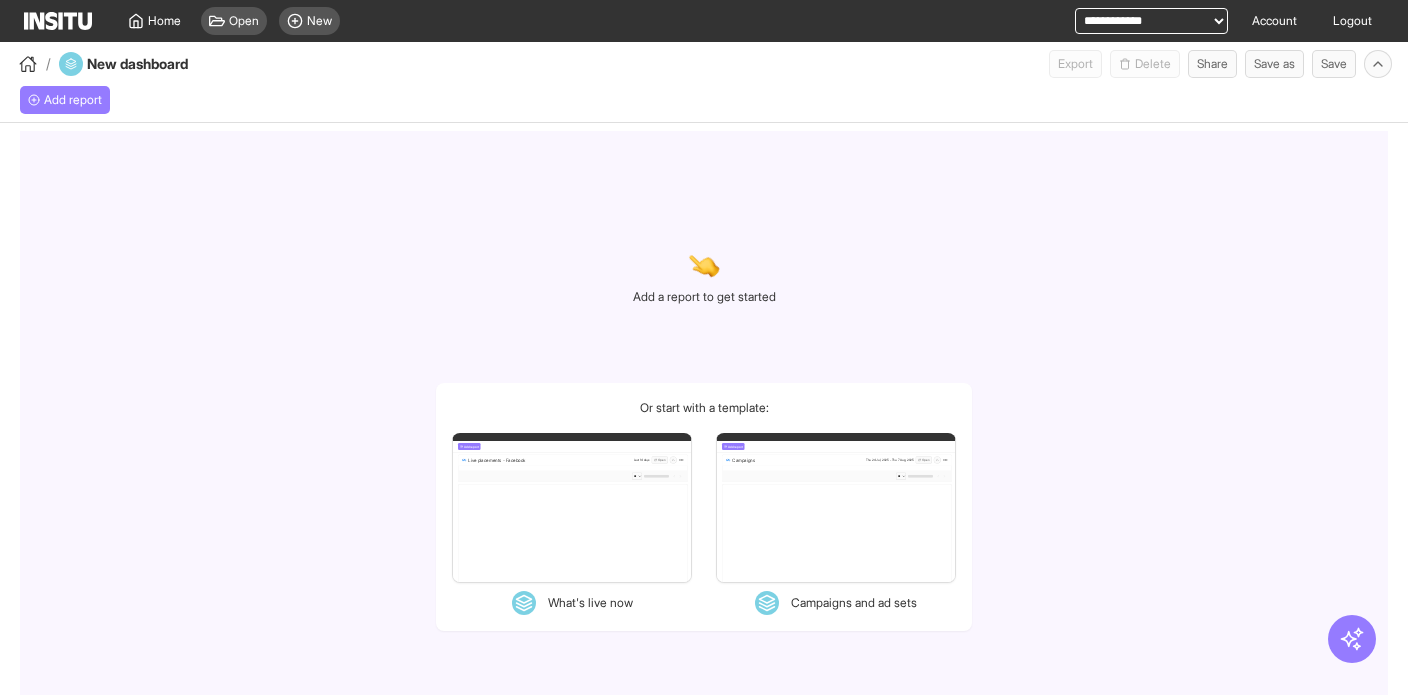 select on "**" 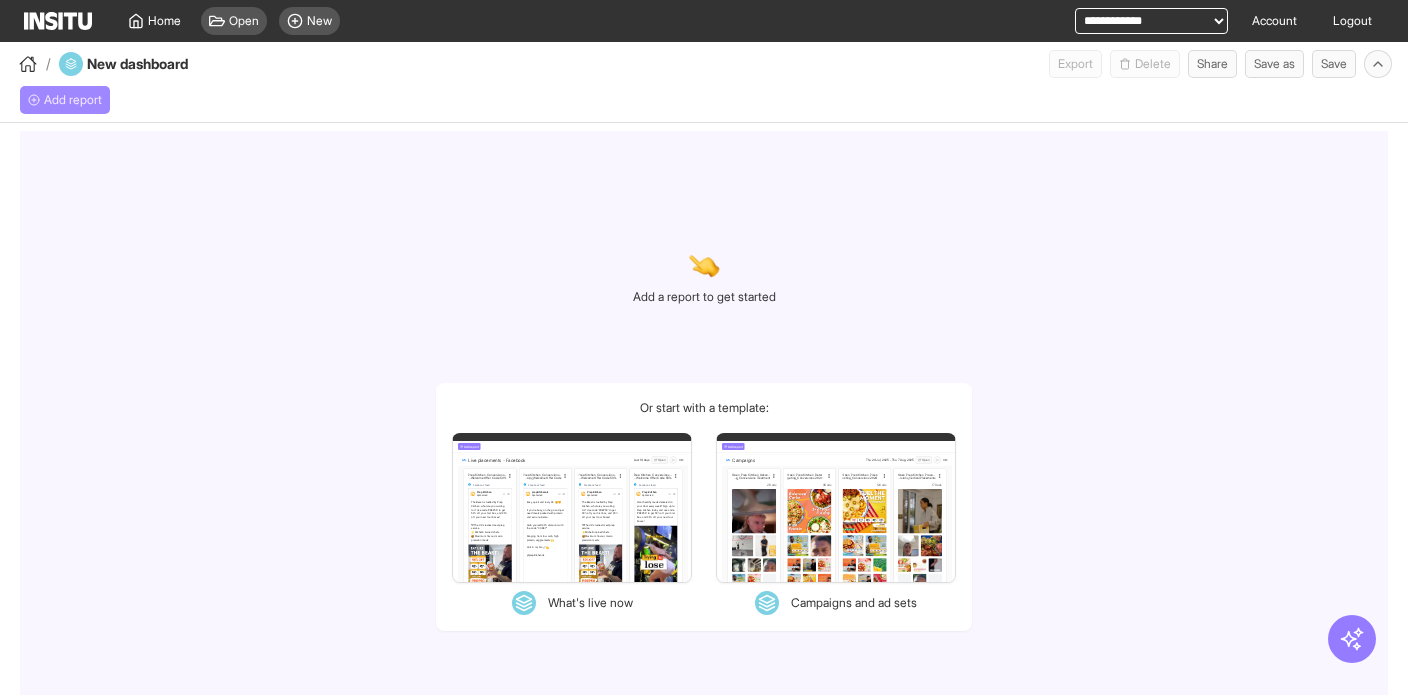 click on "Add report" at bounding box center (73, 100) 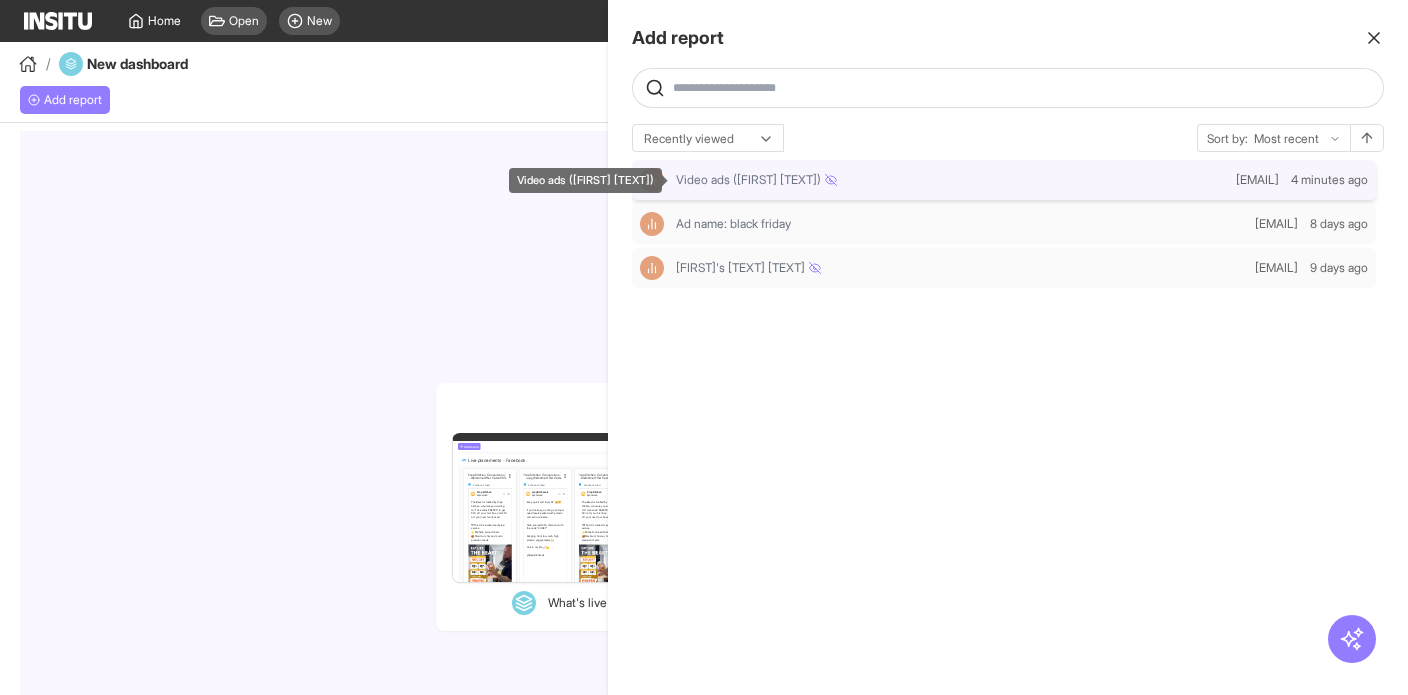 click on "Video  ads  ([FIRST] test)" at bounding box center (952, 180) 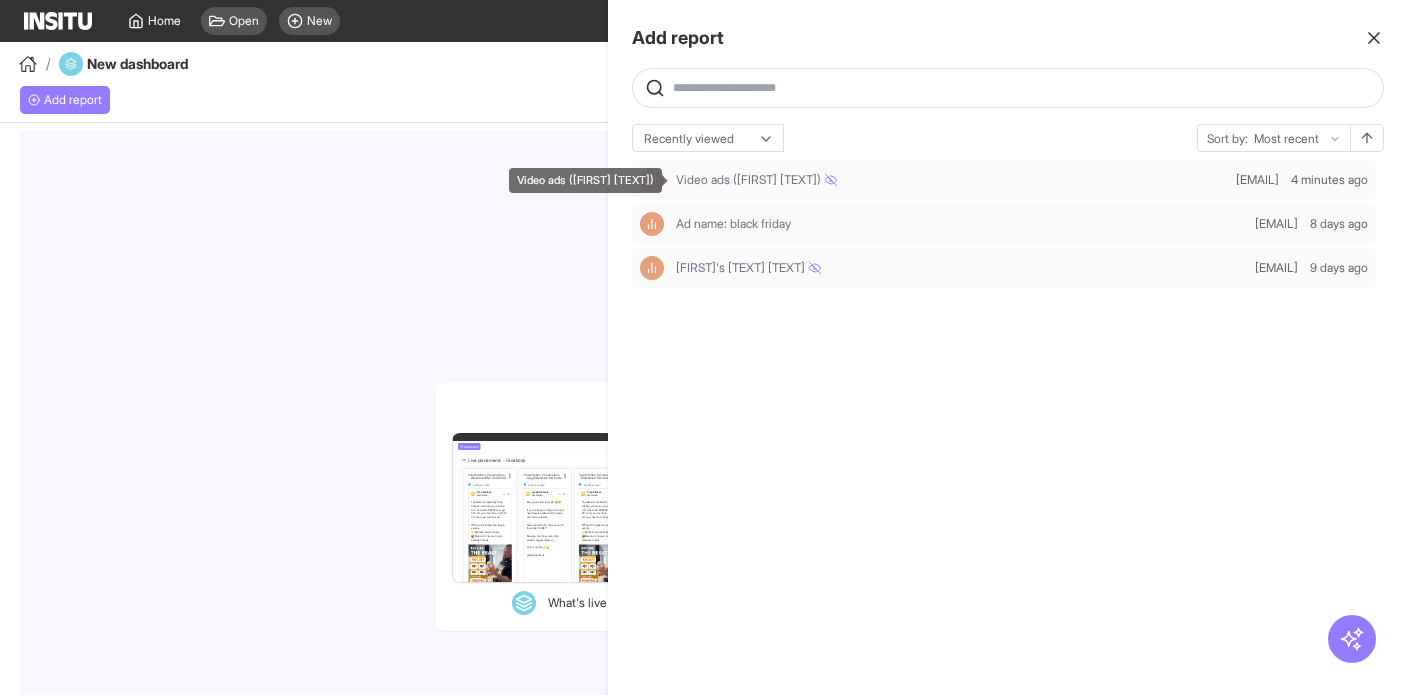 select on "**" 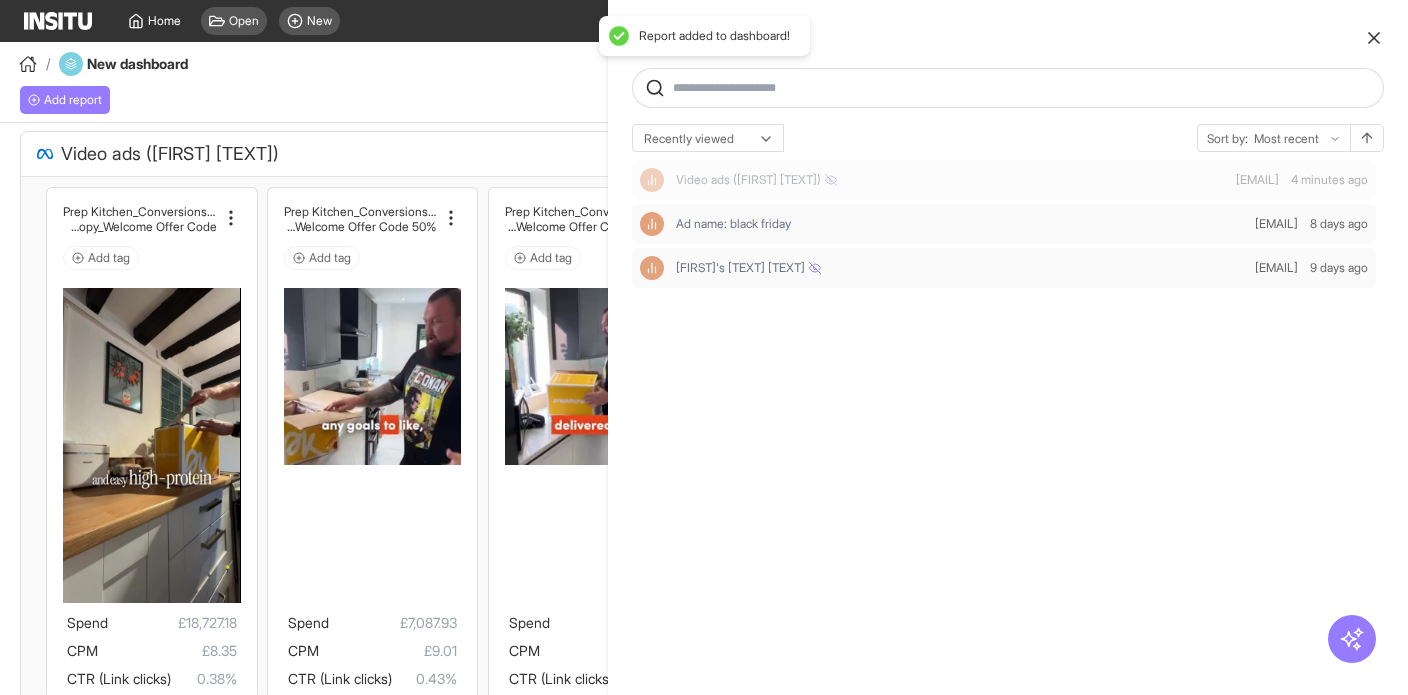click 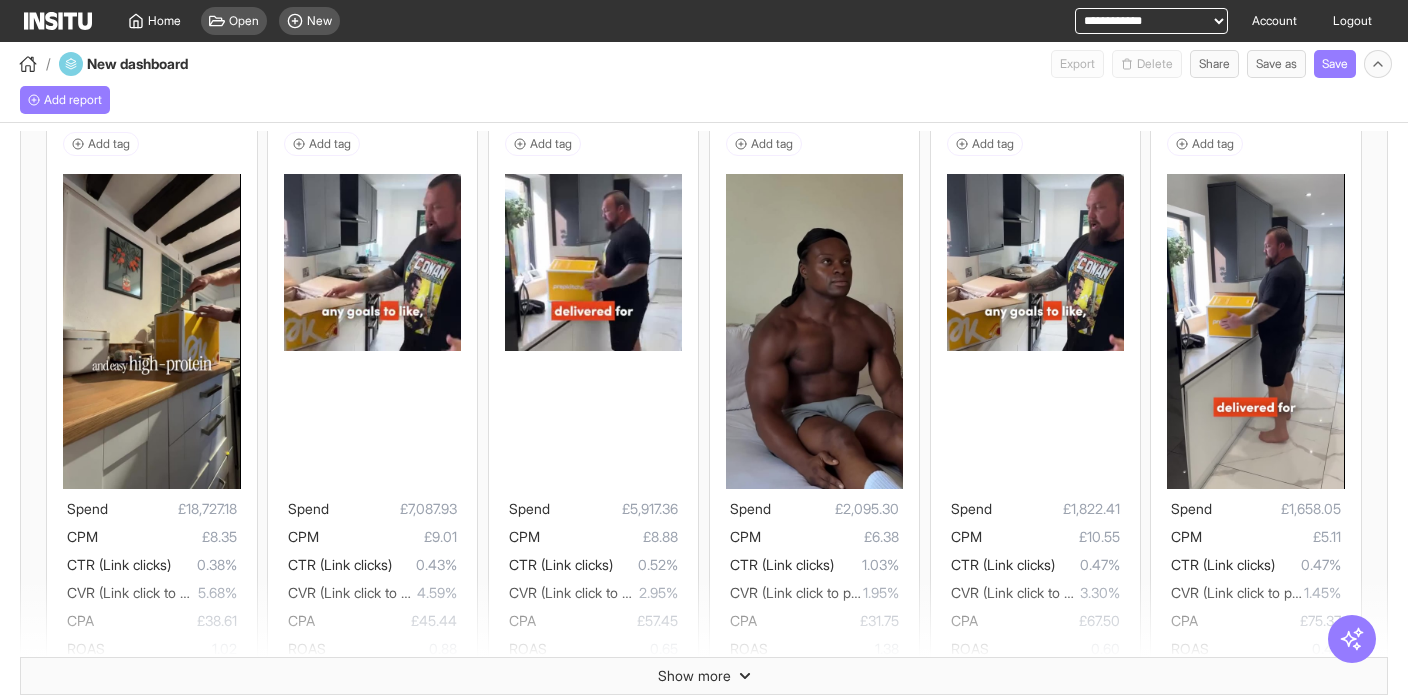 scroll, scrollTop: 0, scrollLeft: 0, axis: both 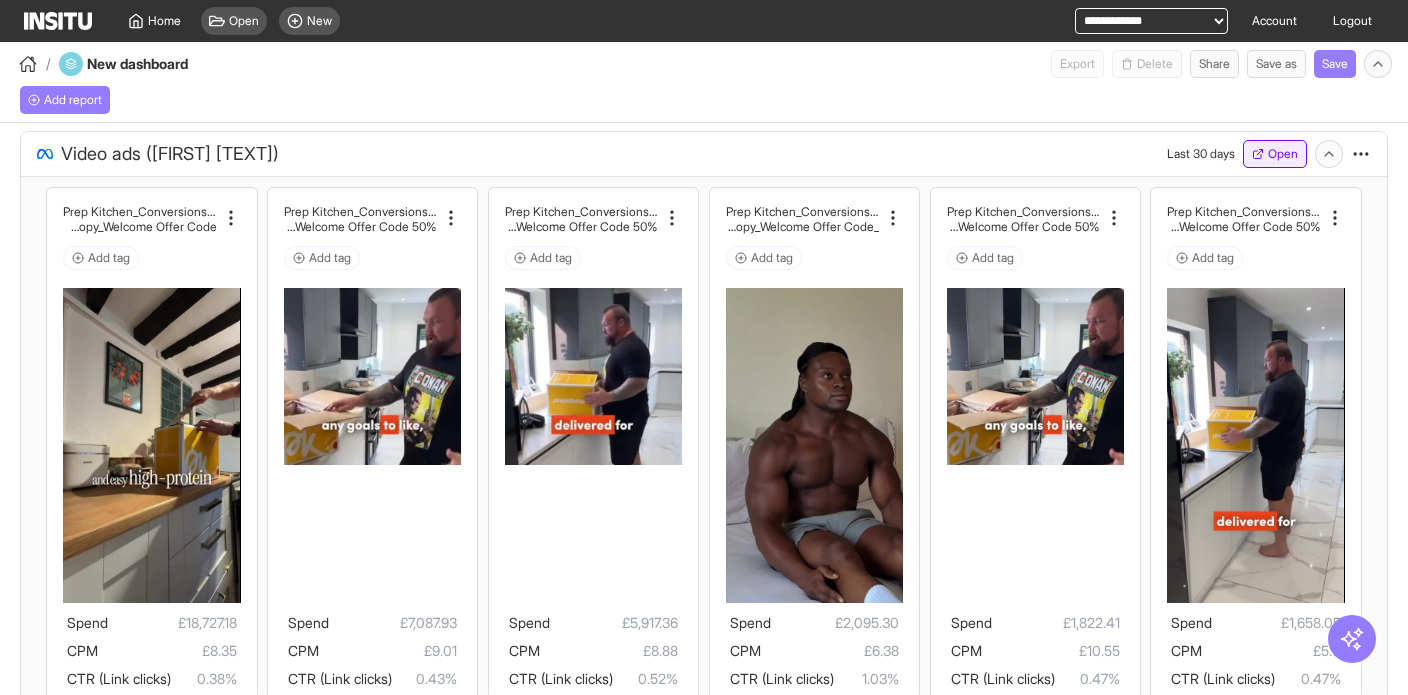 click on "Open" at bounding box center [1275, 154] 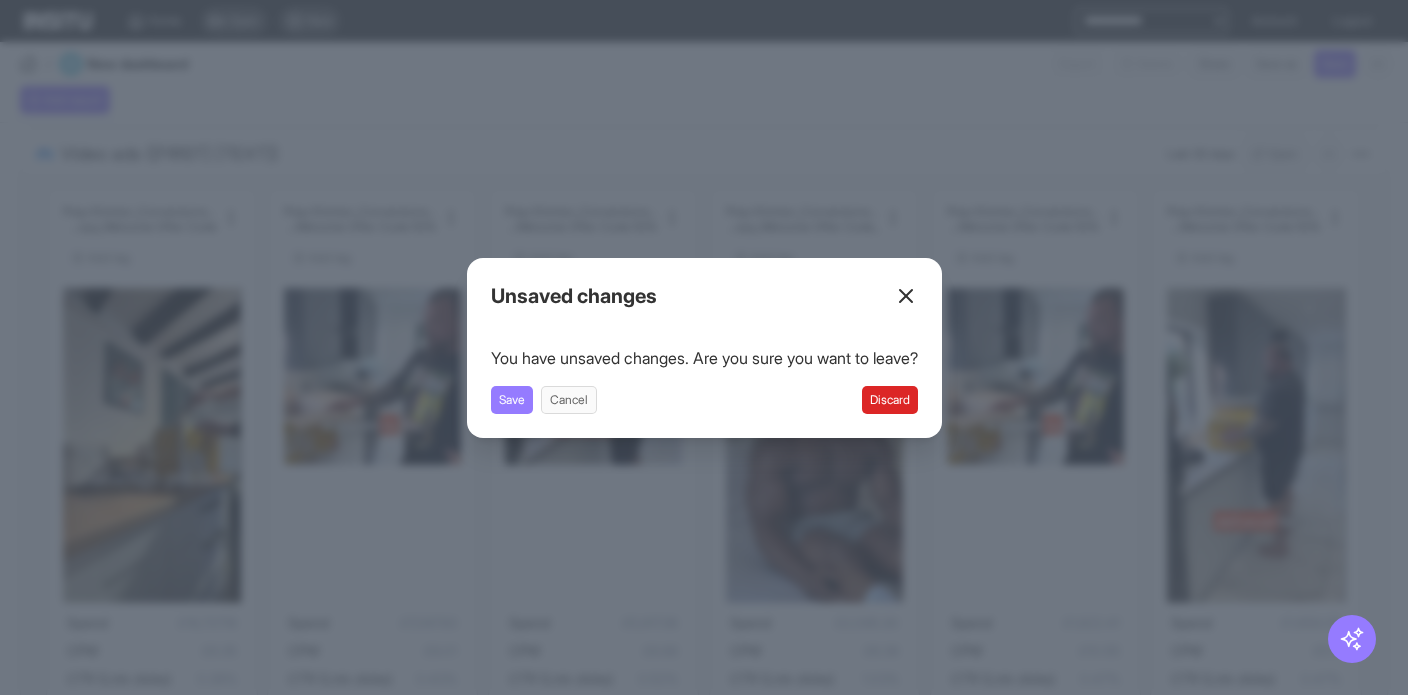 click on "Discard" at bounding box center [890, 400] 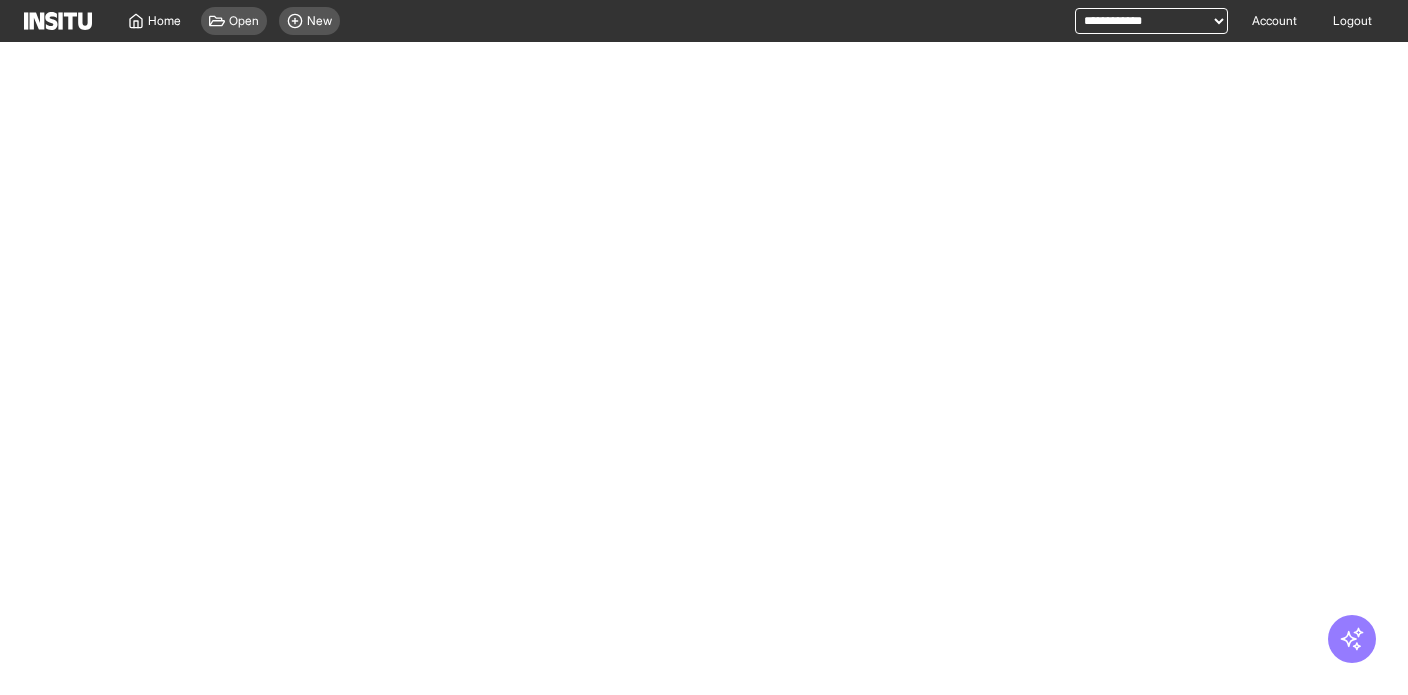 select on "**" 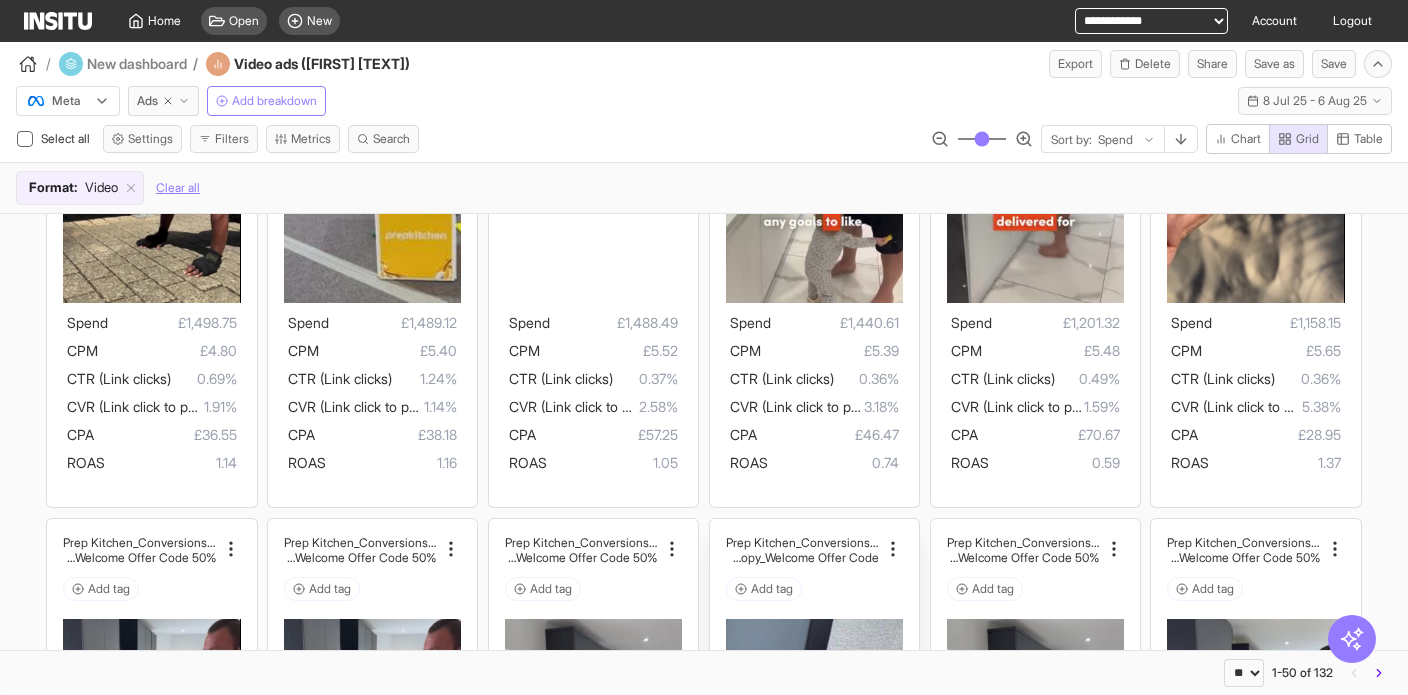 scroll, scrollTop: 0, scrollLeft: 0, axis: both 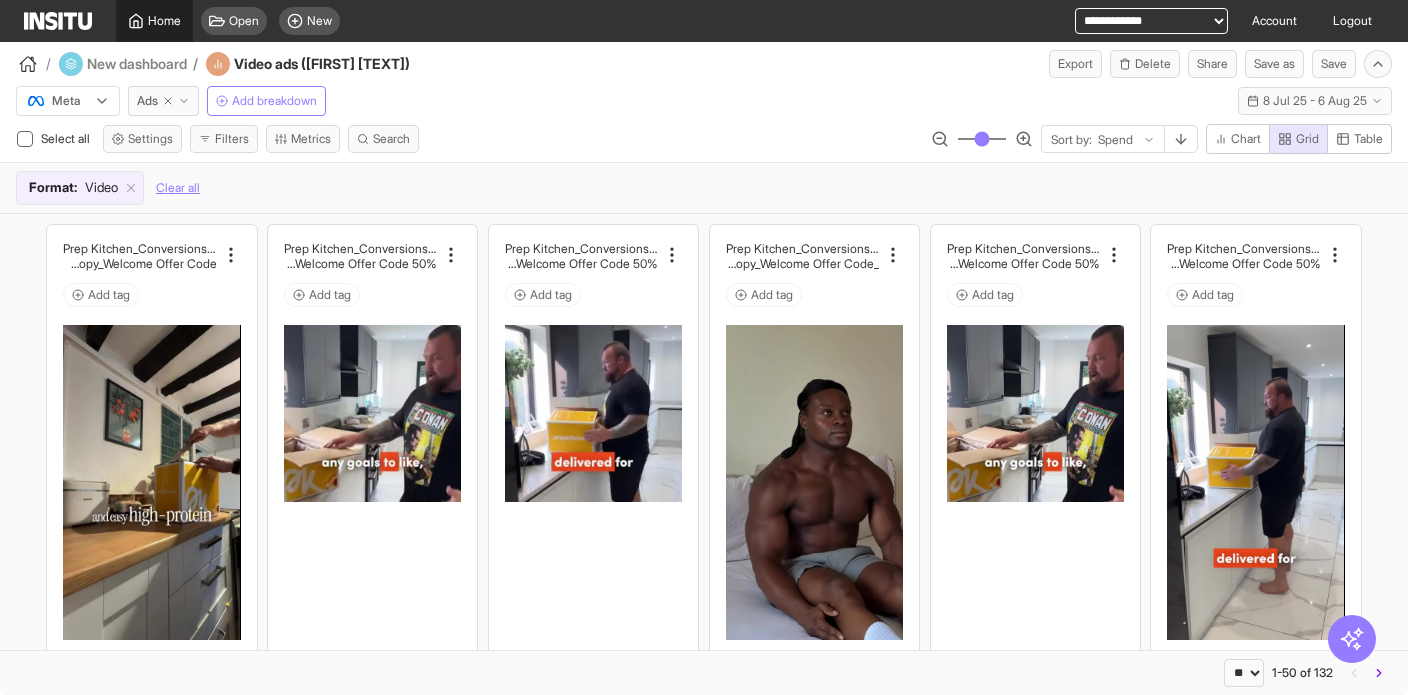 click on "Home" at bounding box center (164, 21) 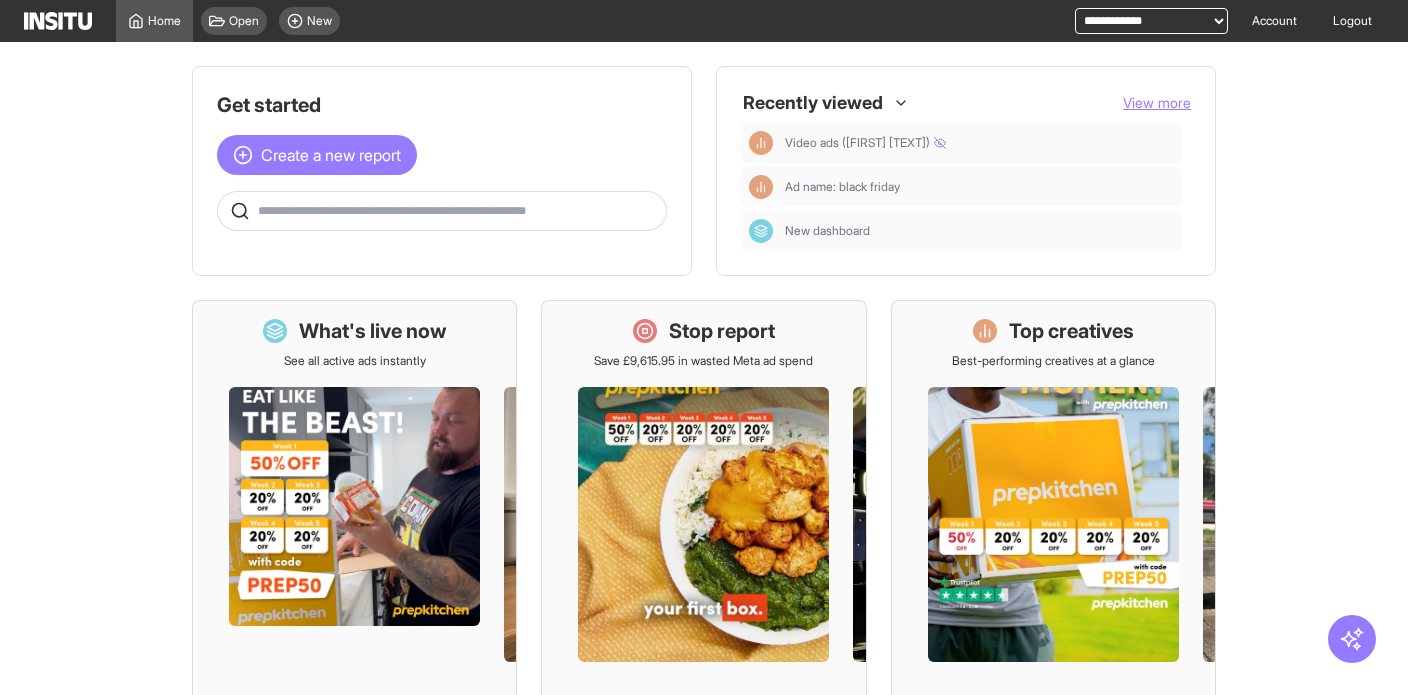 click at bounding box center [458, 211] 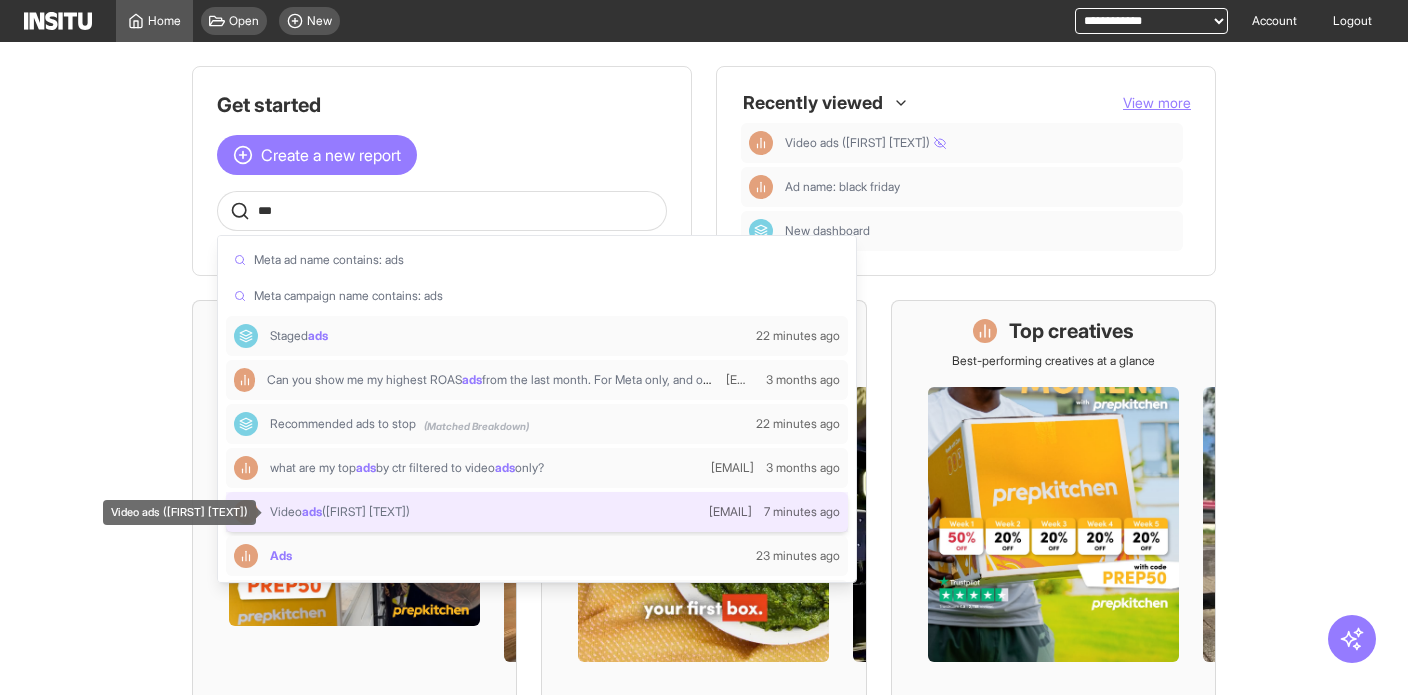 type on "***" 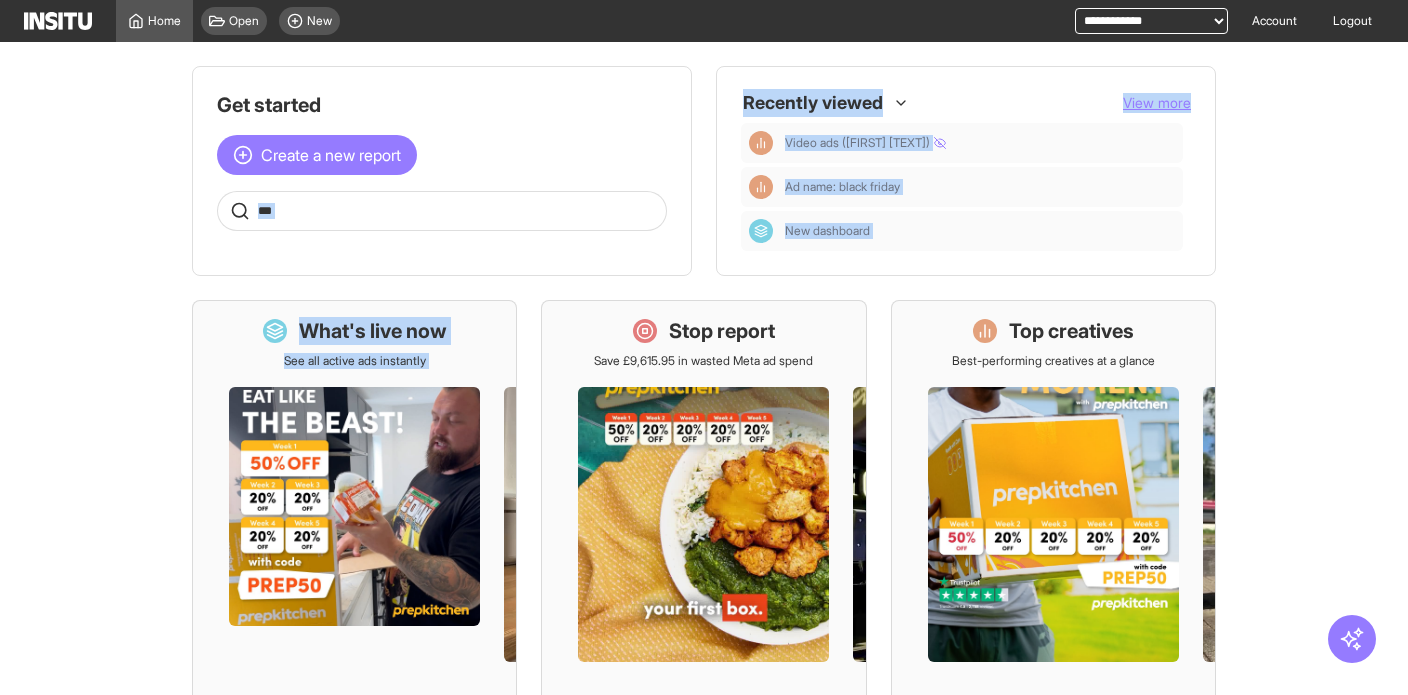 click on "***" at bounding box center [458, 211] 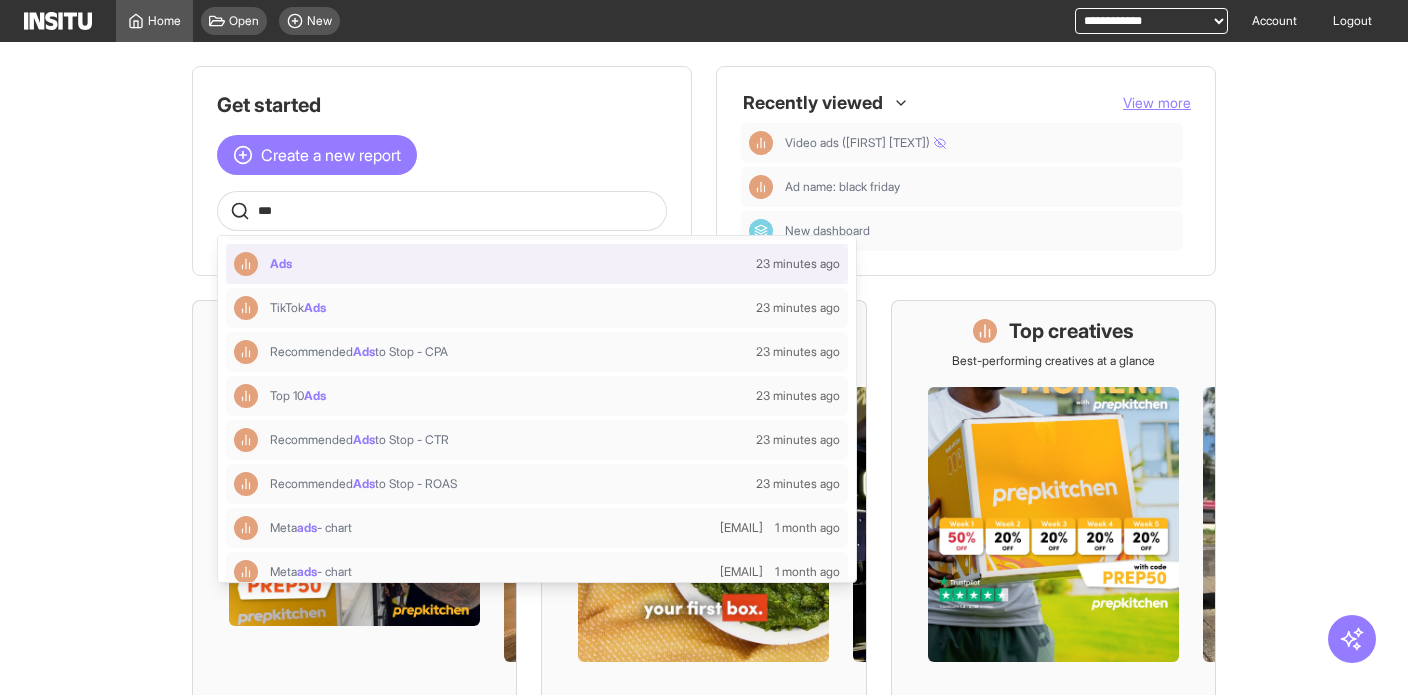 scroll, scrollTop: 752, scrollLeft: 0, axis: vertical 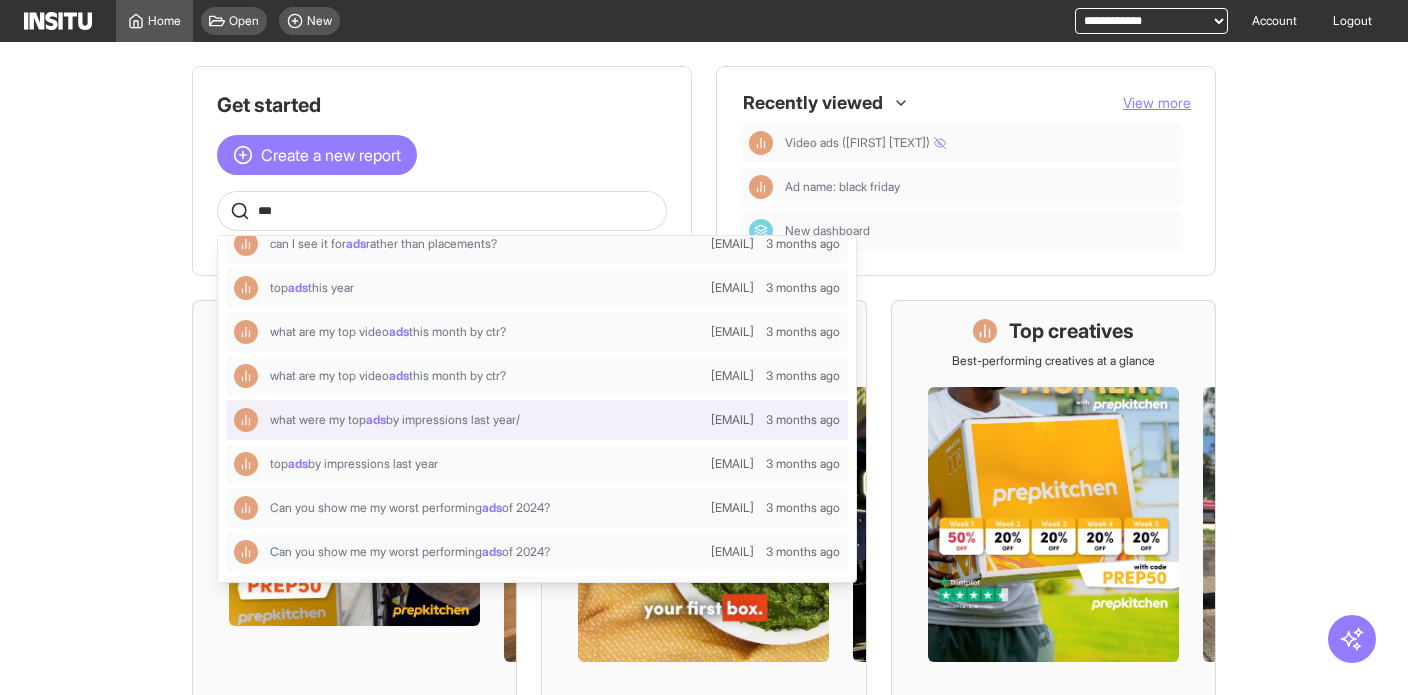 click at bounding box center [537, 420] 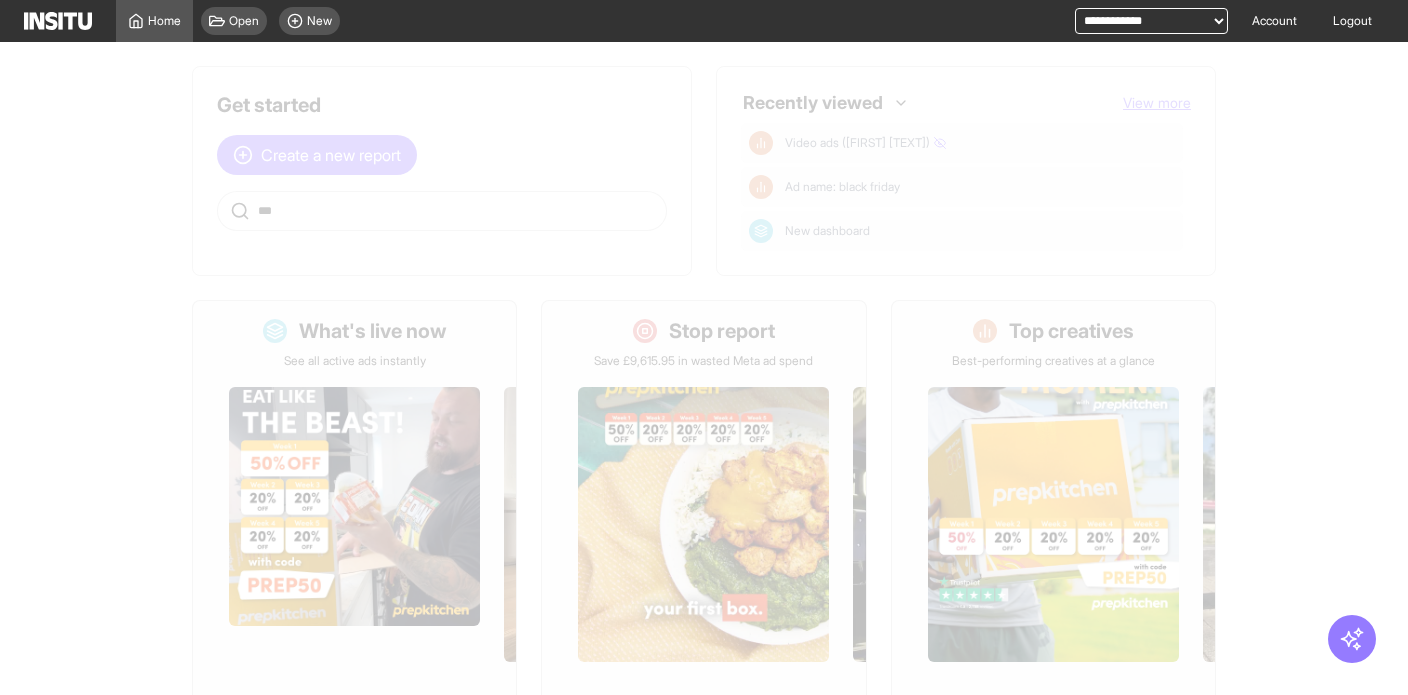select on "**" 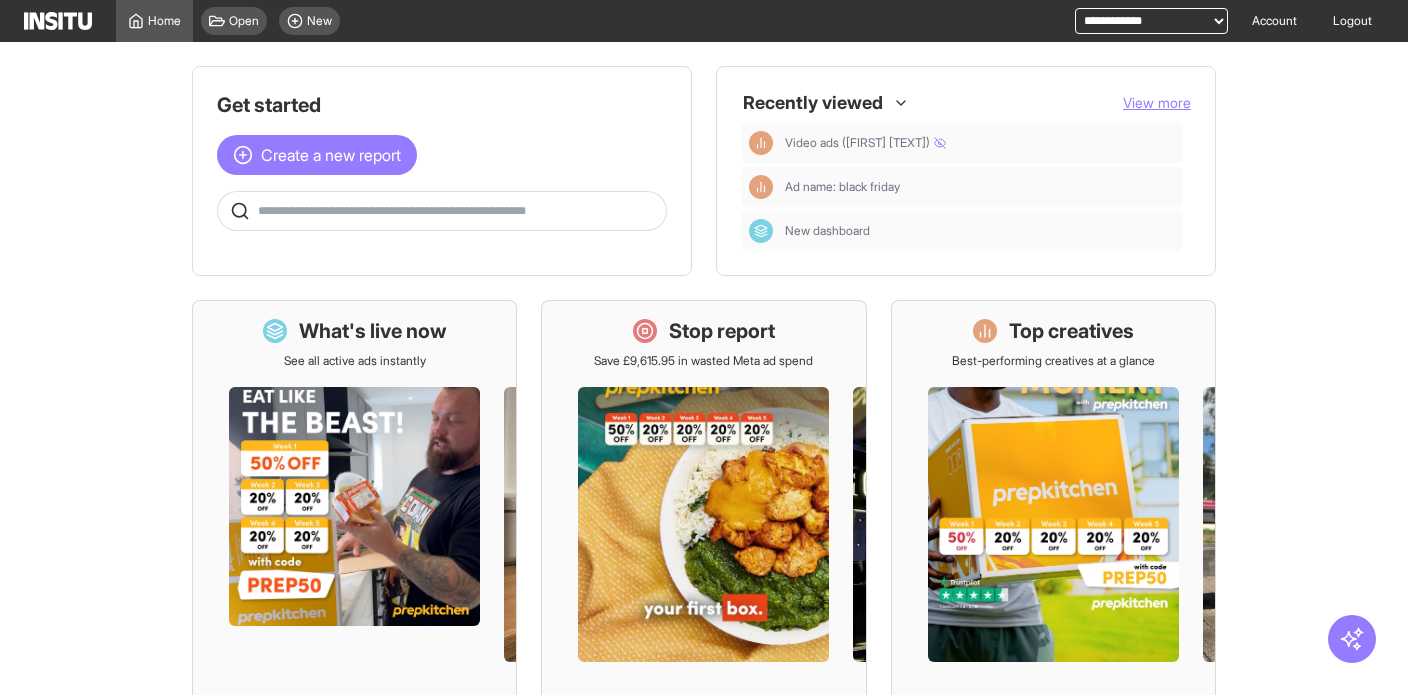 click at bounding box center [458, 211] 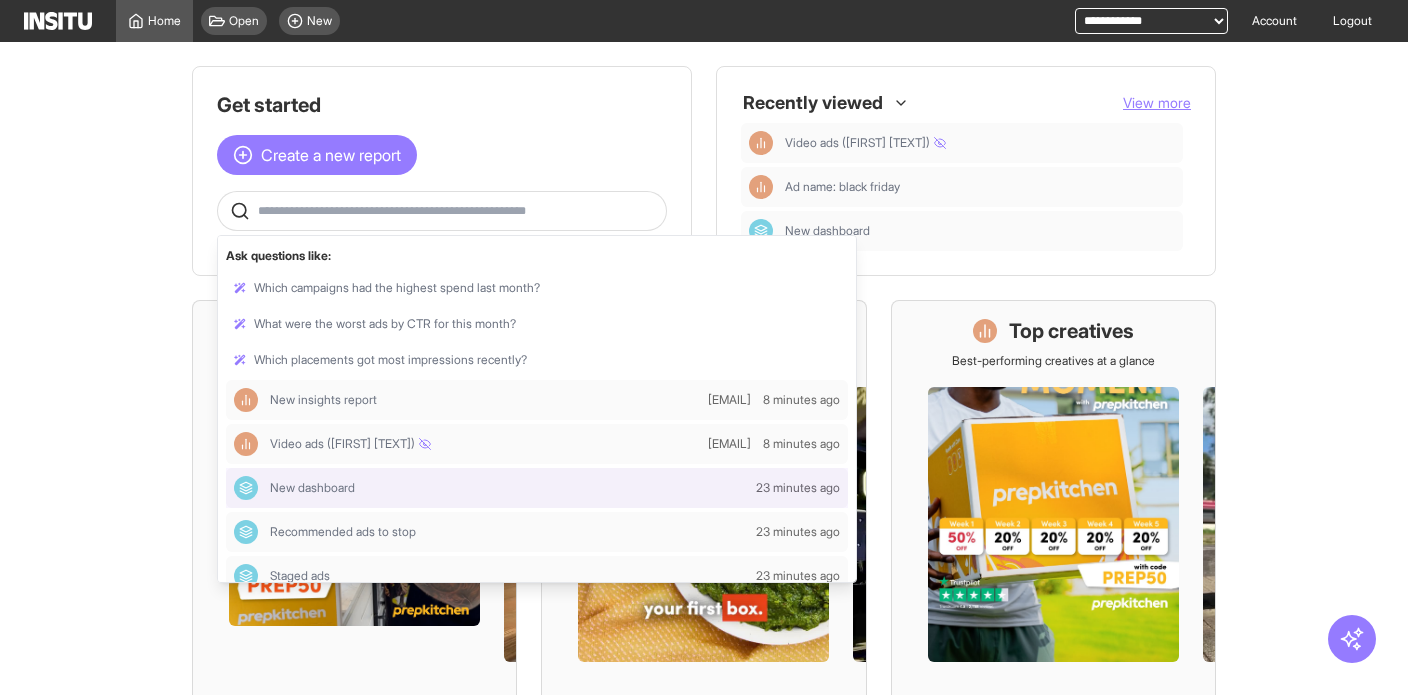 click at bounding box center [458, 211] 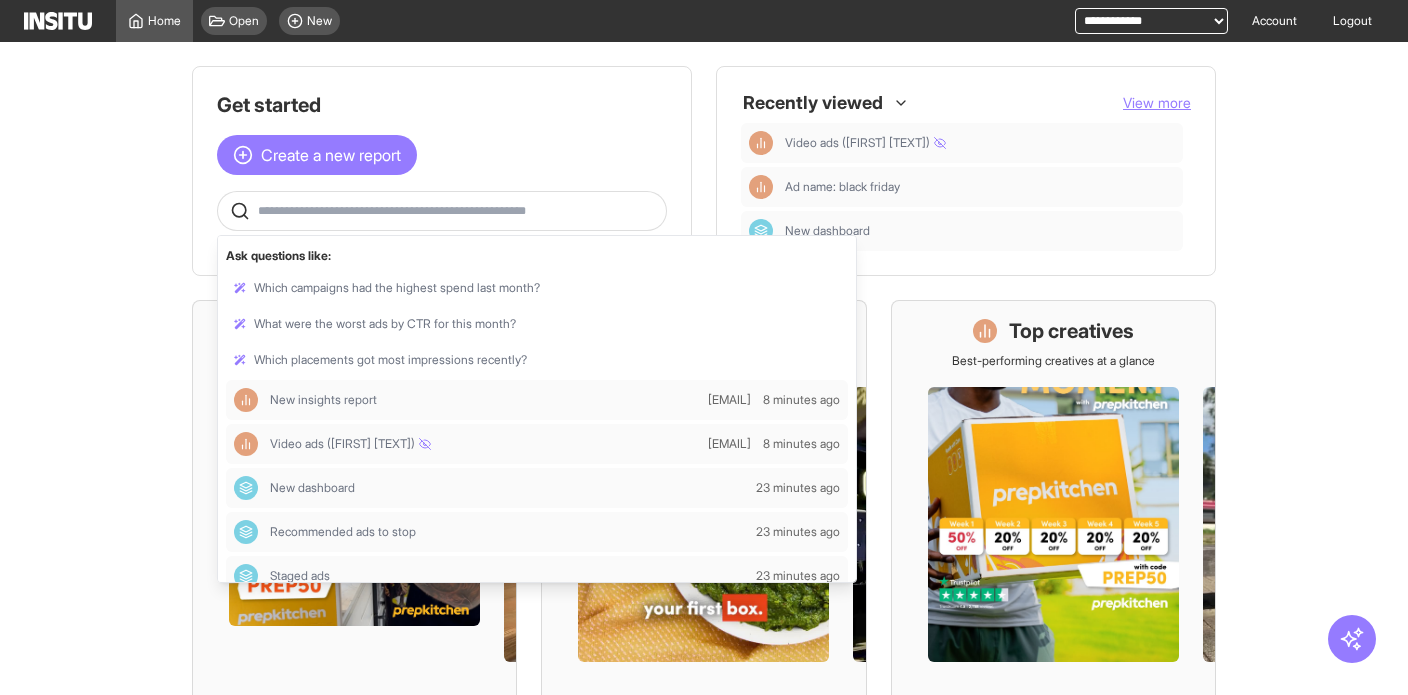 scroll, scrollTop: 22, scrollLeft: 0, axis: vertical 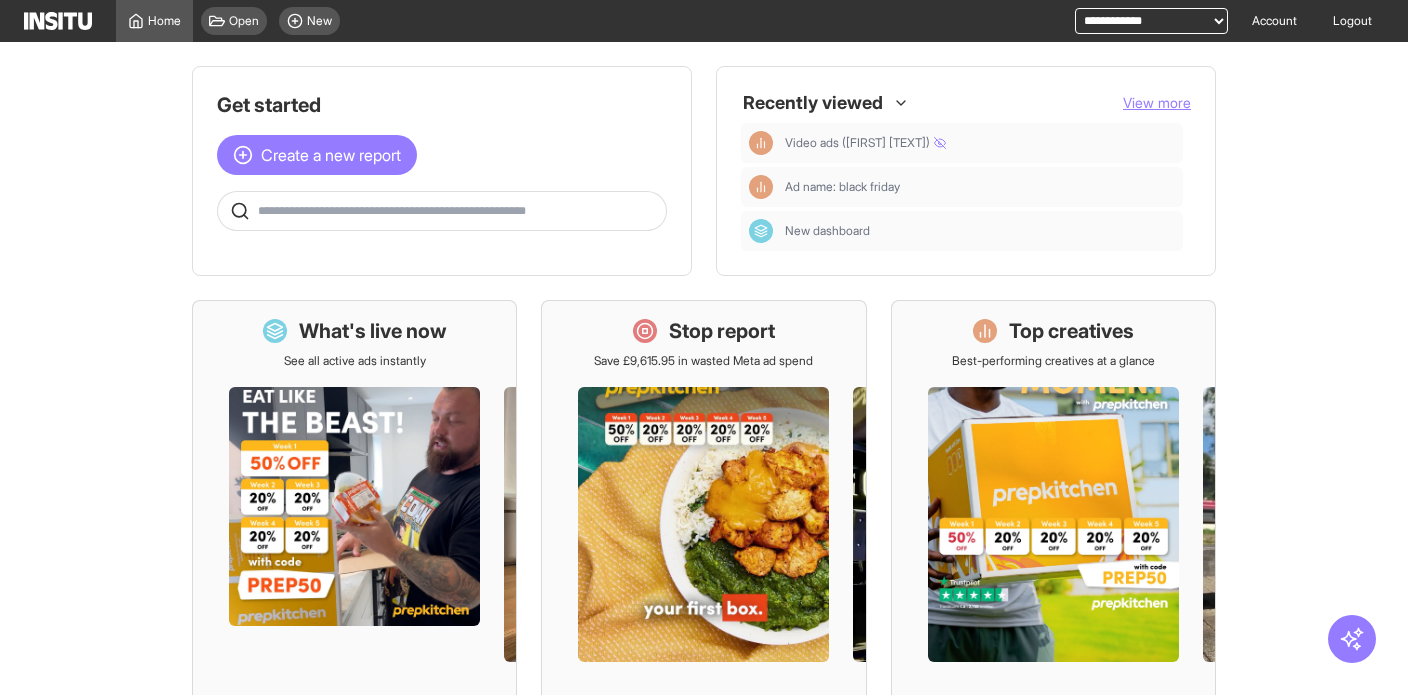 click at bounding box center (458, 211) 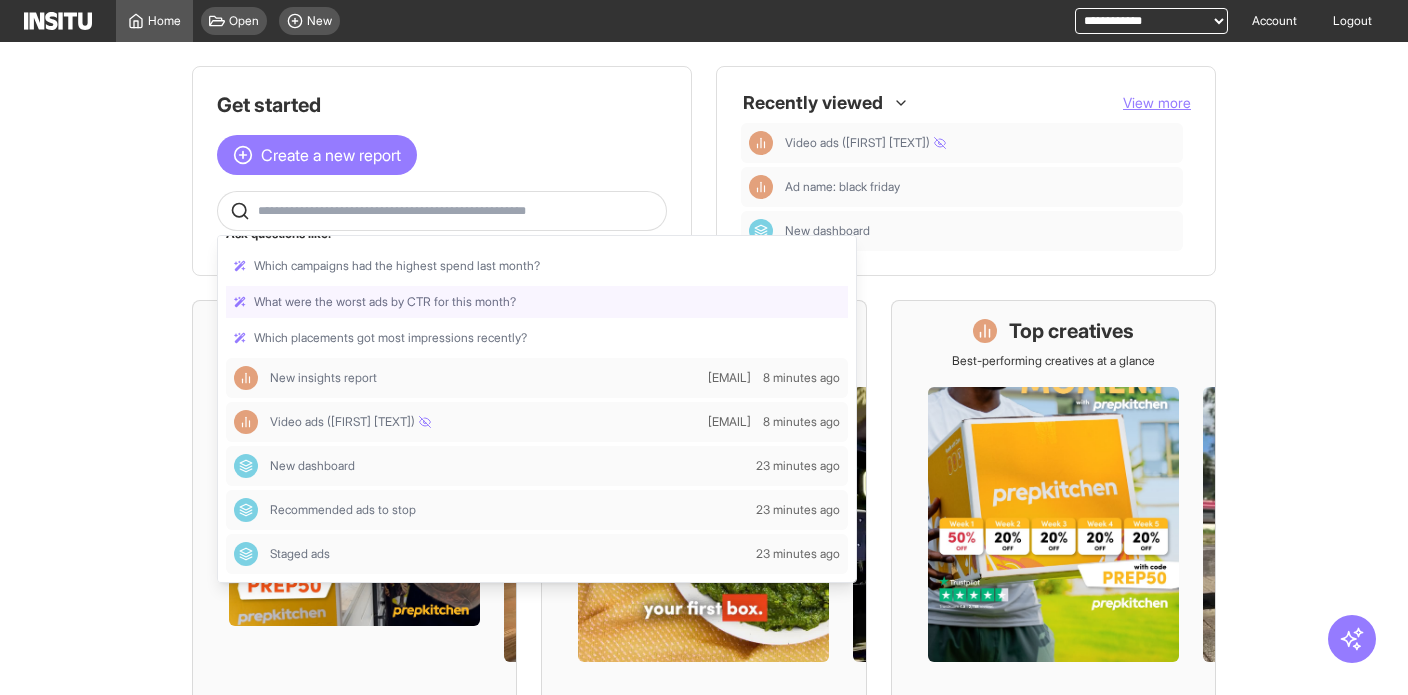 scroll, scrollTop: 0, scrollLeft: 0, axis: both 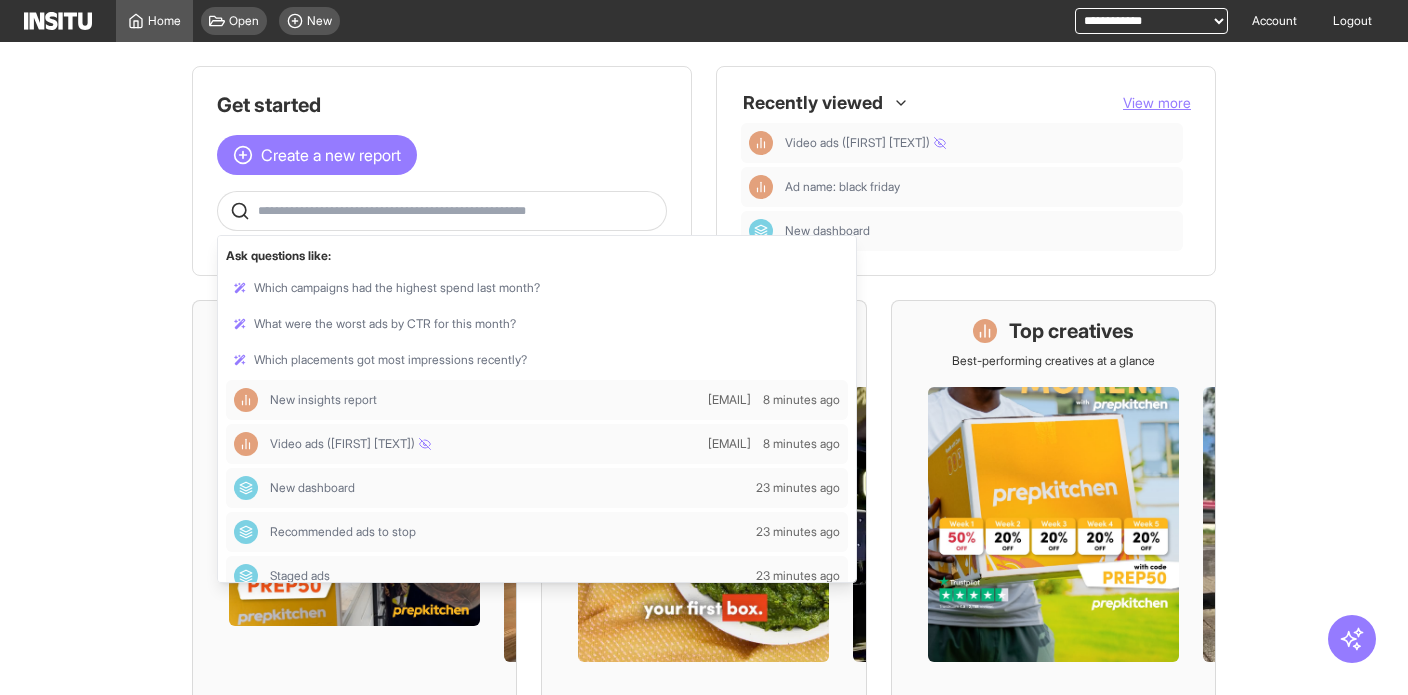 click at bounding box center [442, 211] 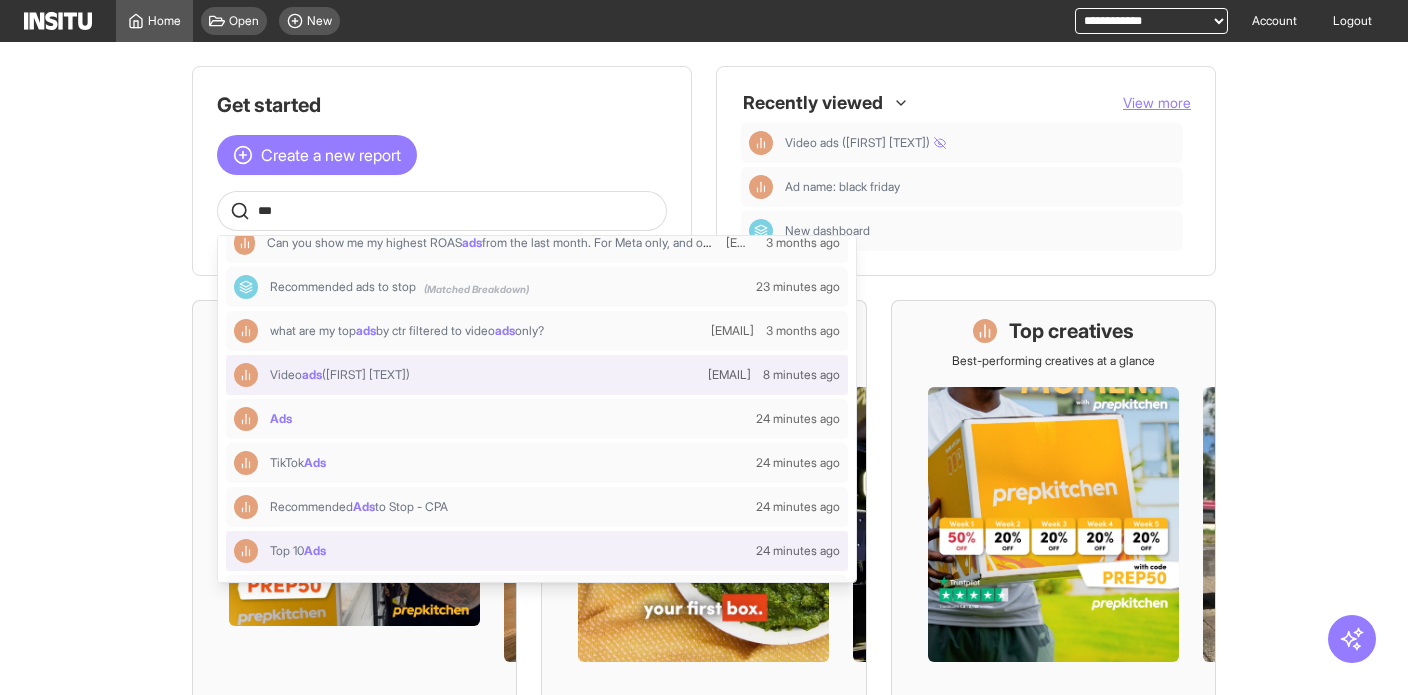 scroll, scrollTop: 207, scrollLeft: 0, axis: vertical 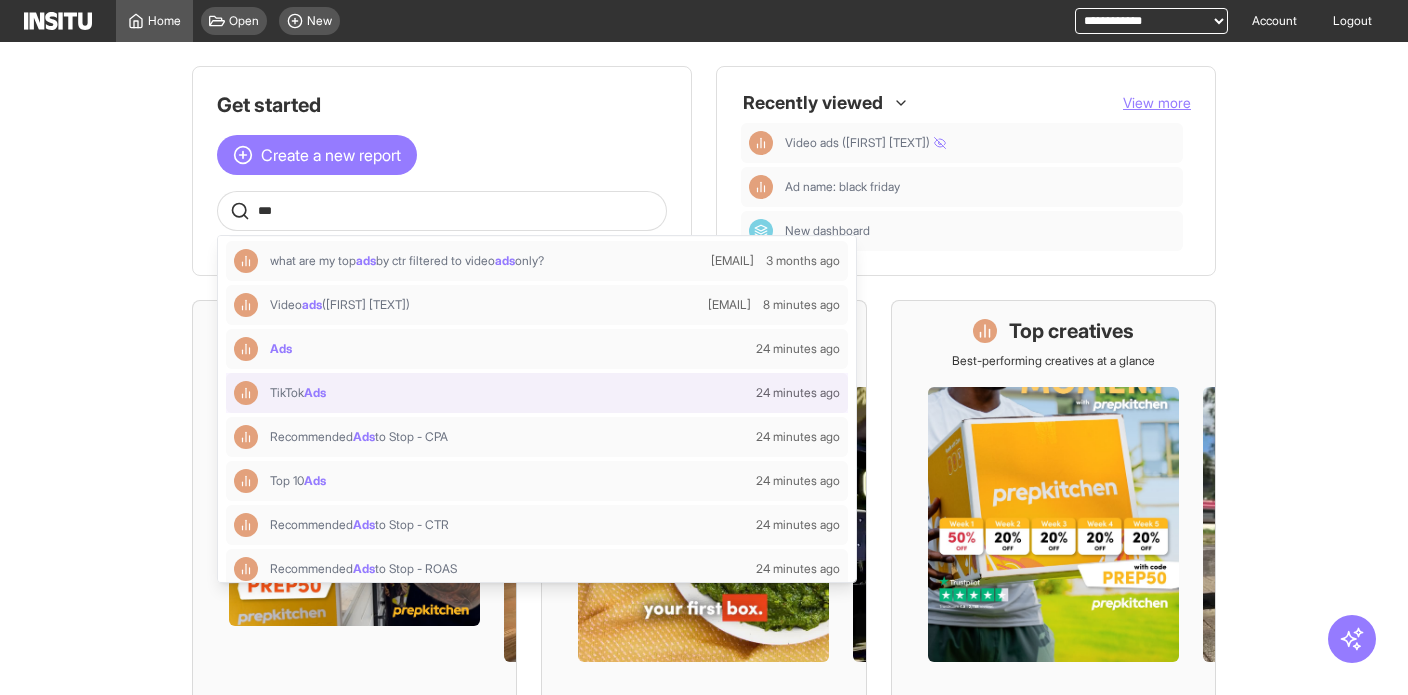 type on "***" 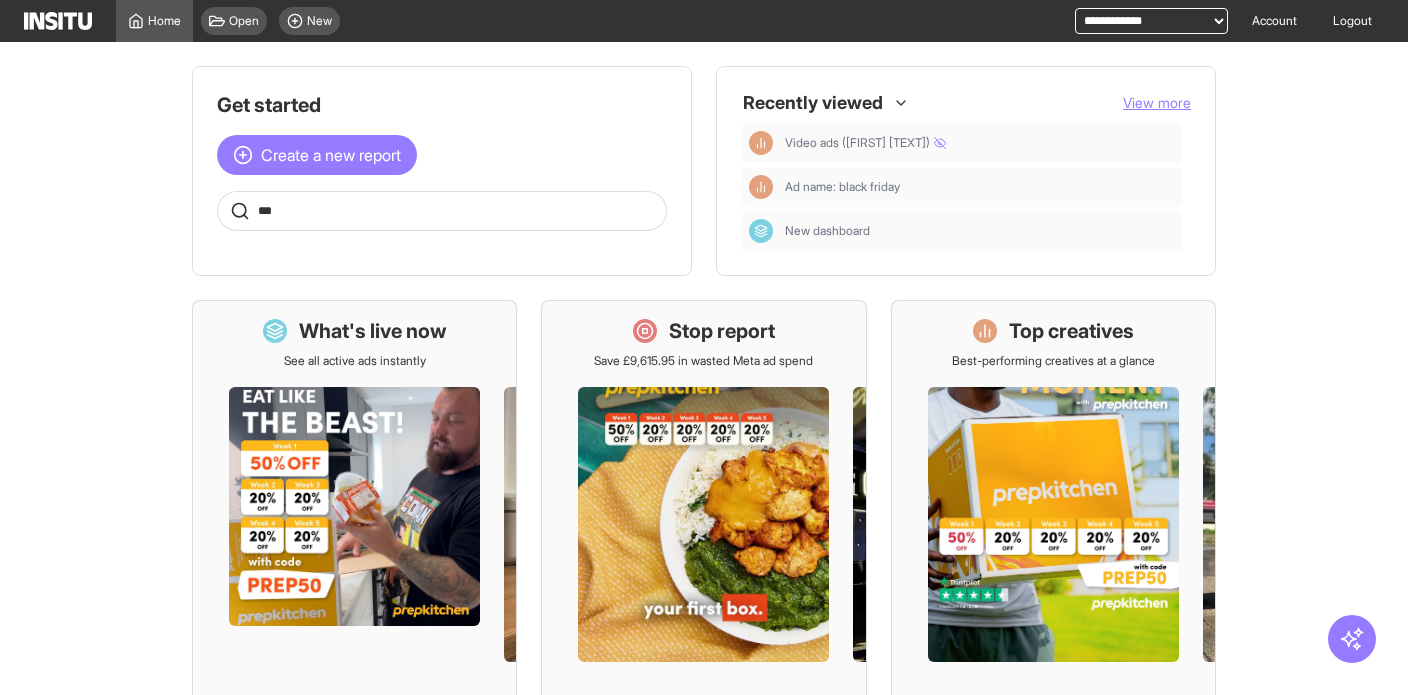 click on "***" at bounding box center (458, 211) 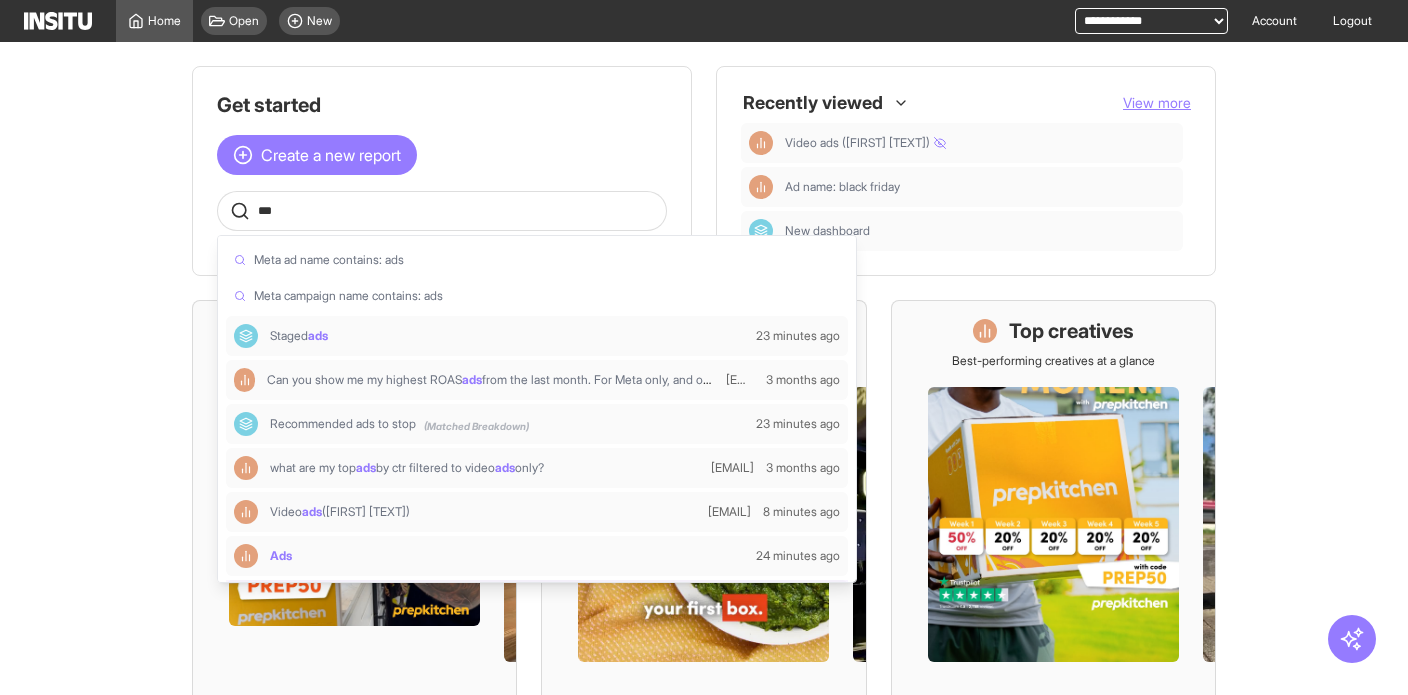 drag, startPoint x: 296, startPoint y: 216, endPoint x: 274, endPoint y: 213, distance: 22.203604 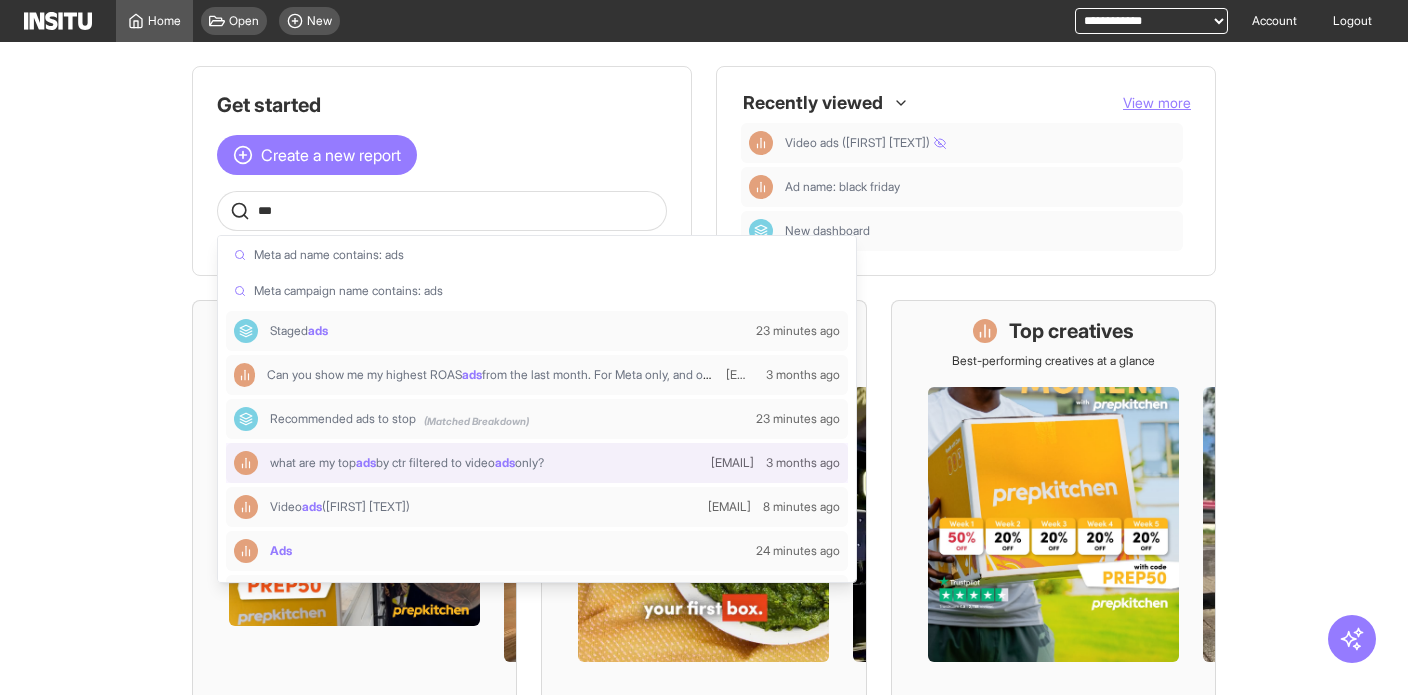 scroll, scrollTop: 0, scrollLeft: 0, axis: both 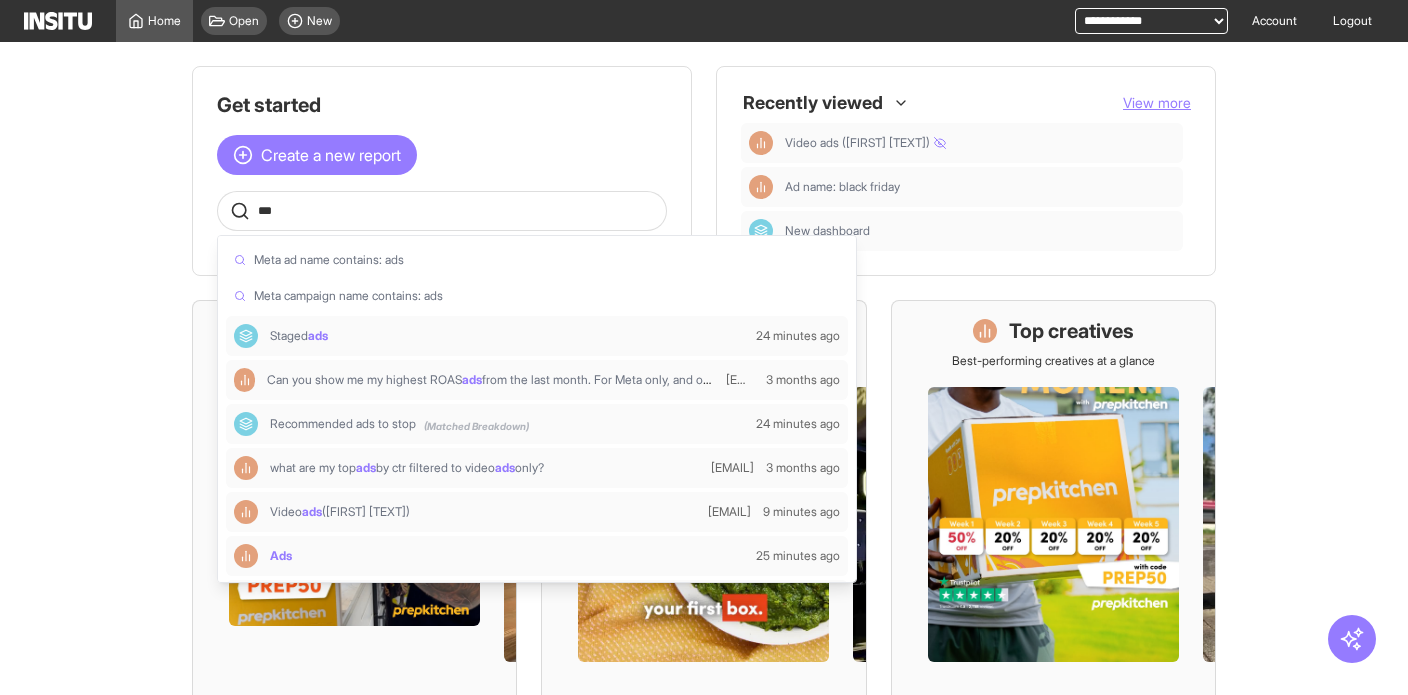 drag, startPoint x: 299, startPoint y: 211, endPoint x: 219, endPoint y: 205, distance: 80.224686 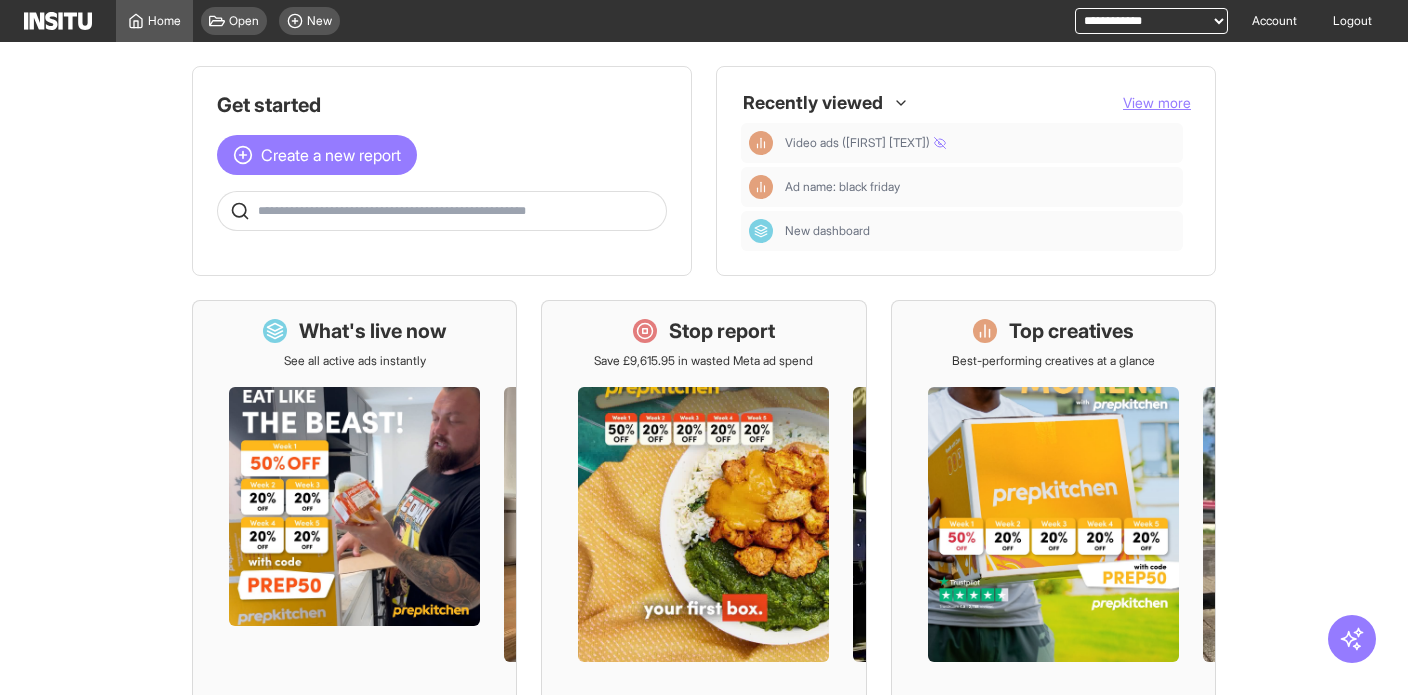 click at bounding box center [442, 211] 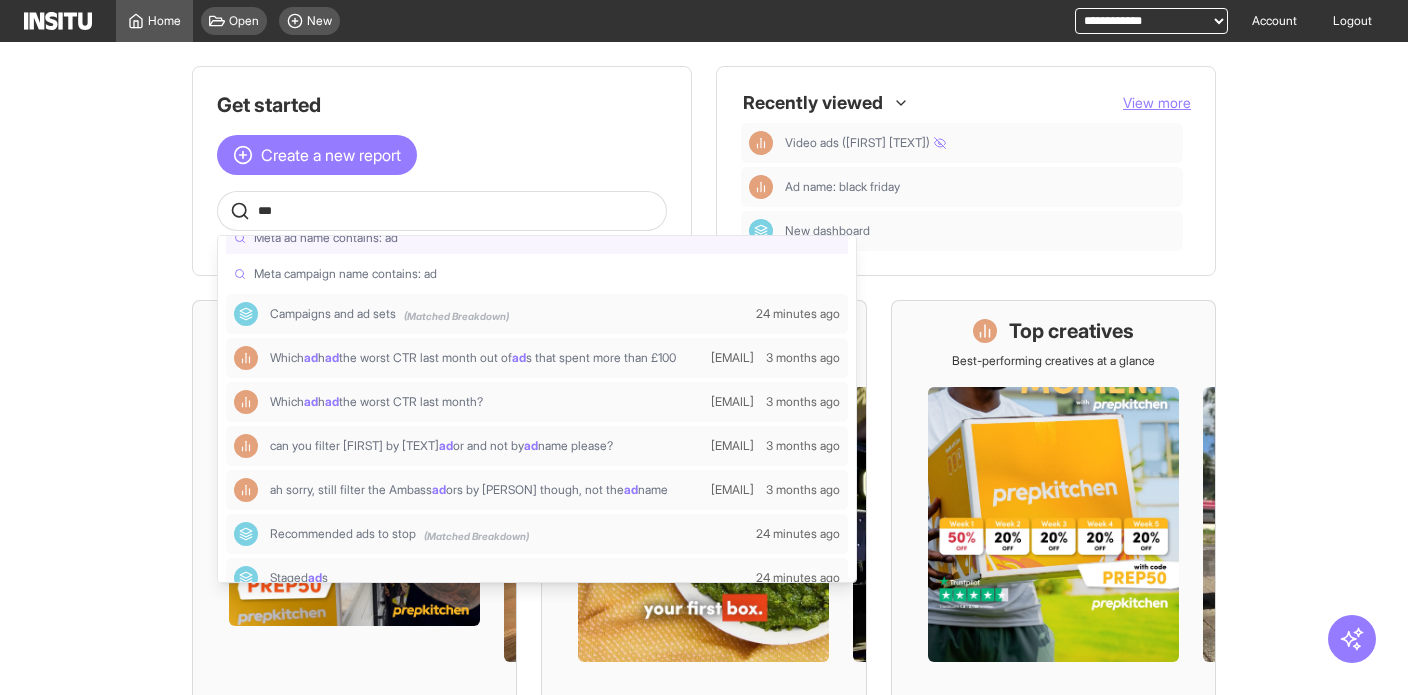 scroll, scrollTop: 0, scrollLeft: 0, axis: both 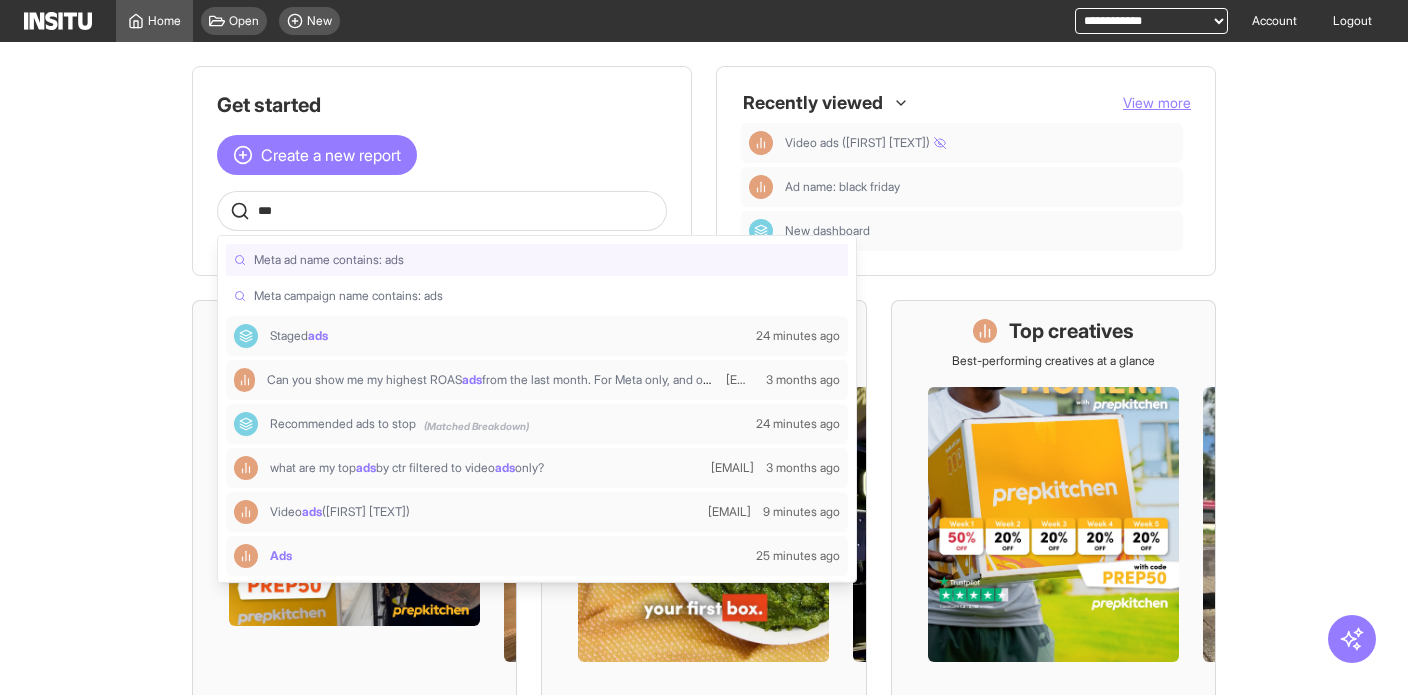 type on "***" 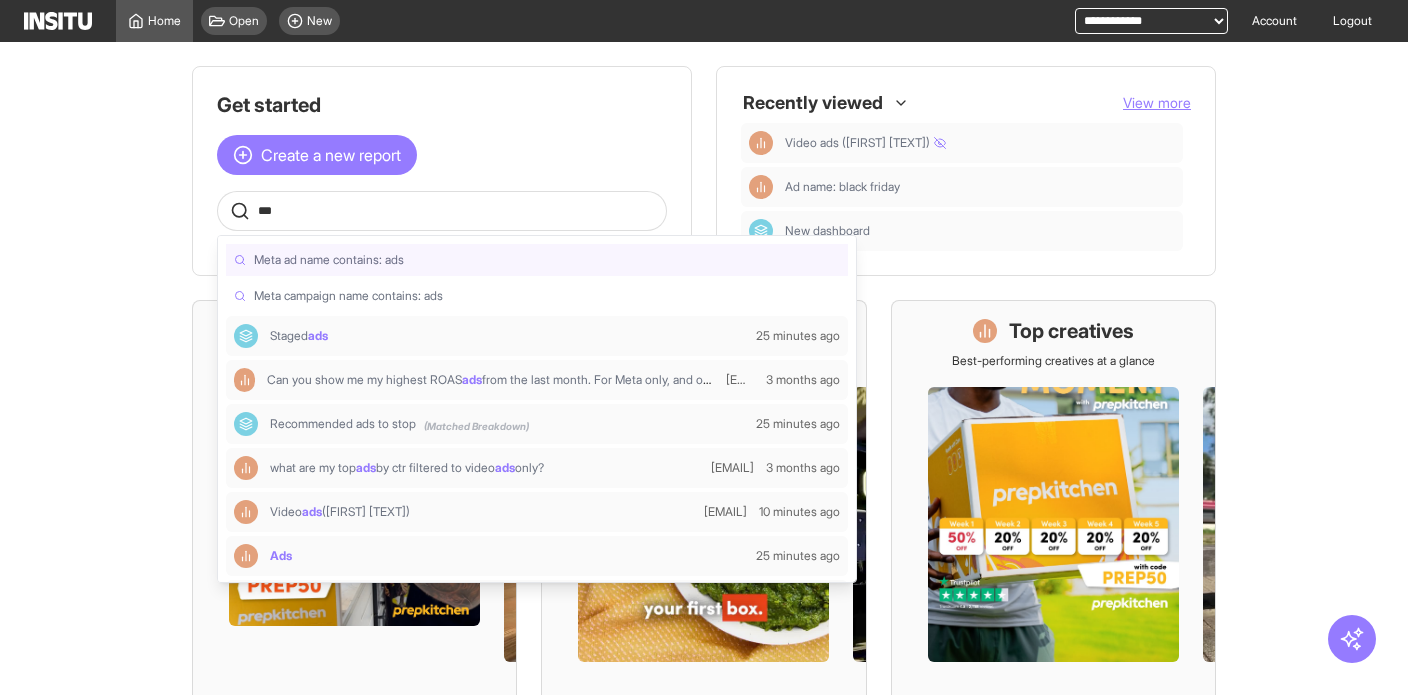 click on "***" at bounding box center [442, 211] 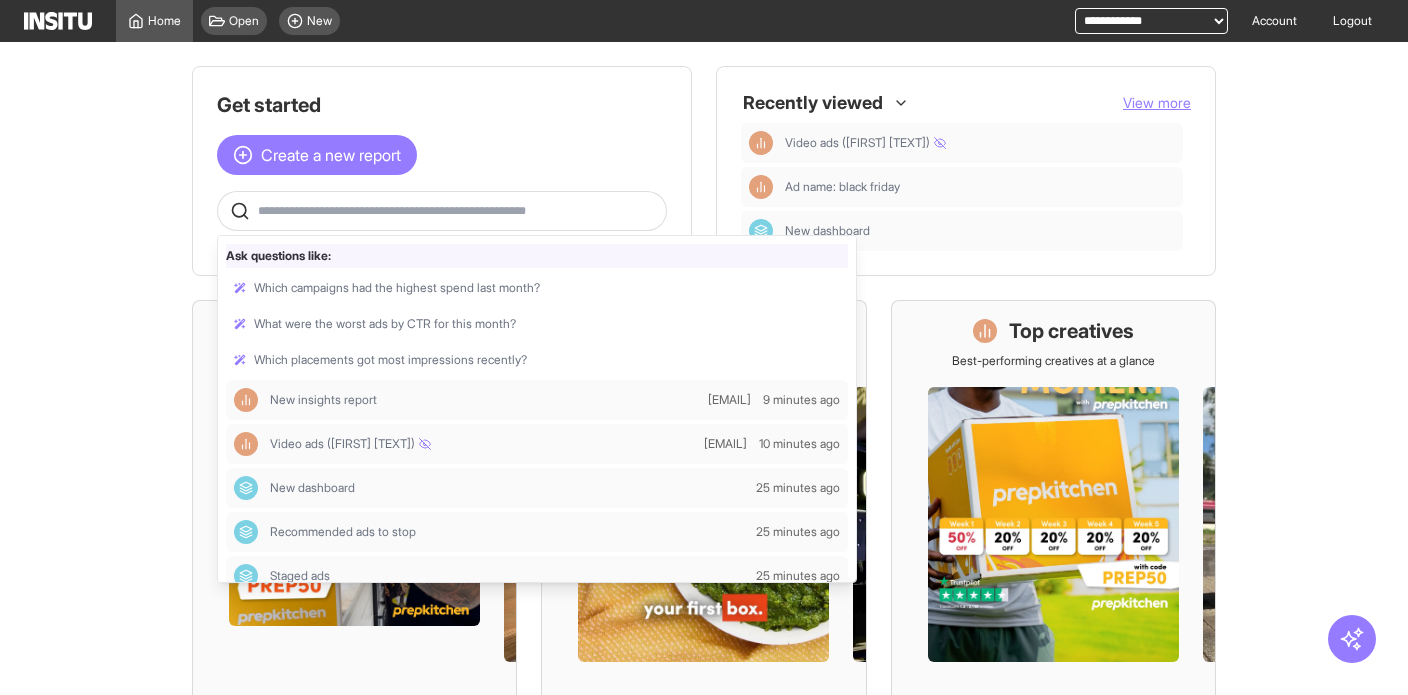 type 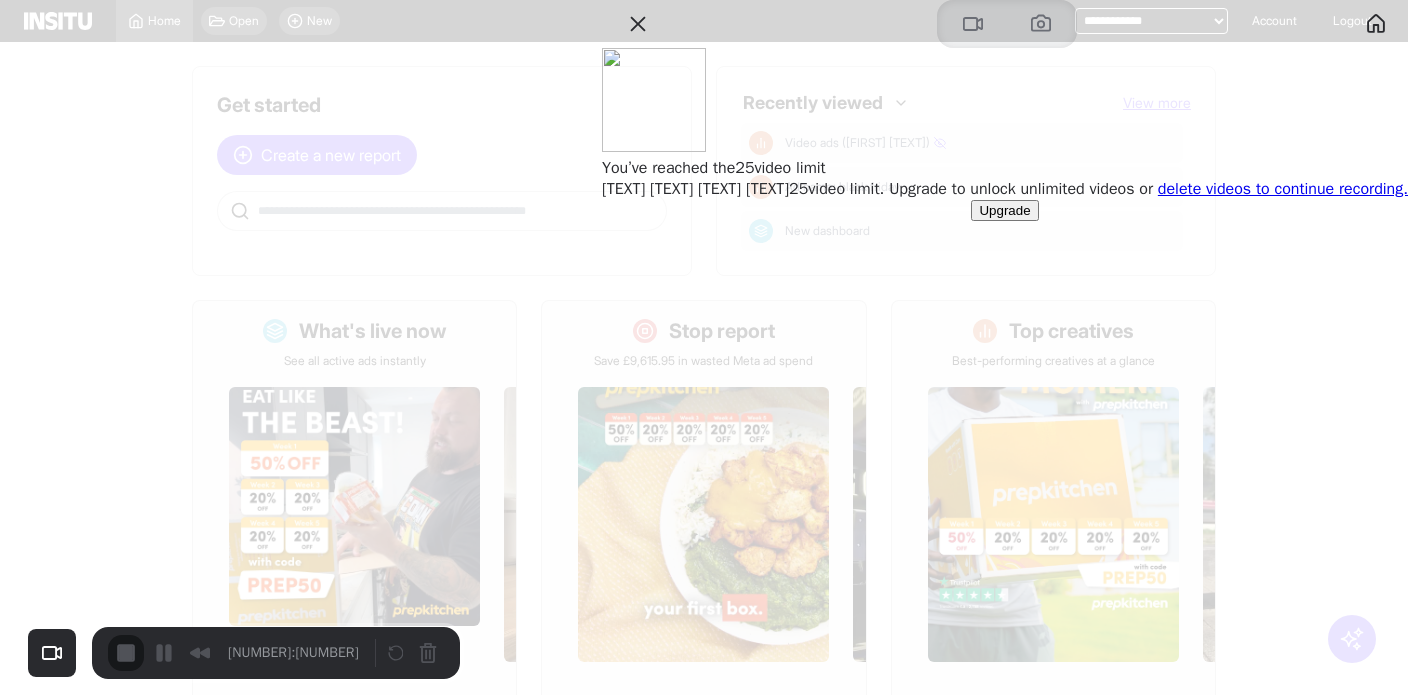click on "delete videos to continue recording." at bounding box center (1283, 189) 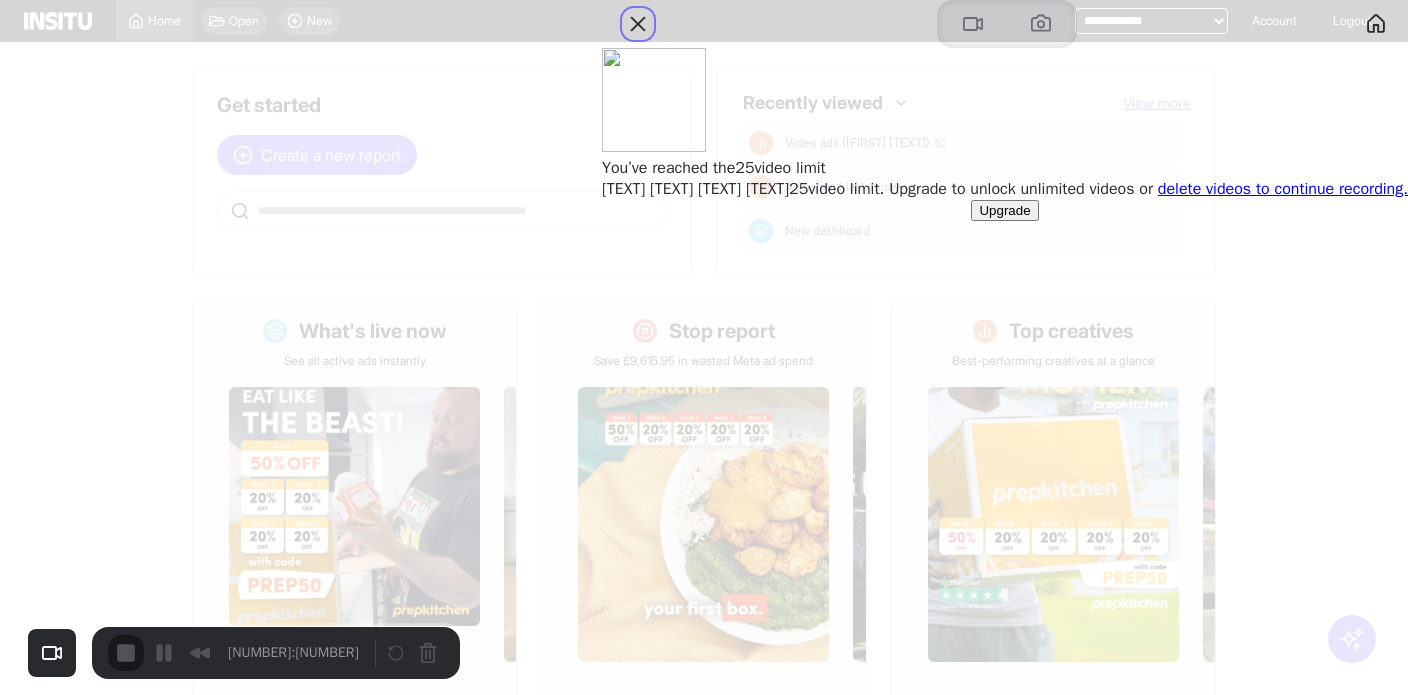 drag, startPoint x: 1068, startPoint y: 66, endPoint x: 1055, endPoint y: 64, distance: 13.152946 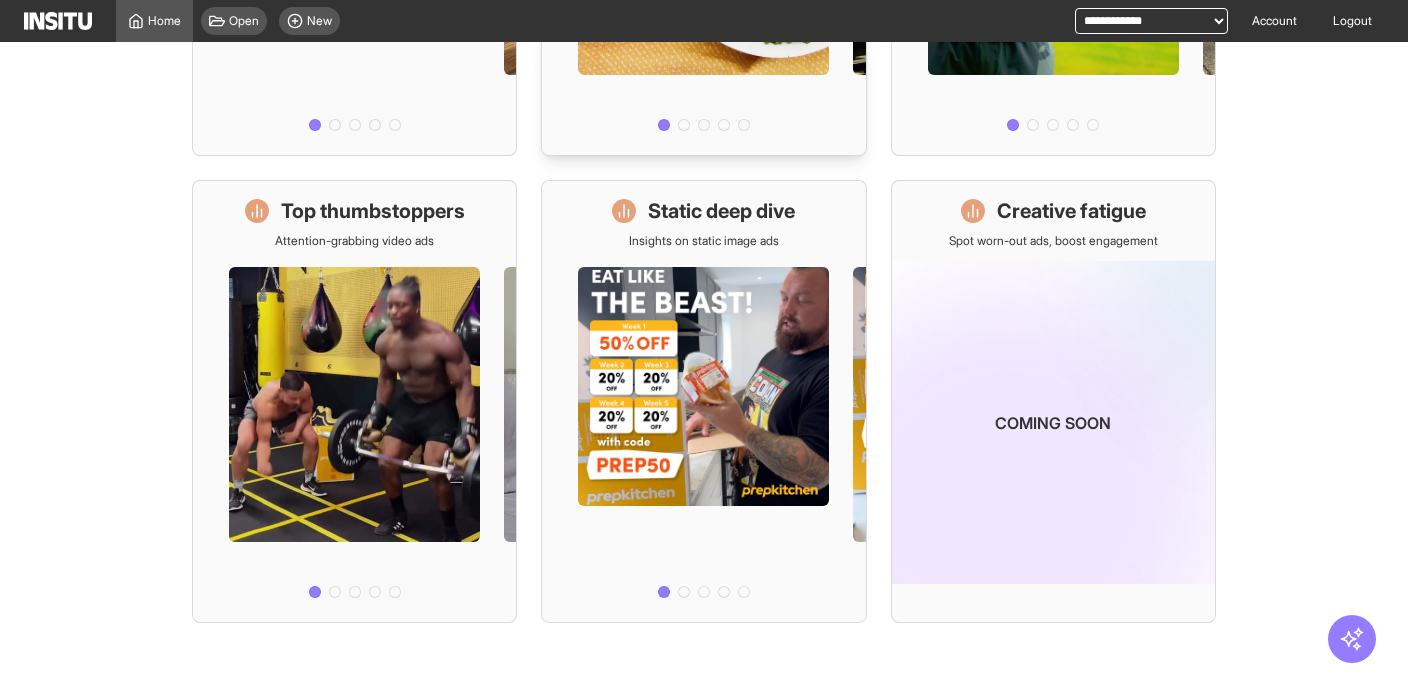scroll, scrollTop: 0, scrollLeft: 0, axis: both 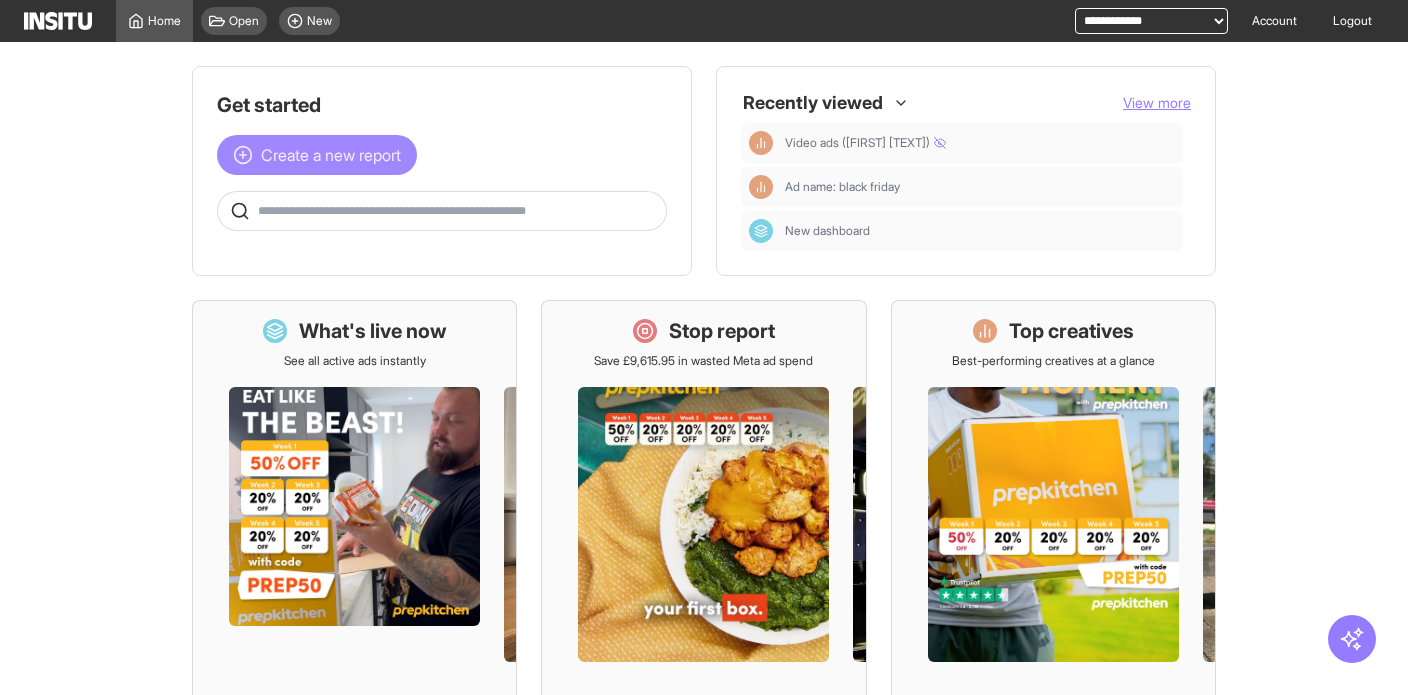 click on "Create a new report" at bounding box center [331, 155] 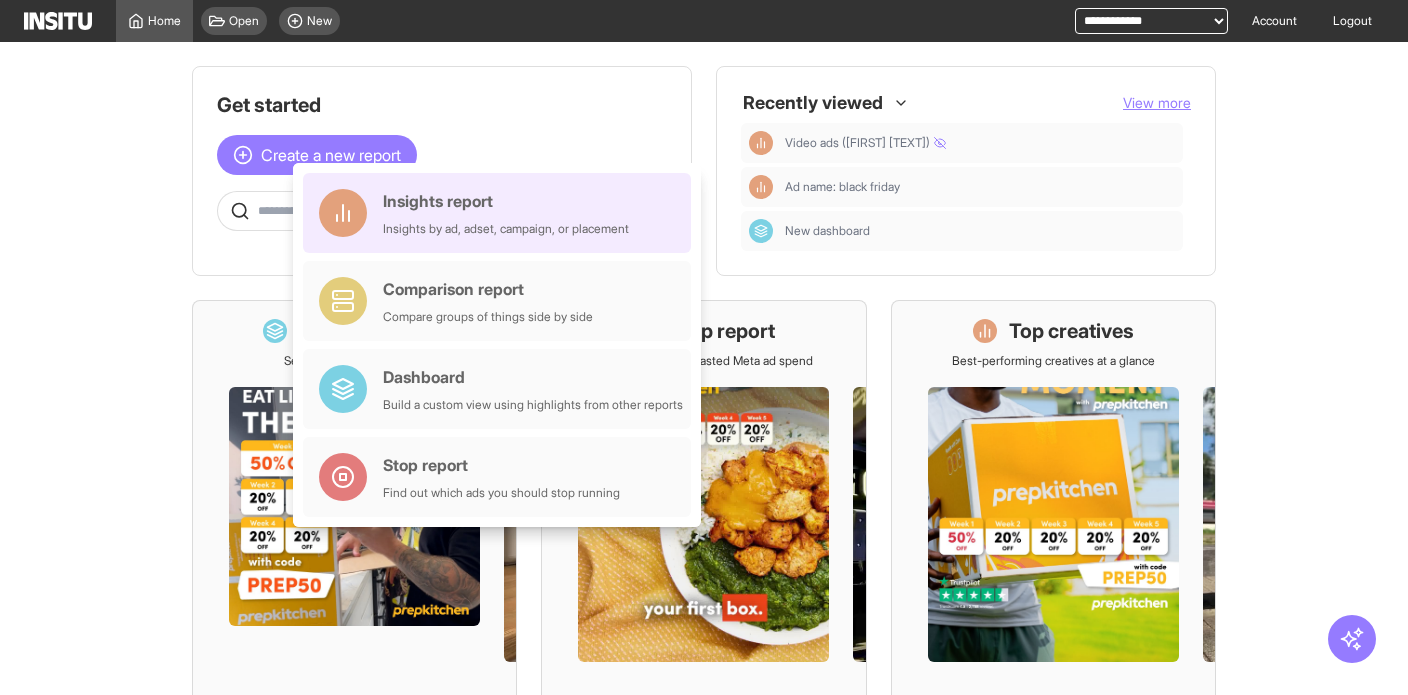 click on "Insights report Insights by ad, adset, campaign, or placement" at bounding box center [497, 213] 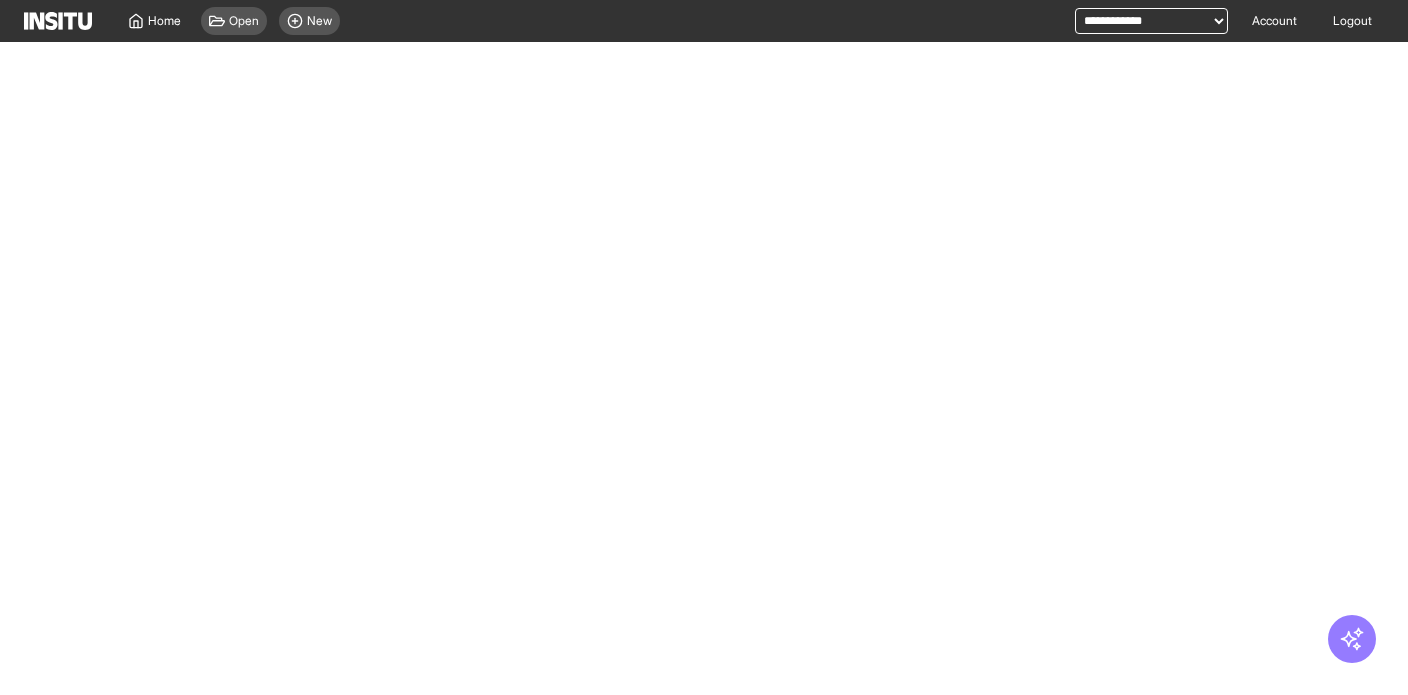 select on "**" 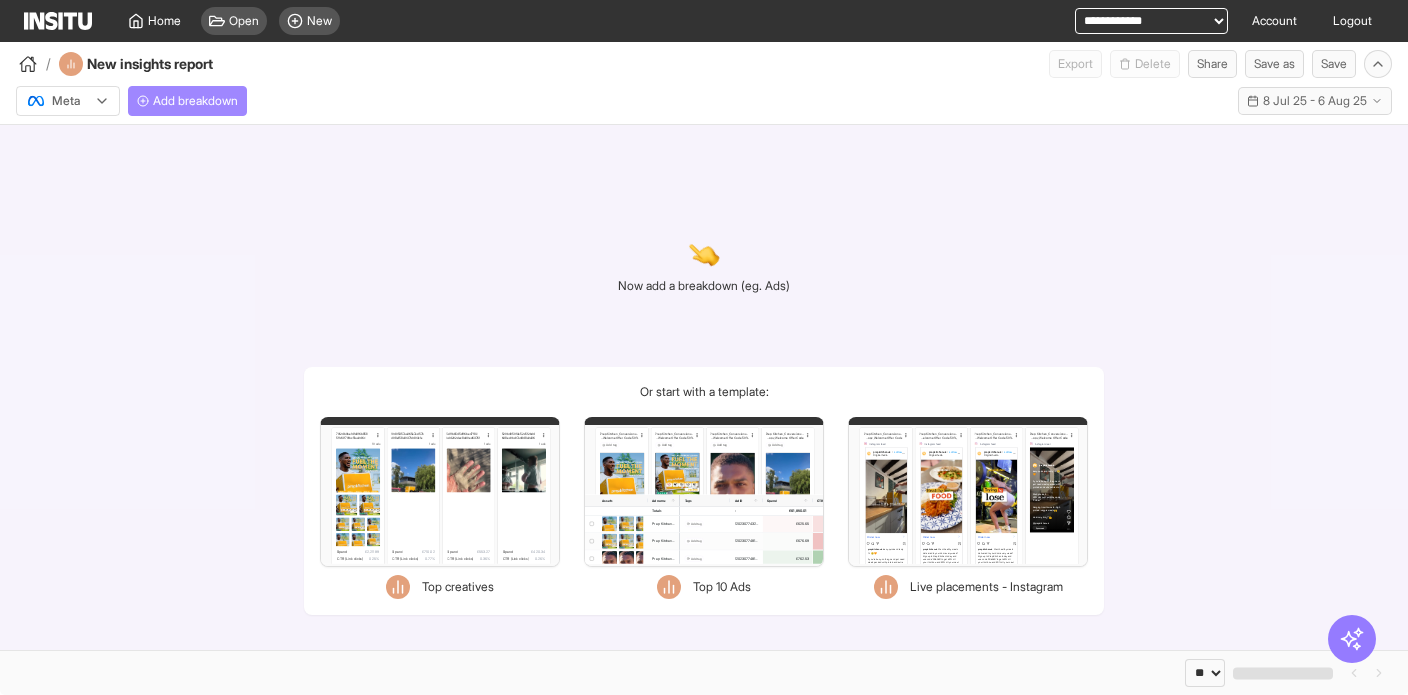 click on "Add breakdown" at bounding box center [195, 101] 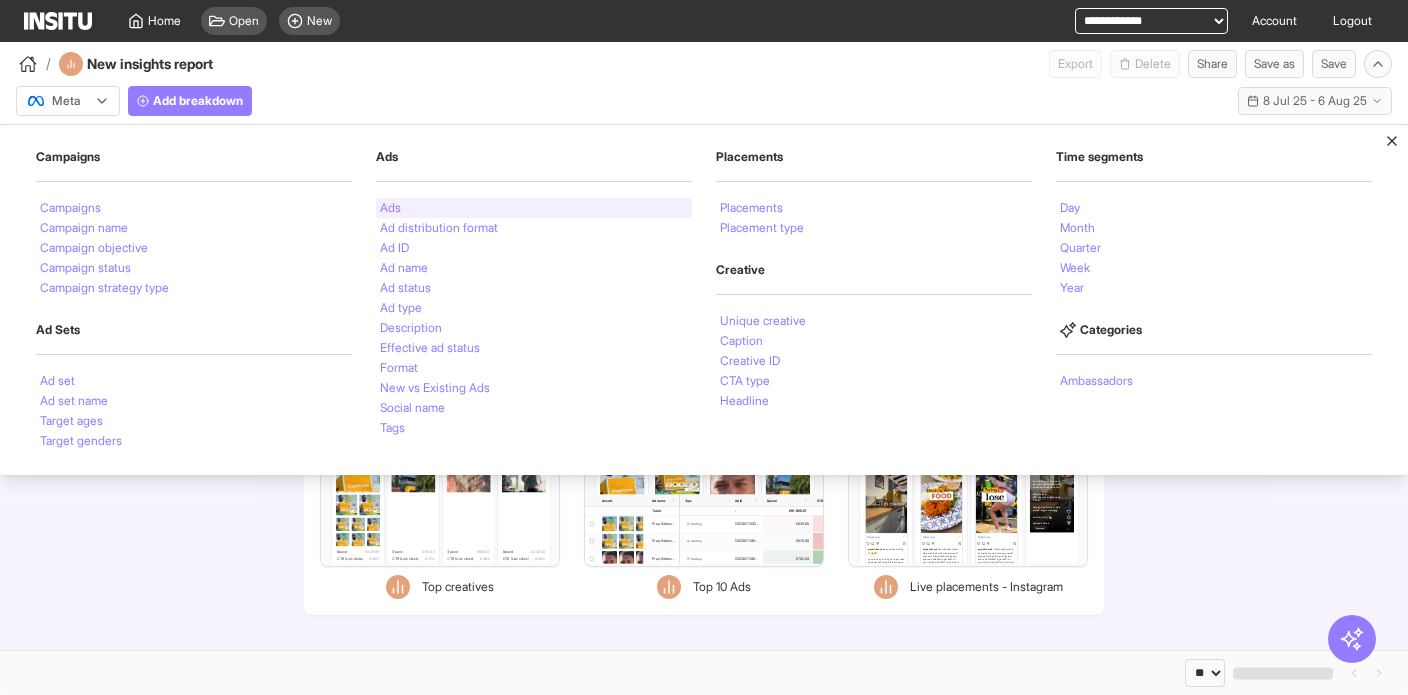 click on "Ads" at bounding box center [534, 208] 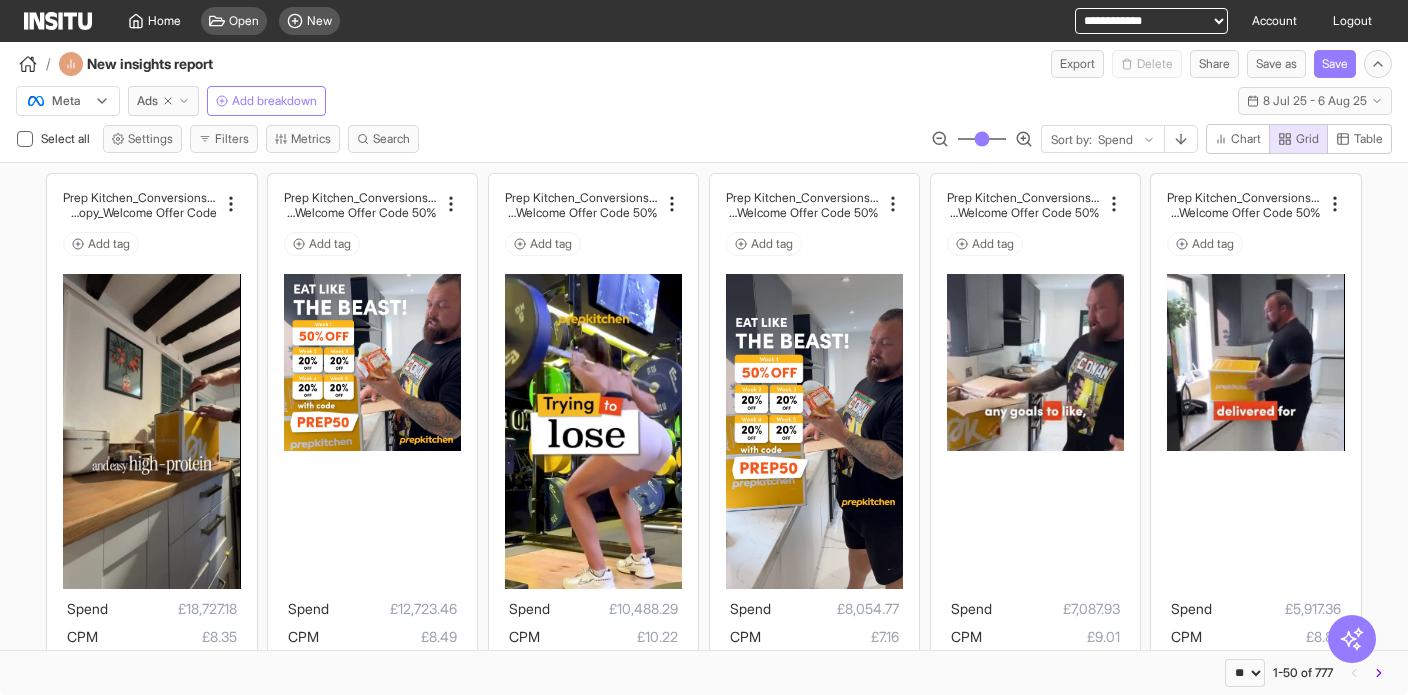 select on "**" 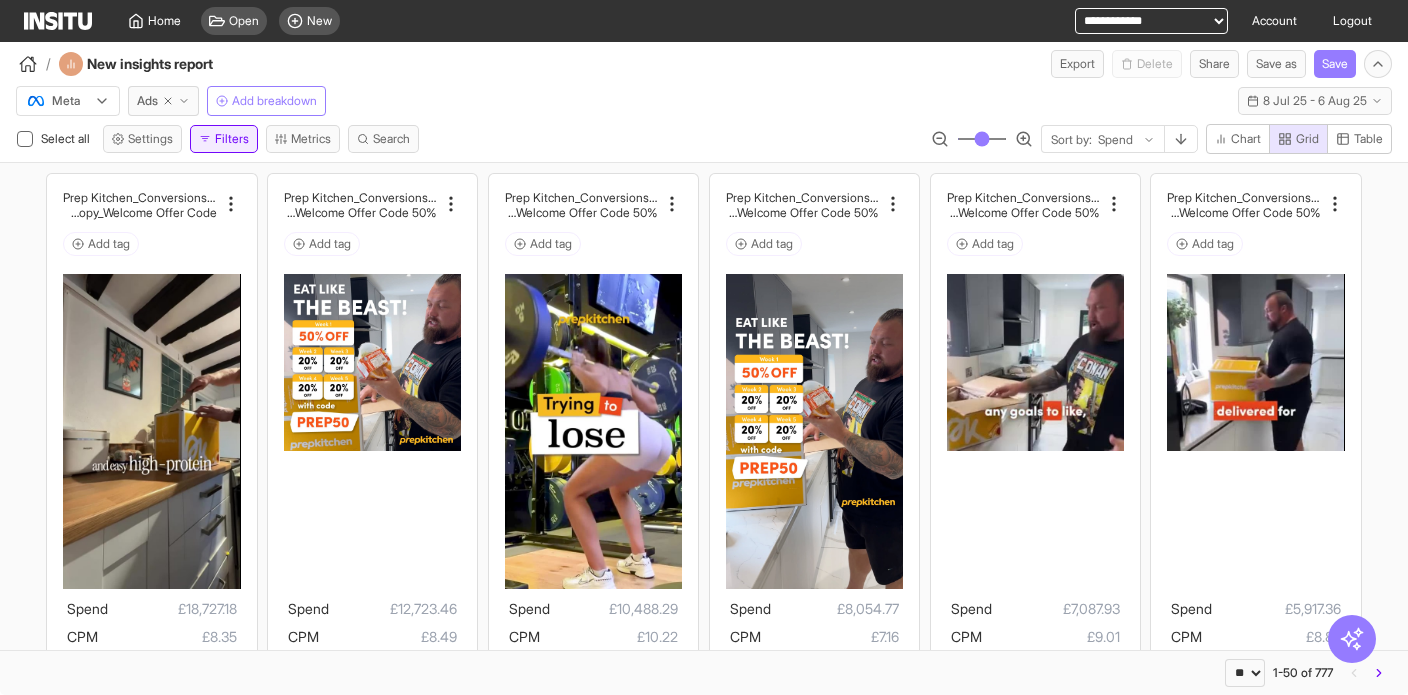 click on "Filters" at bounding box center [224, 139] 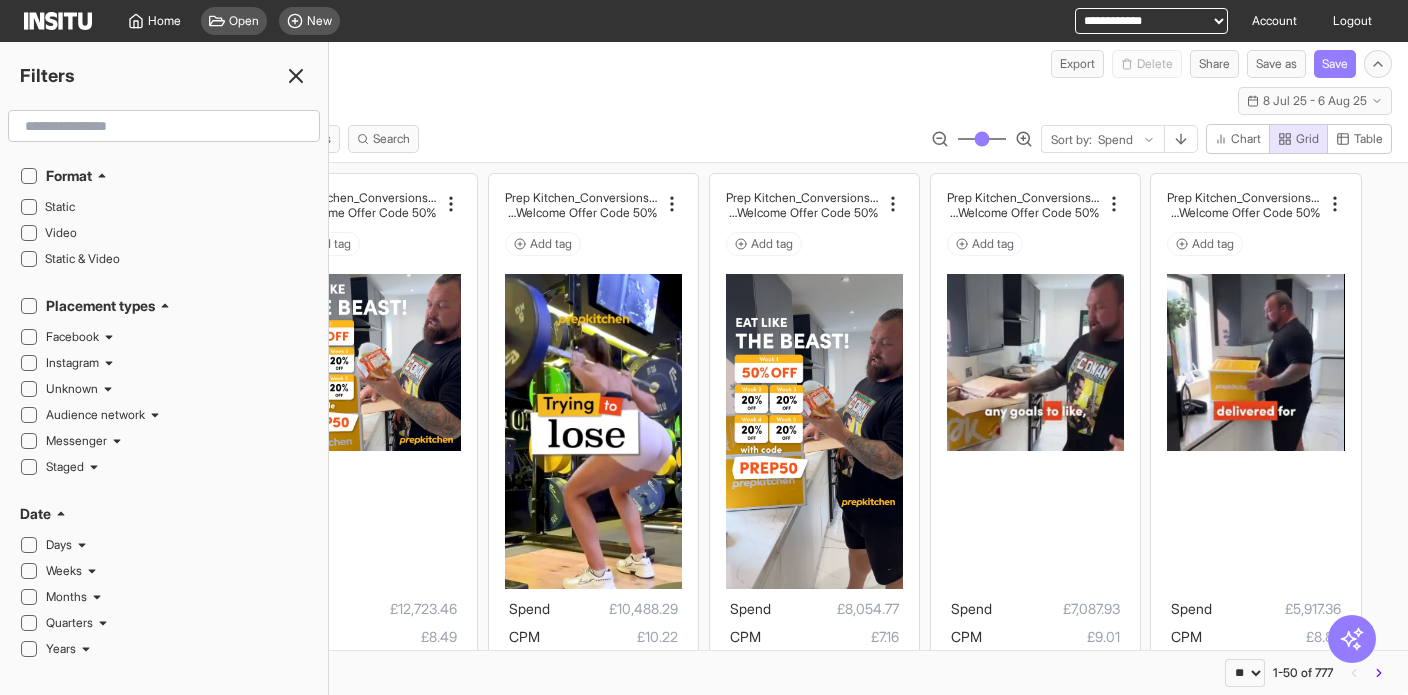 drag, startPoint x: 76, startPoint y: 236, endPoint x: 246, endPoint y: 91, distance: 223.43903 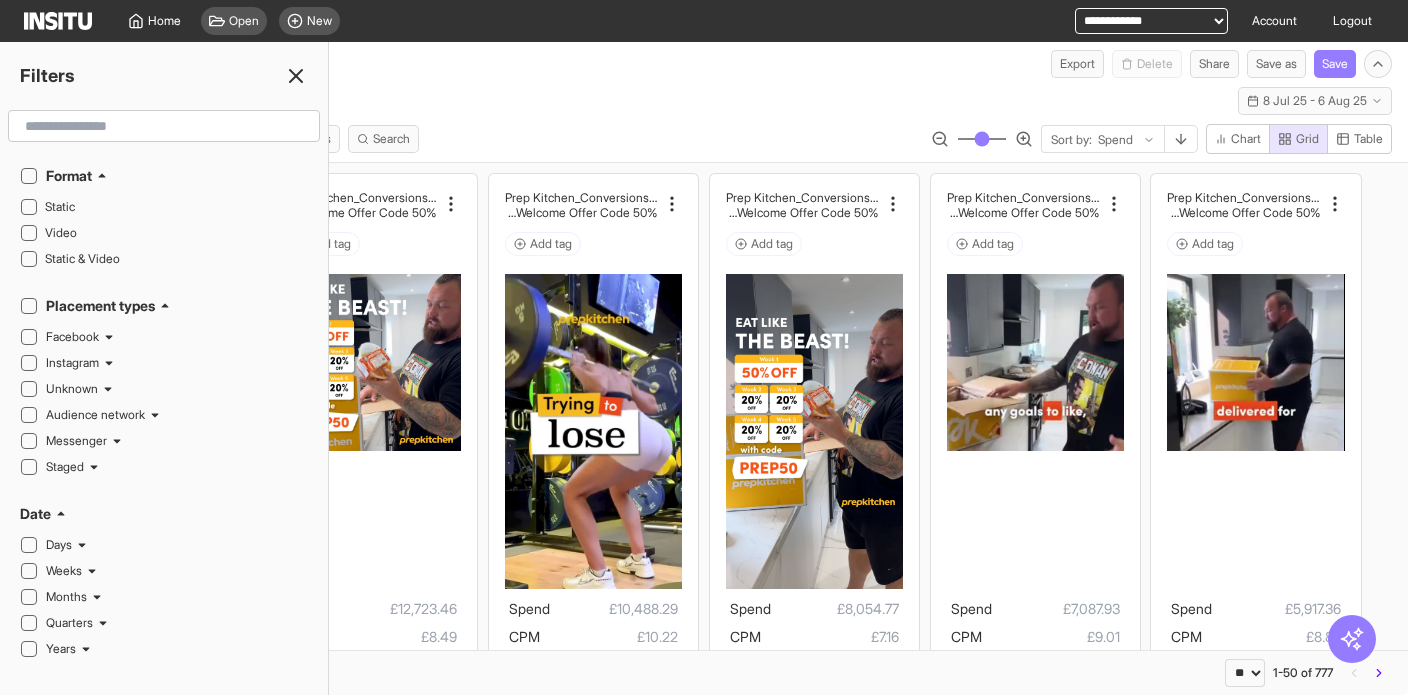 click on "Video" at bounding box center (174, 233) 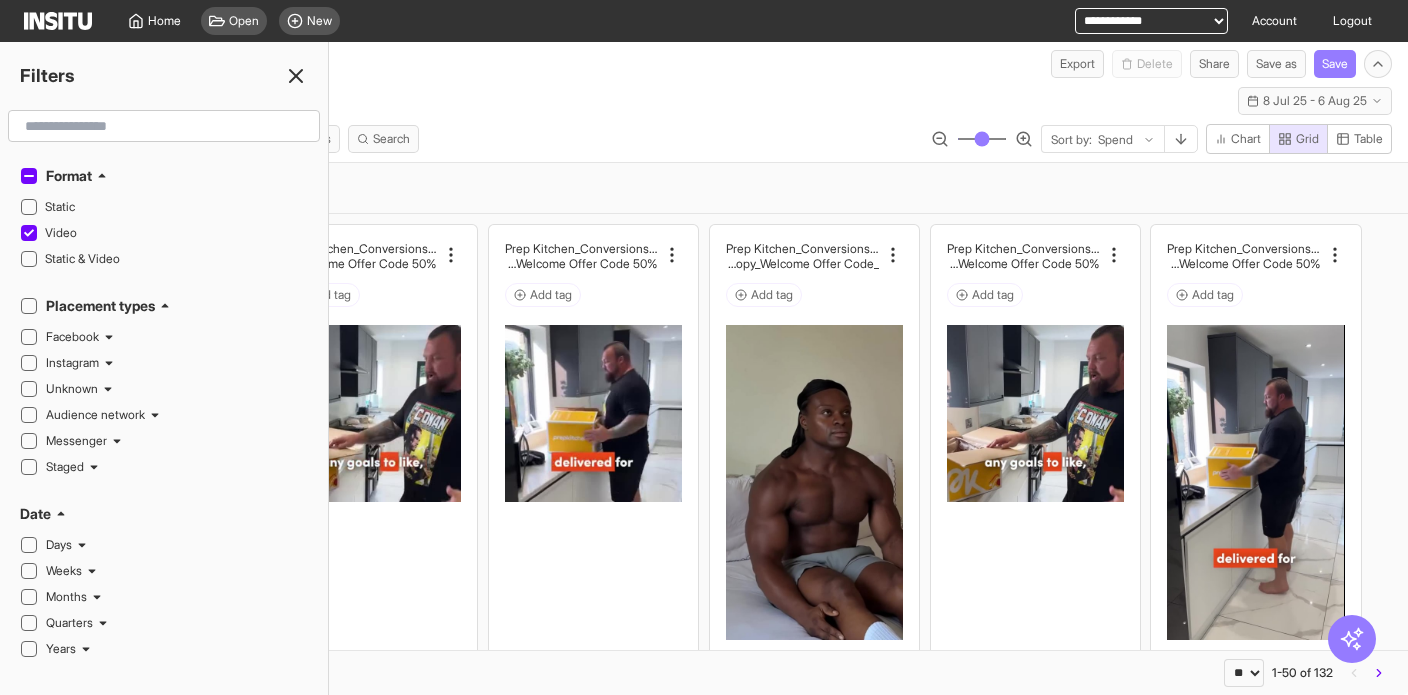 click 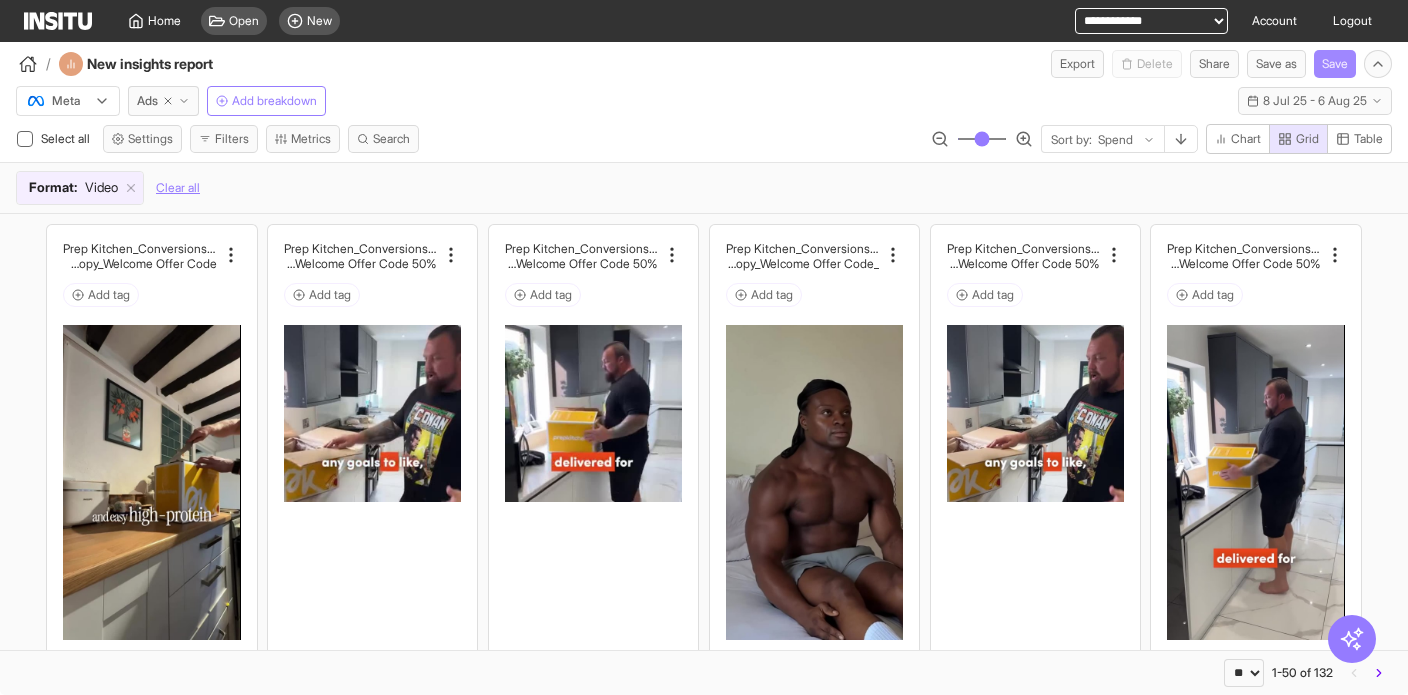 click on "Save" at bounding box center (1335, 64) 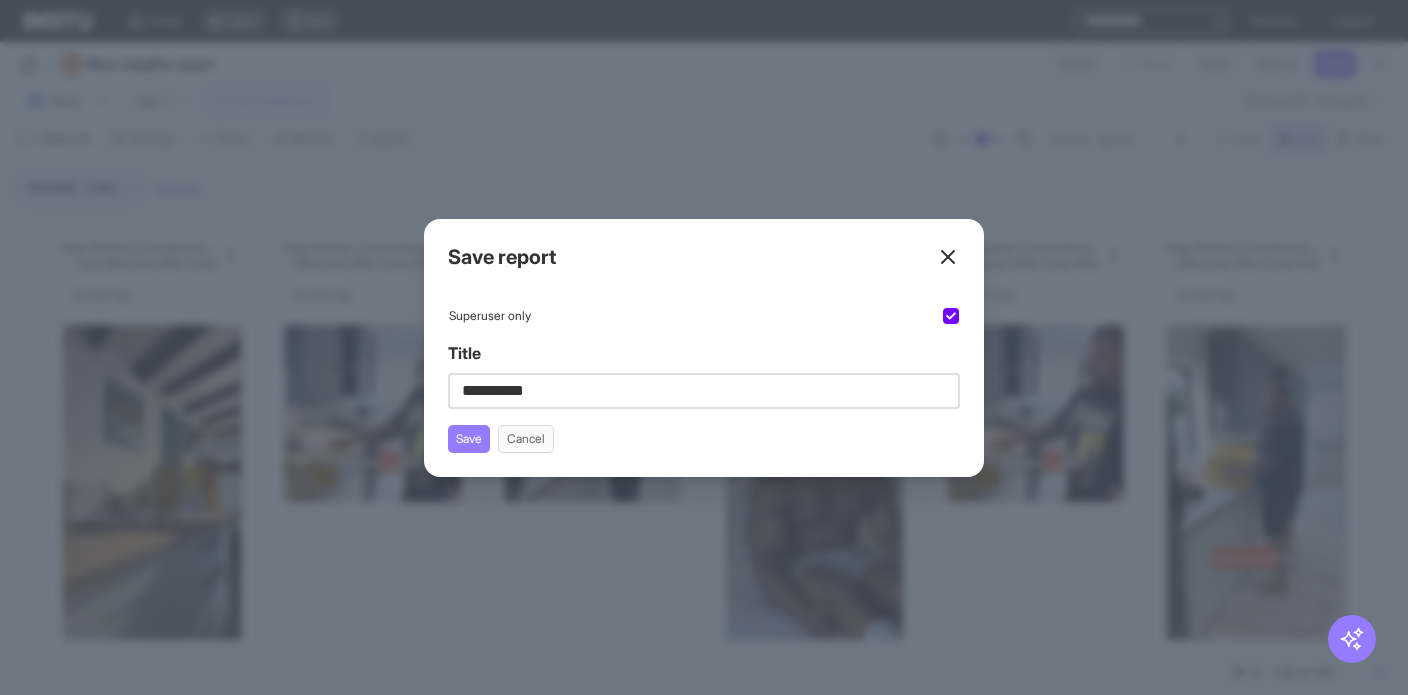 type on "**********" 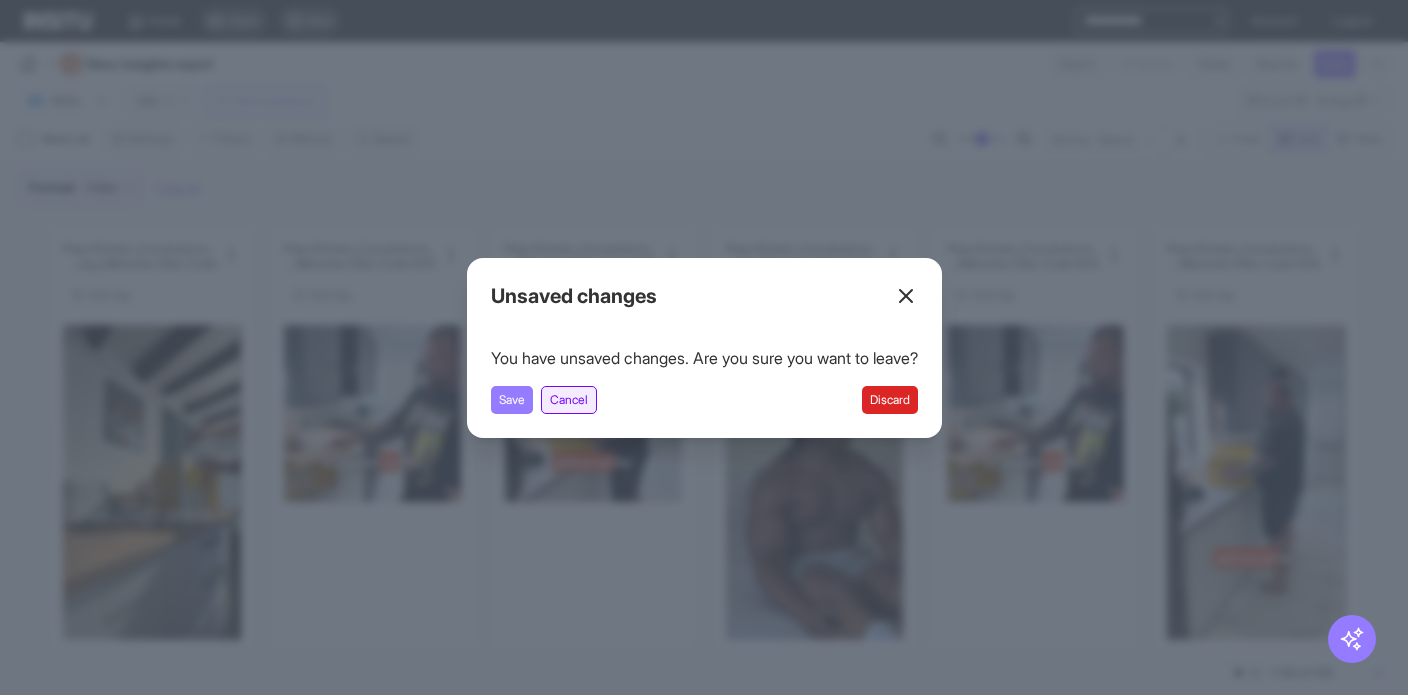 click on "Cancel" at bounding box center [569, 400] 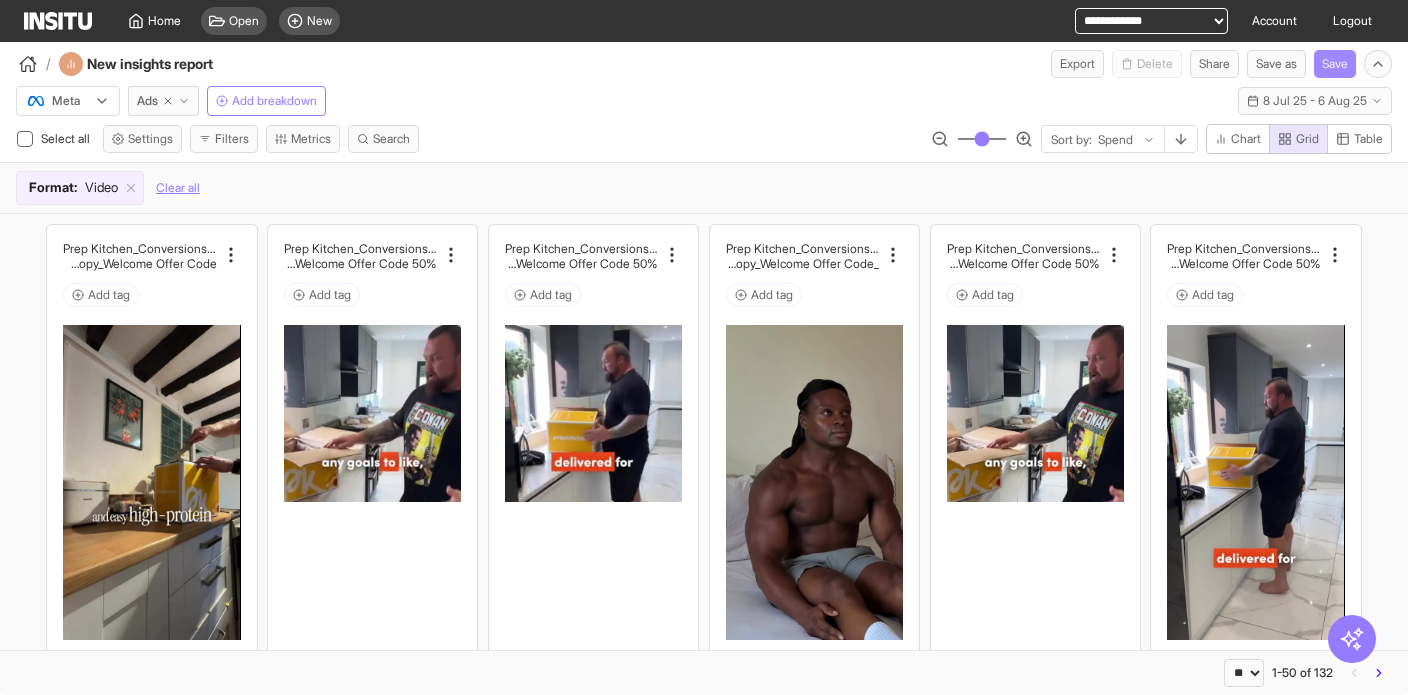 click on "Save" at bounding box center [1335, 64] 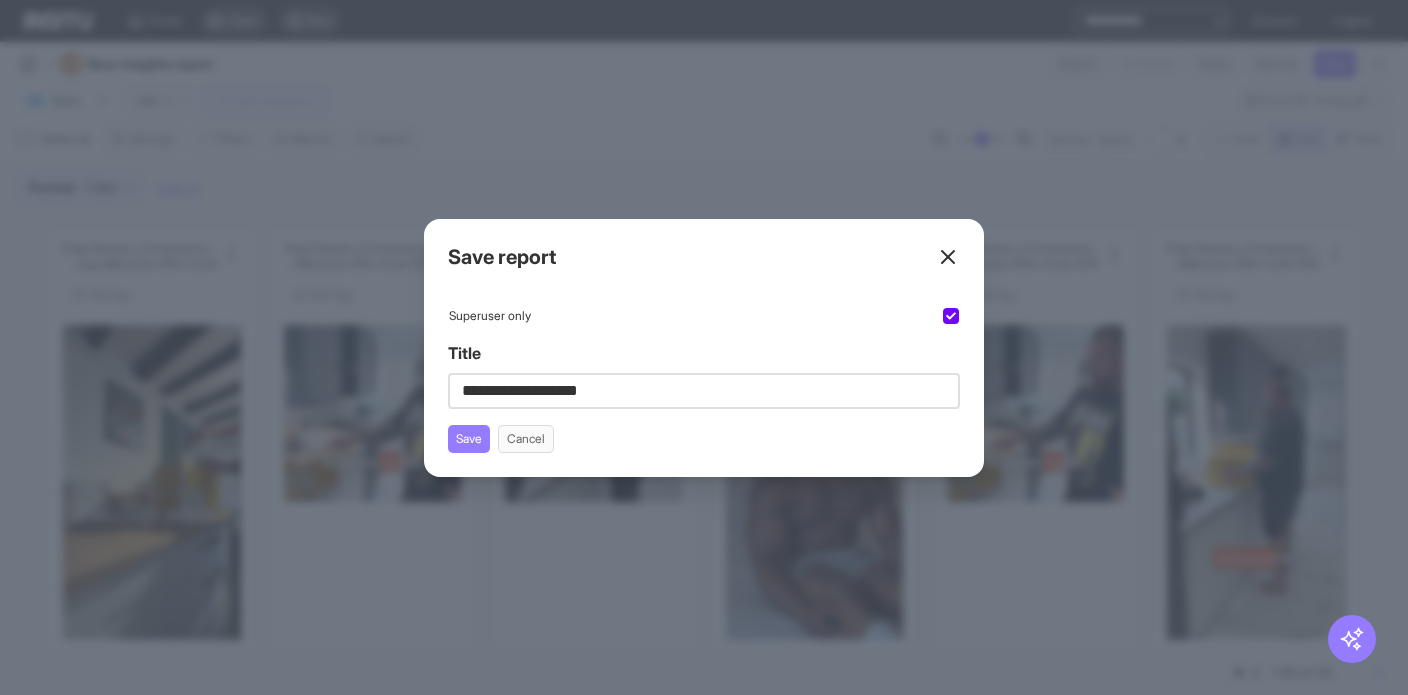 type on "**********" 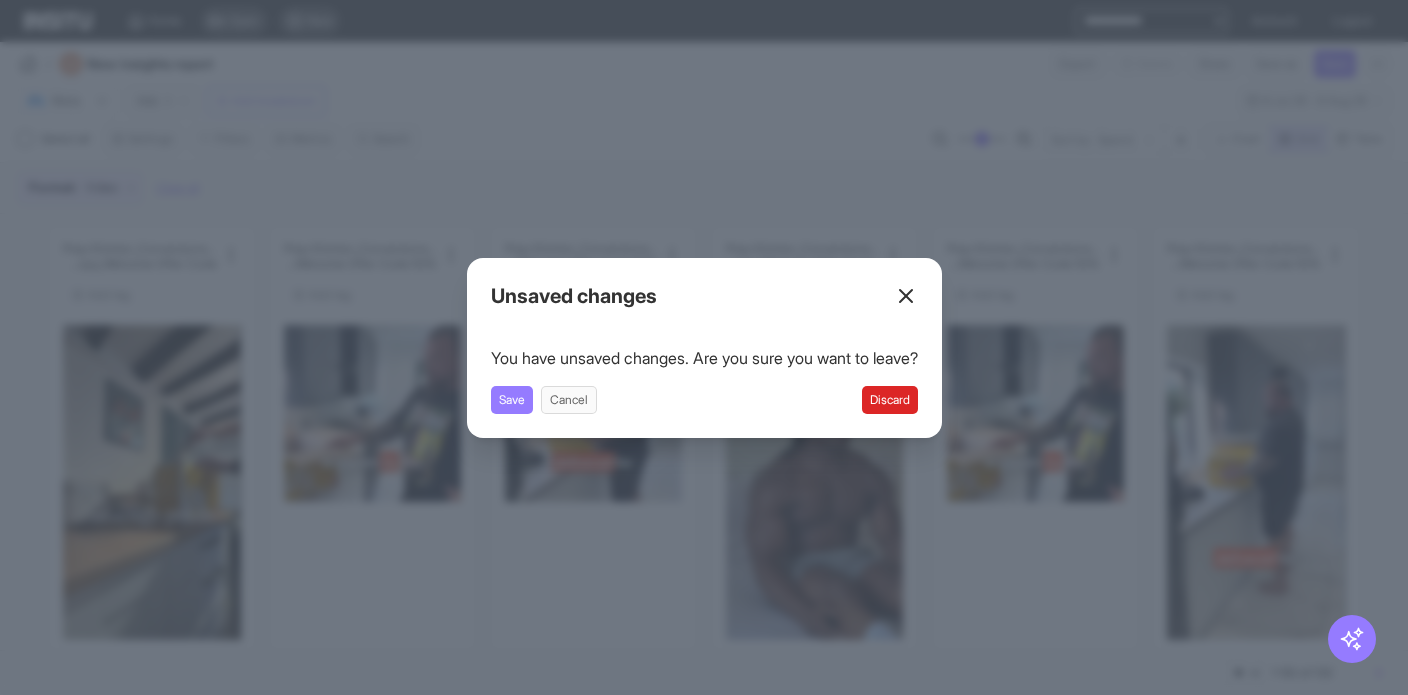 click on "Discard" at bounding box center (890, 400) 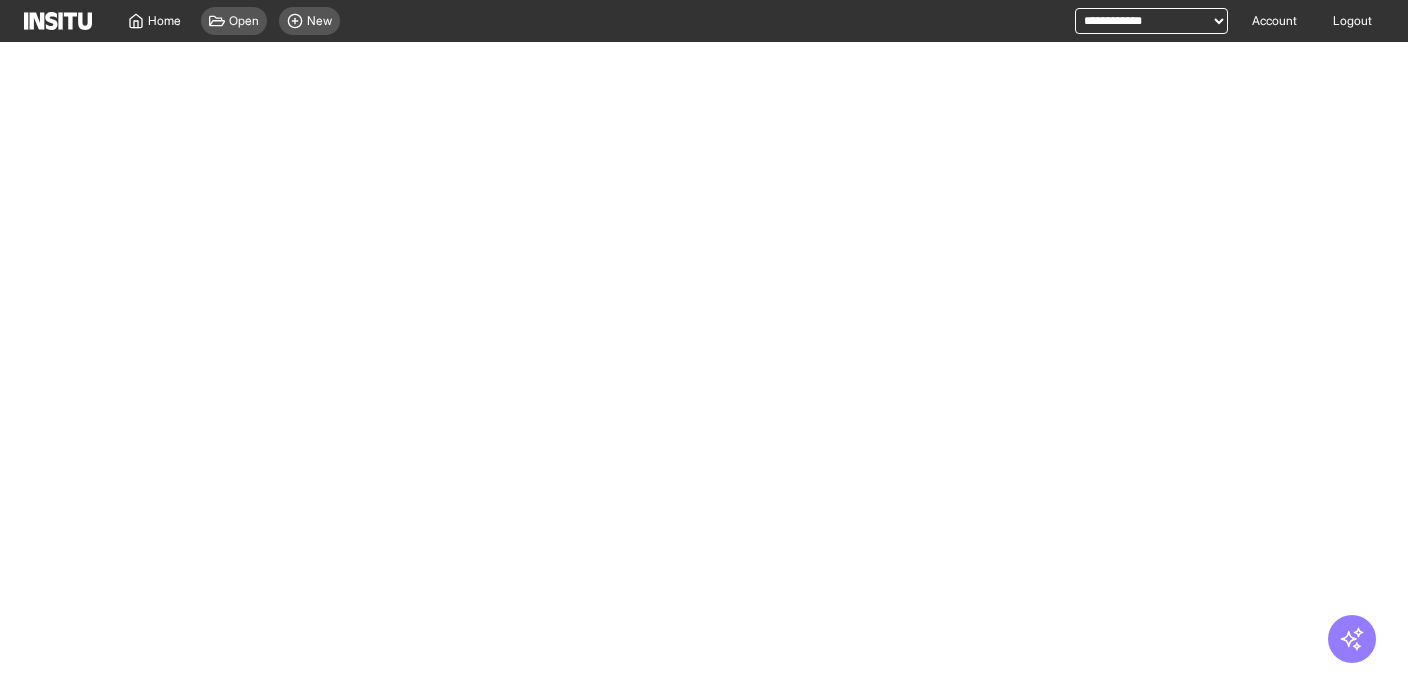 select on "**" 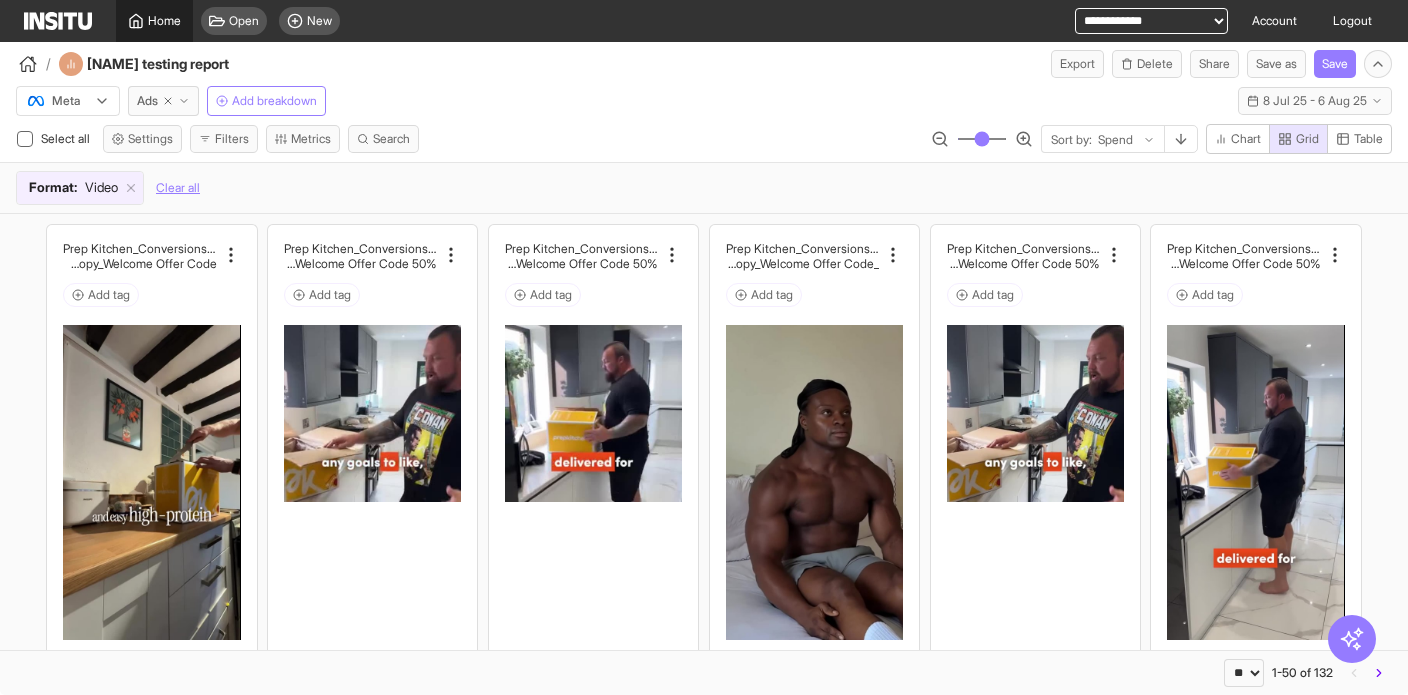 click on "Home" at bounding box center (164, 21) 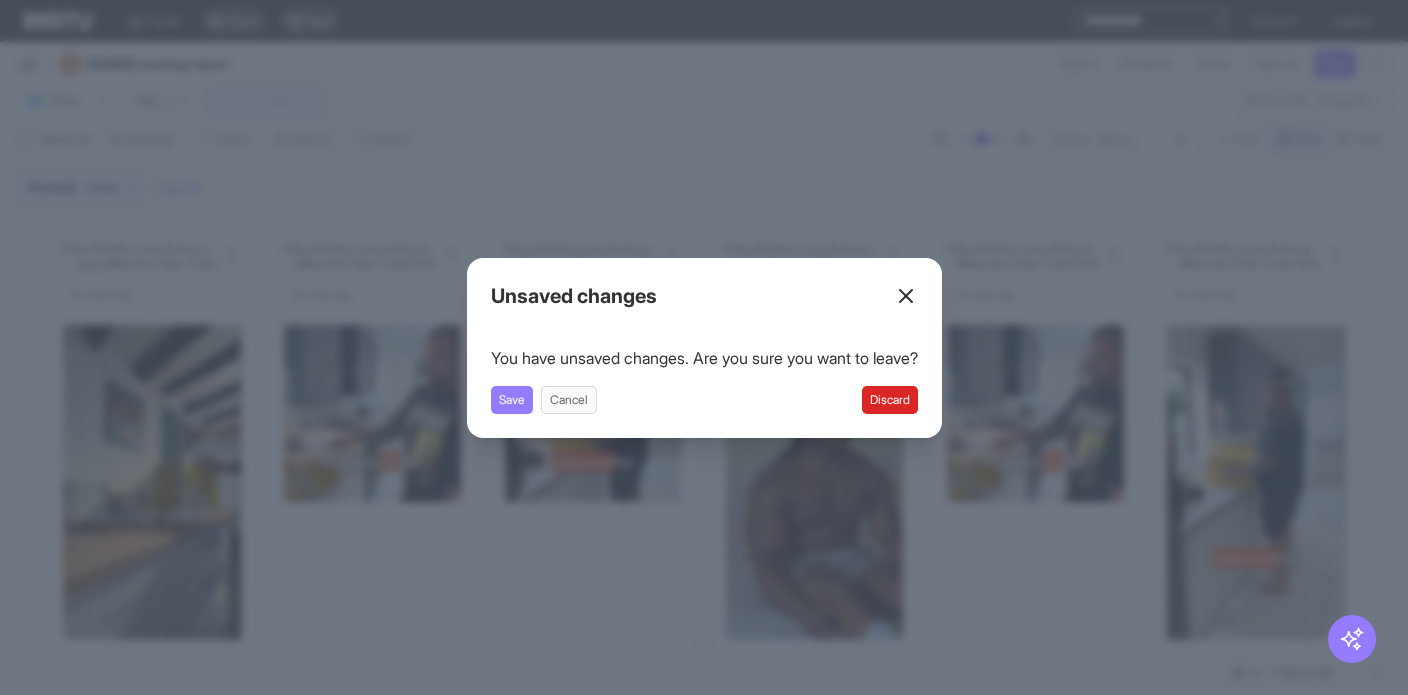 click on "Discard" at bounding box center [890, 400] 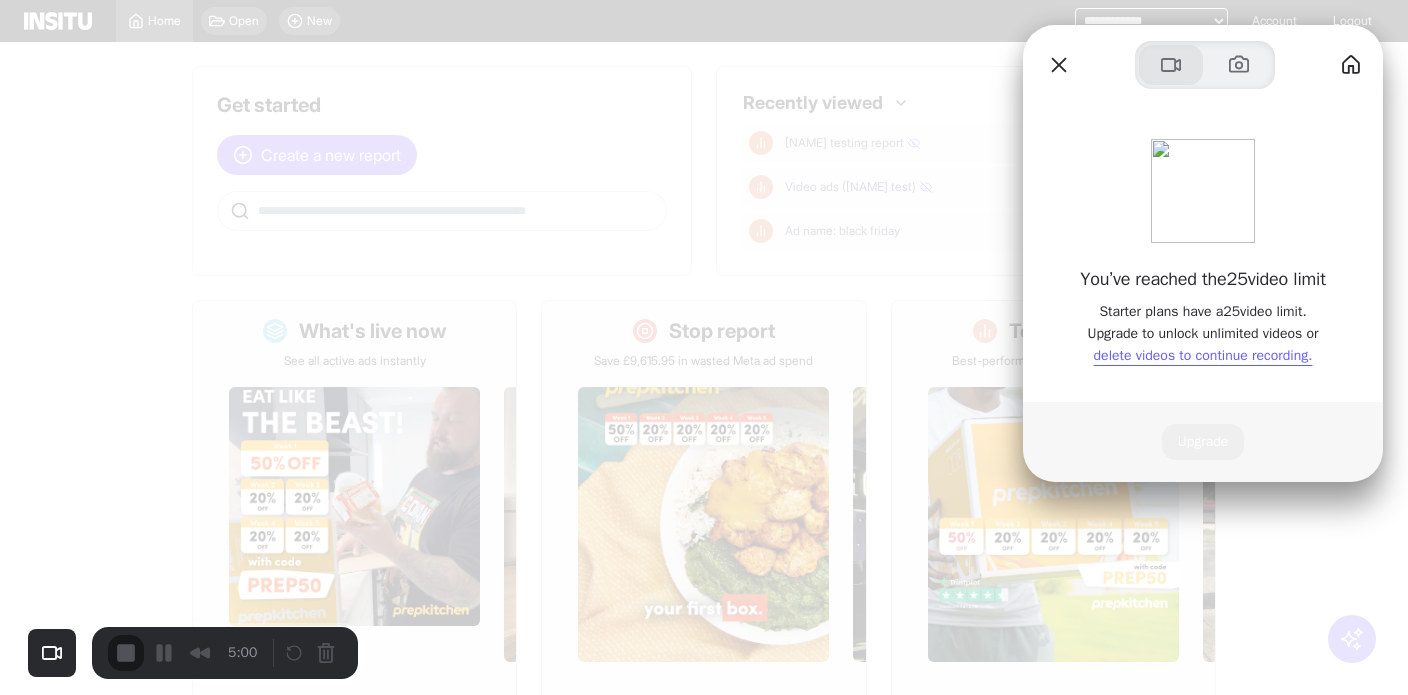 click at bounding box center [1171, 65] 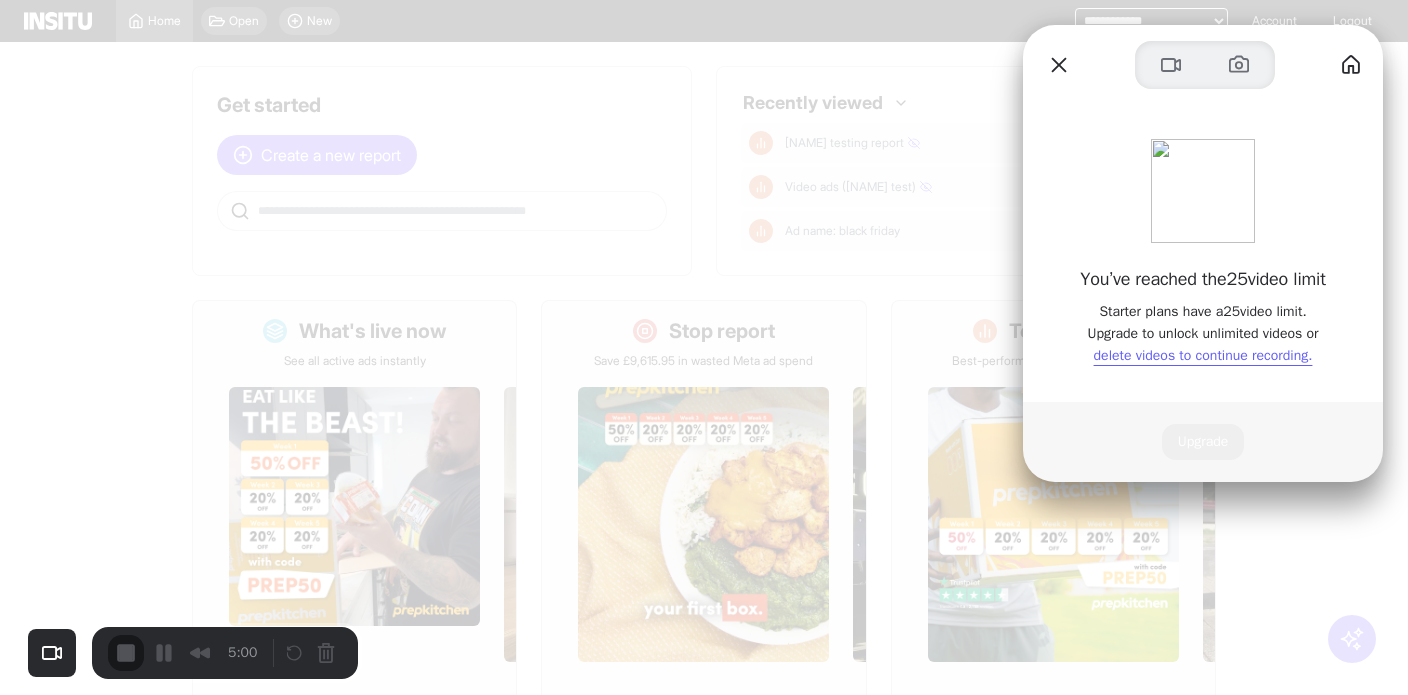 click at bounding box center [1239, 65] 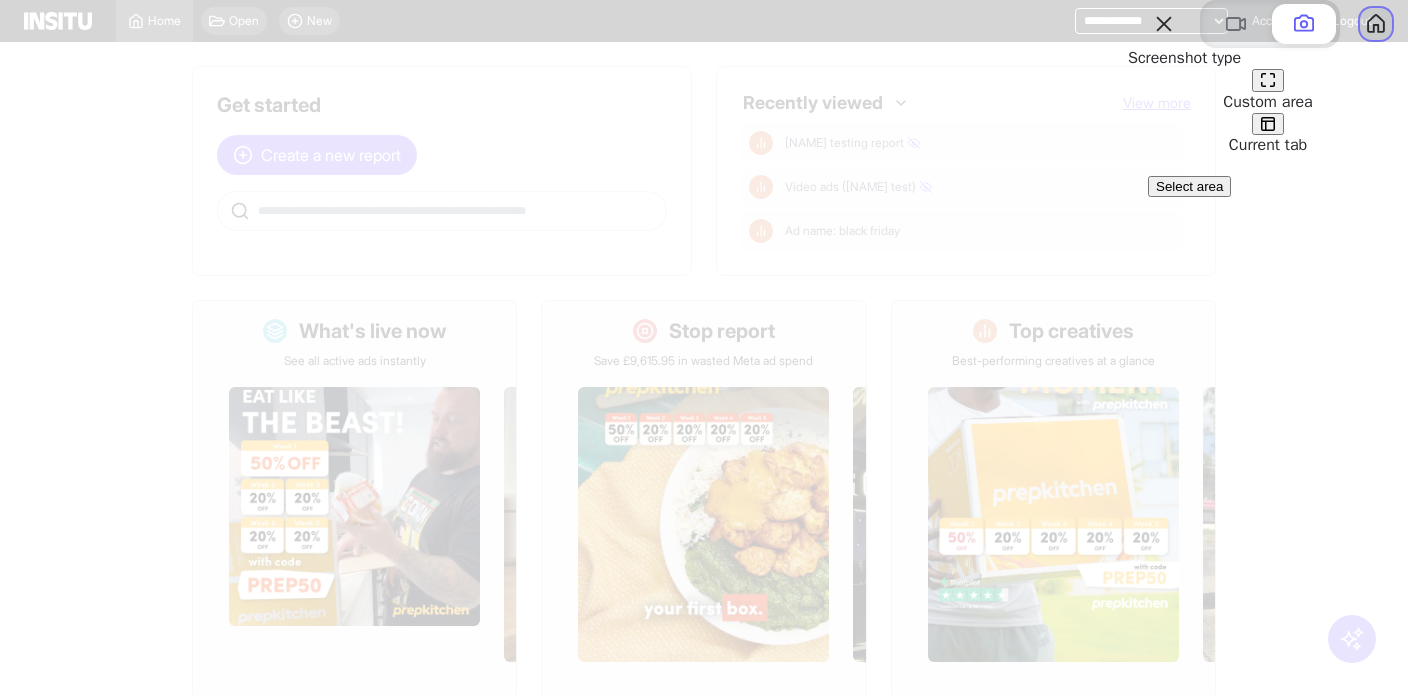 click at bounding box center [1376, 24] 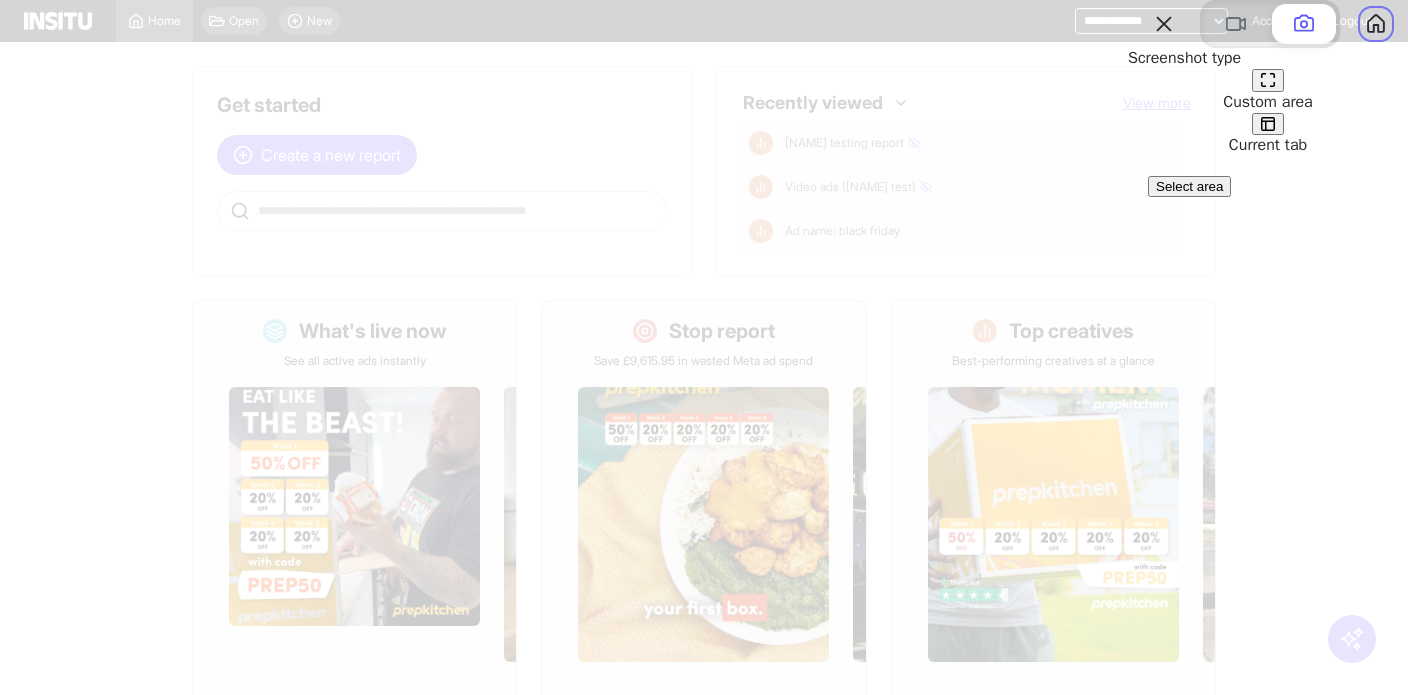 click at bounding box center (1268, 124) 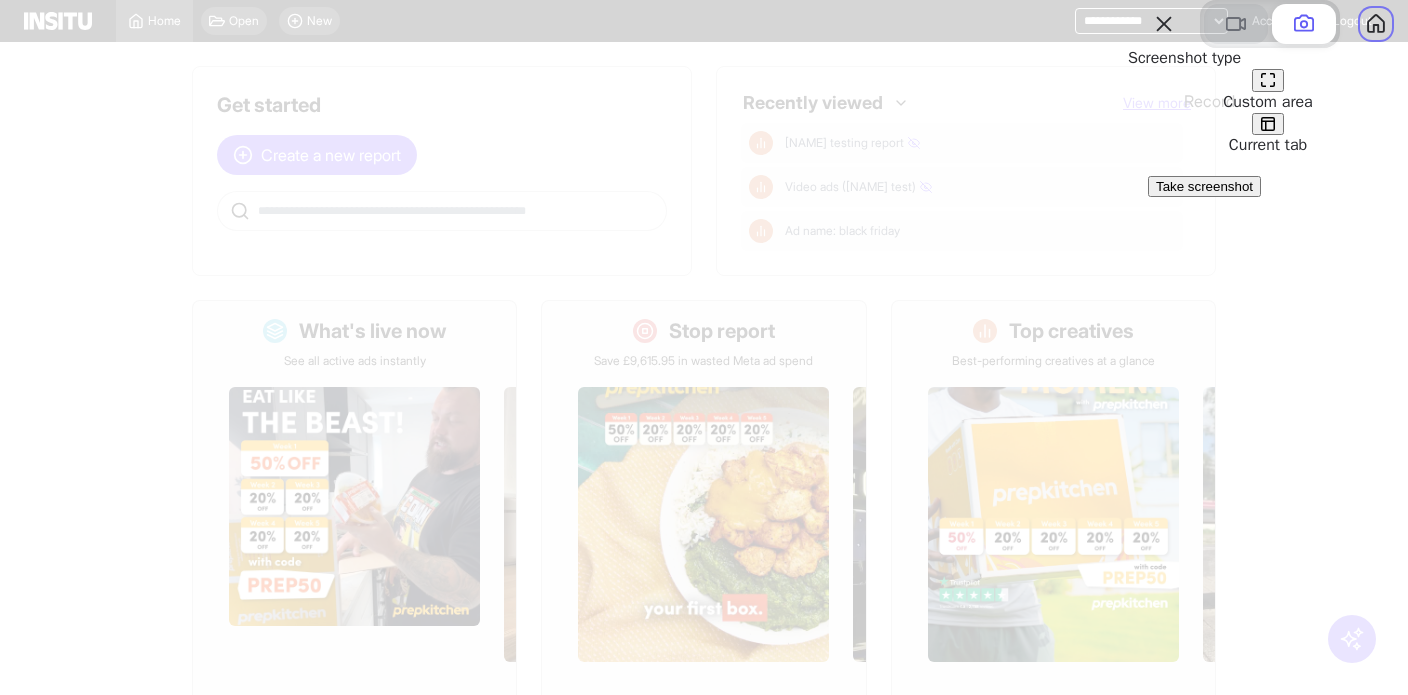 click at bounding box center [1236, 24] 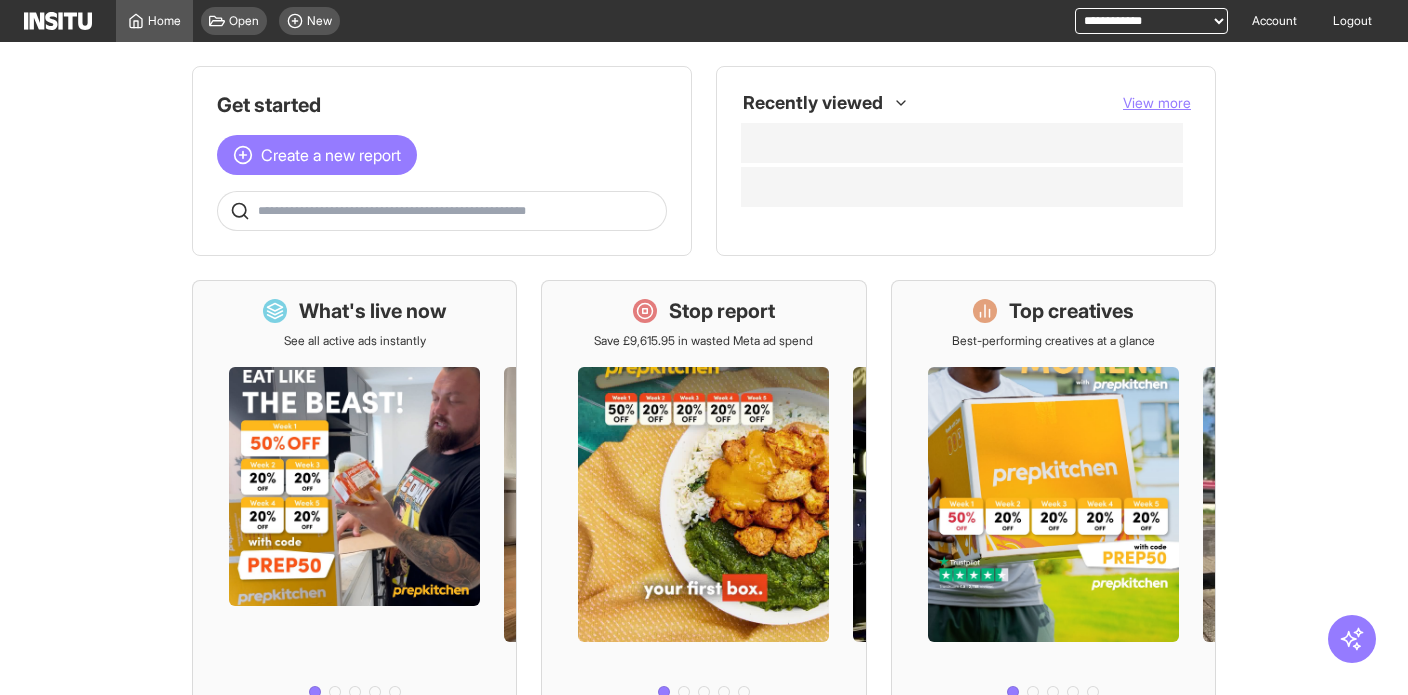 scroll, scrollTop: 0, scrollLeft: 0, axis: both 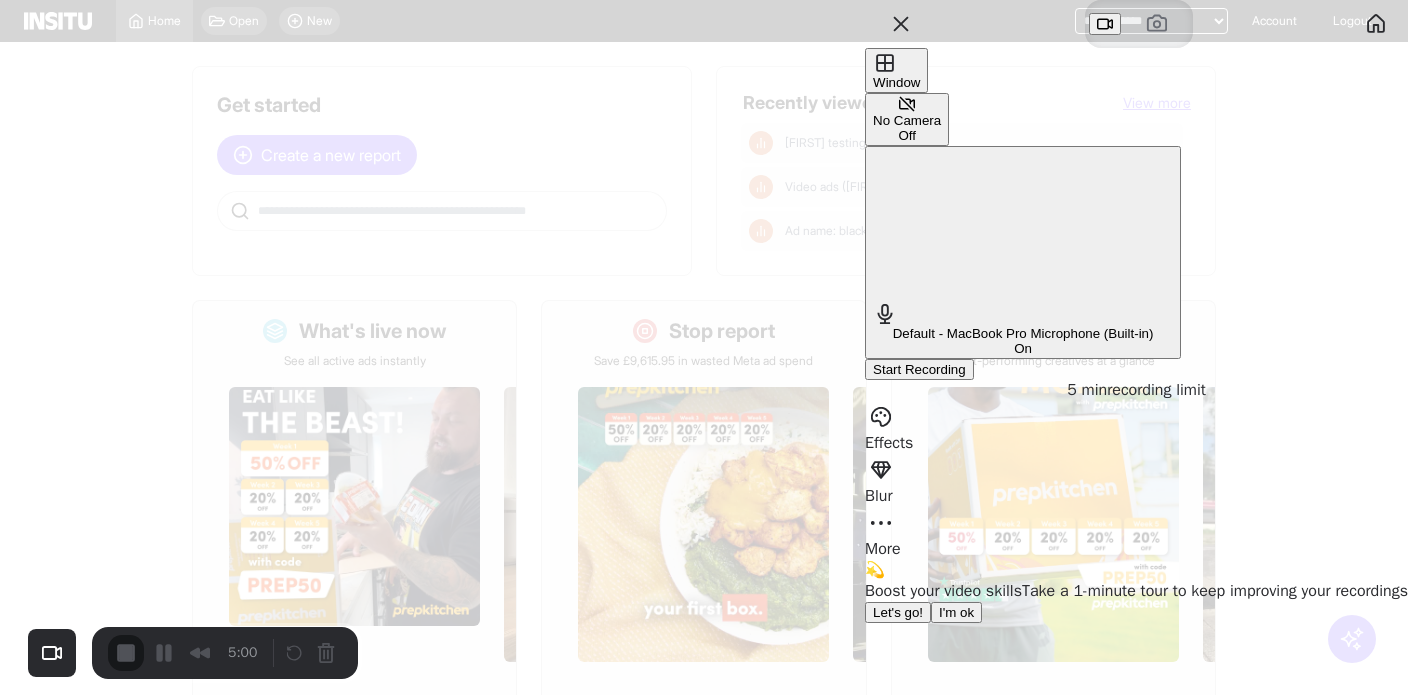 click on "I'm ok" at bounding box center (956, 612) 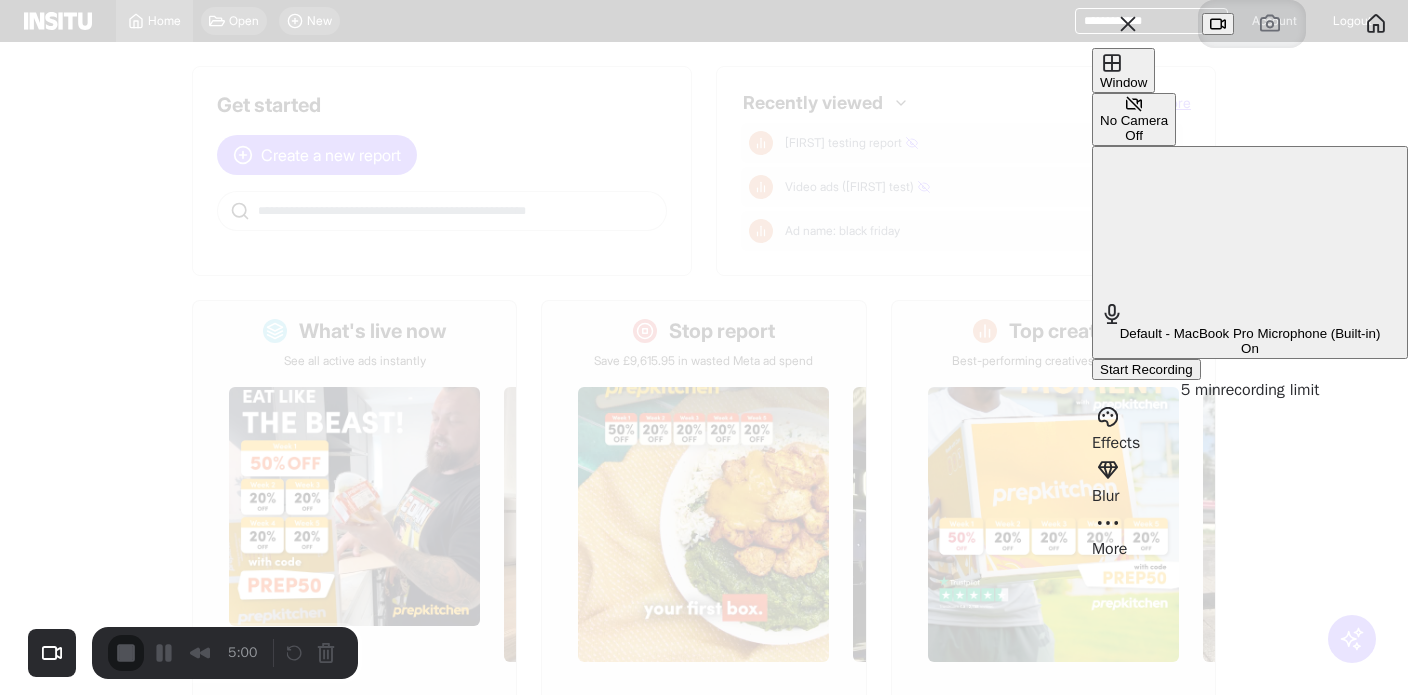 click on "Start Recording" at bounding box center [1146, 369] 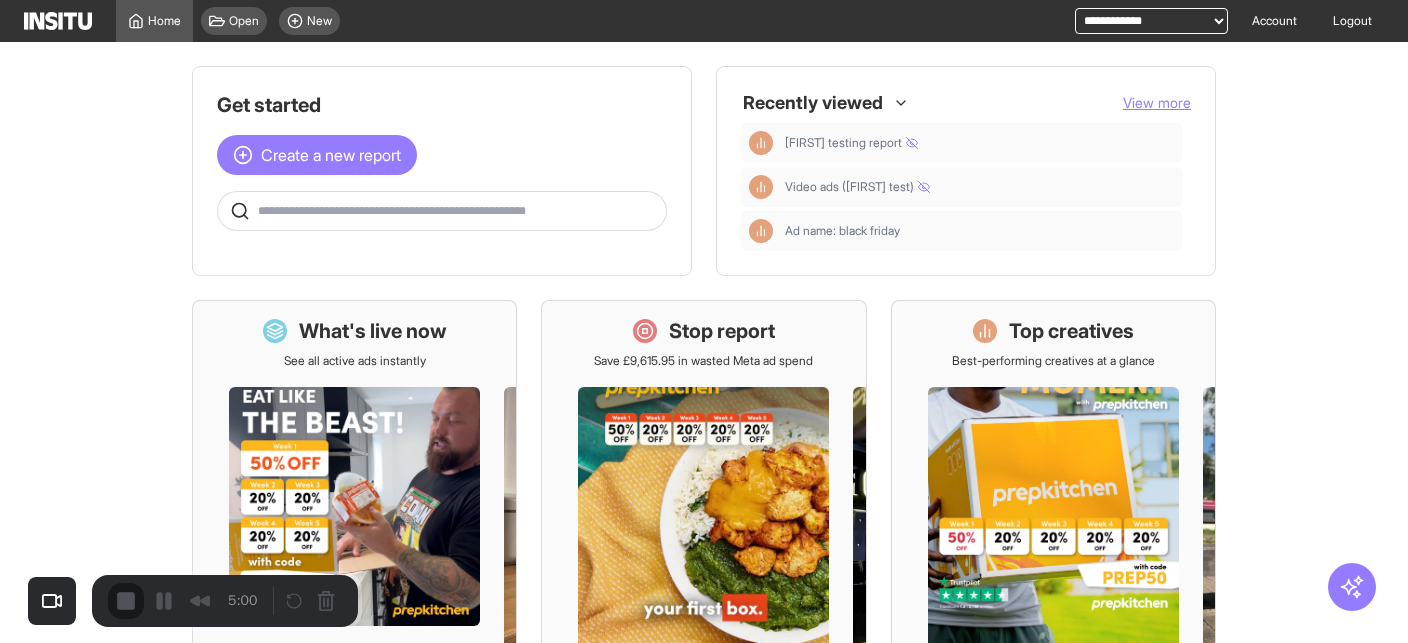 click on "Start Recording" at bounding box center (54, 695) 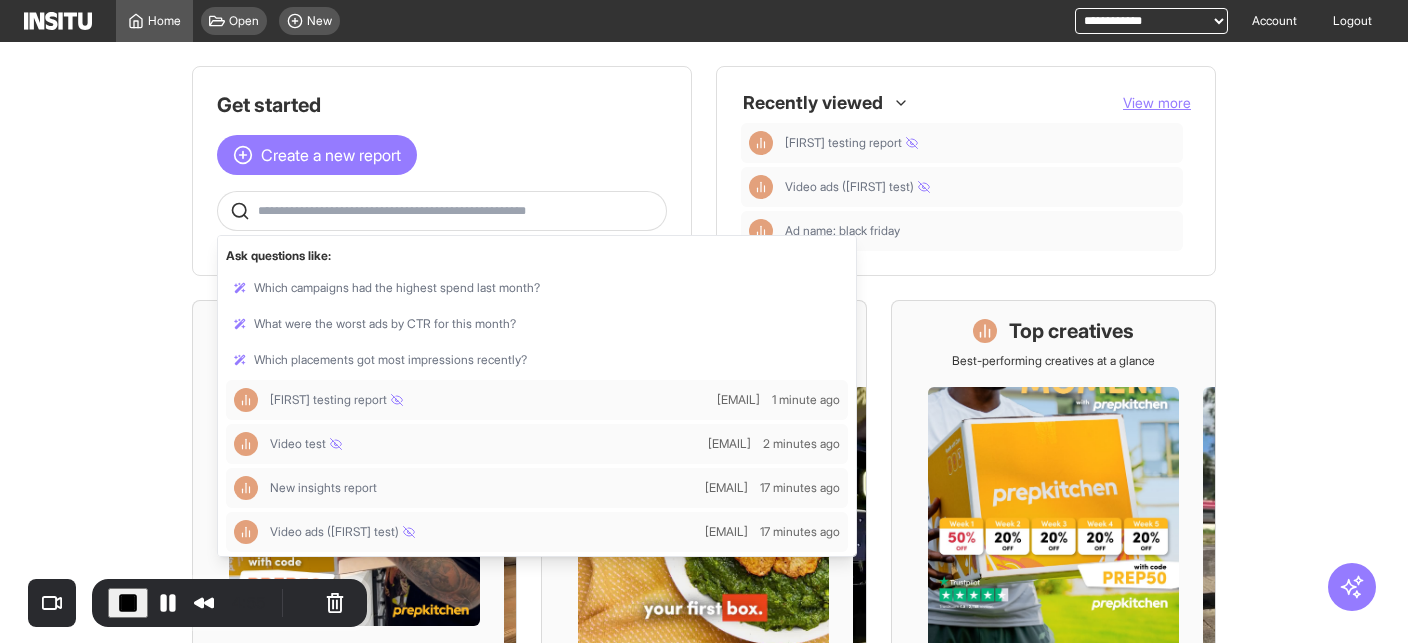 click at bounding box center (458, 211) 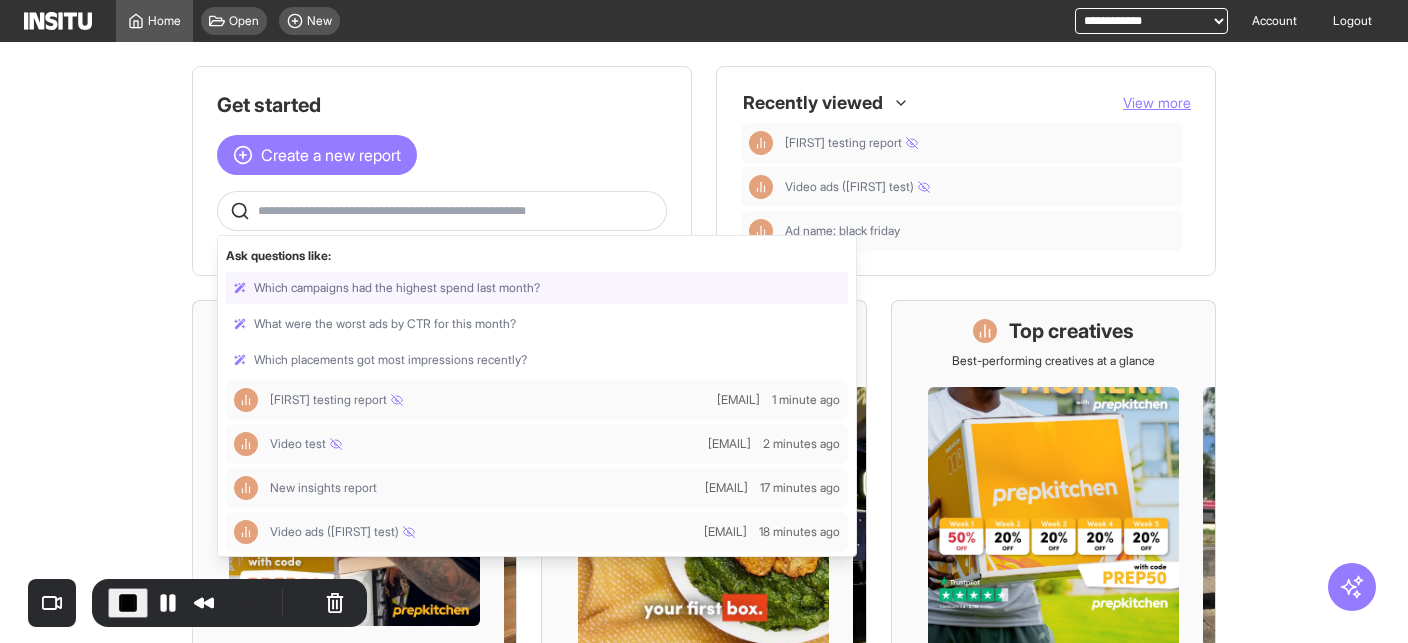 click at bounding box center (458, 211) 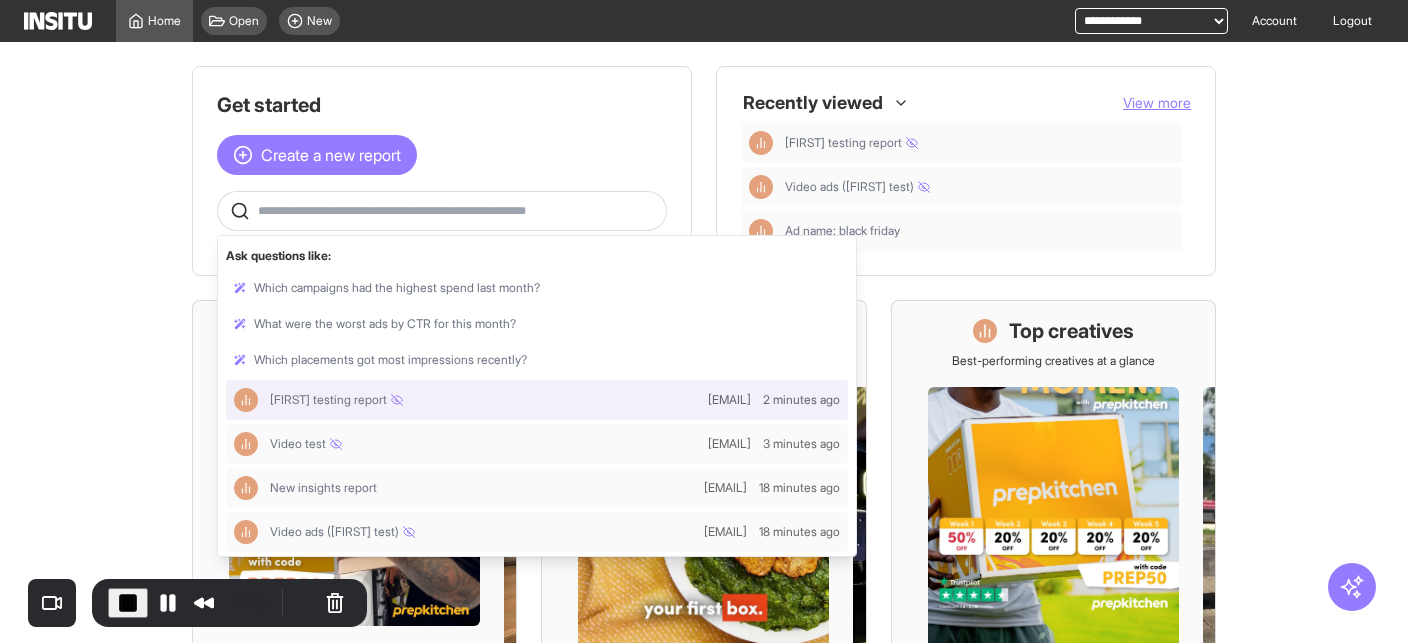 click at bounding box center [458, 211] 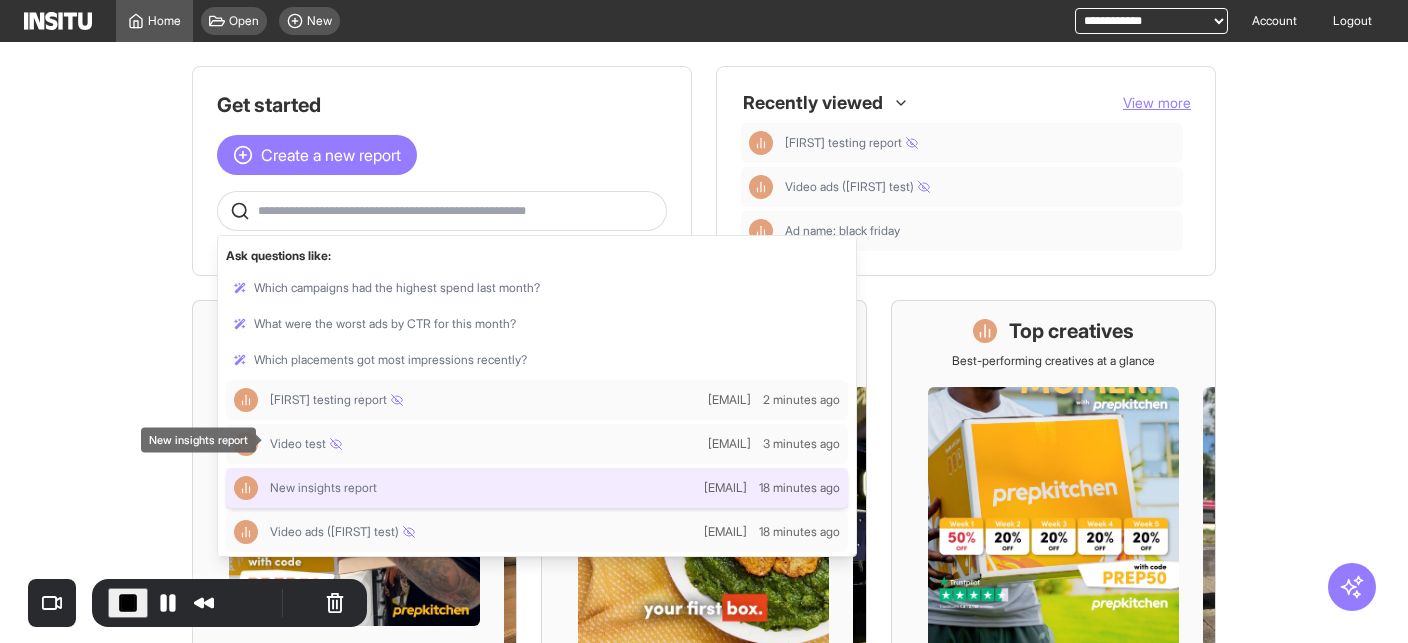 scroll, scrollTop: 48, scrollLeft: 0, axis: vertical 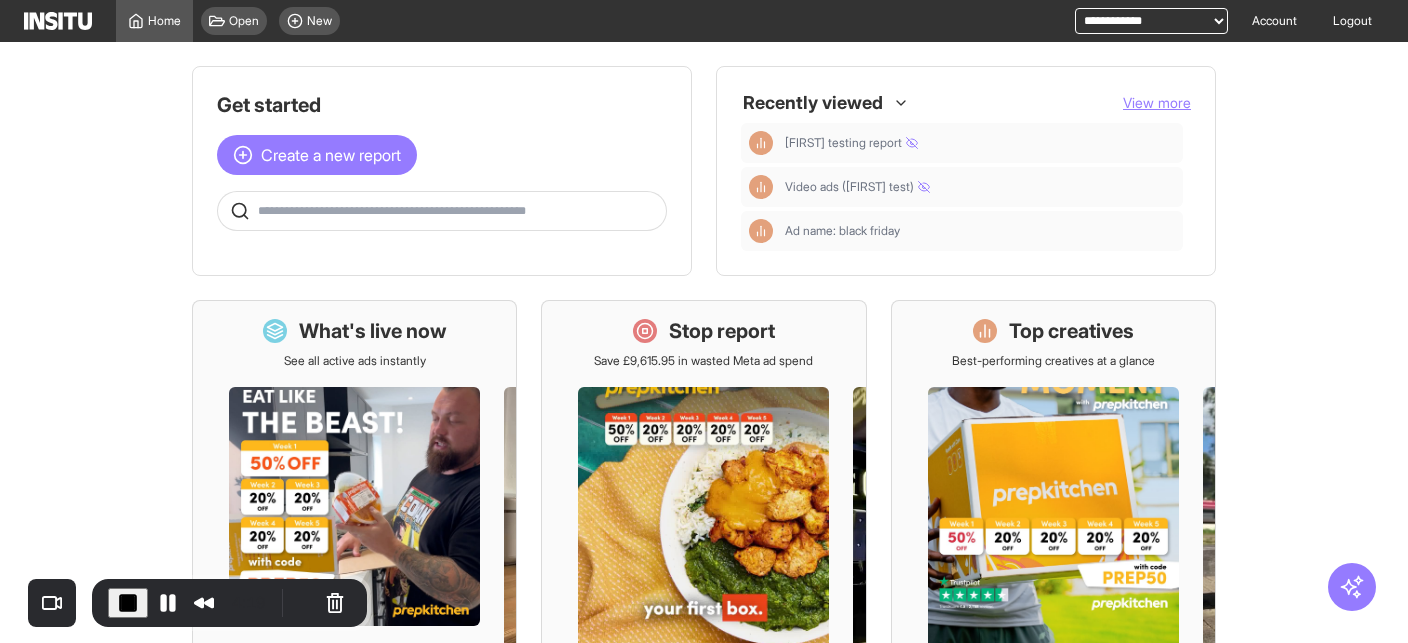 click at bounding box center [458, 211] 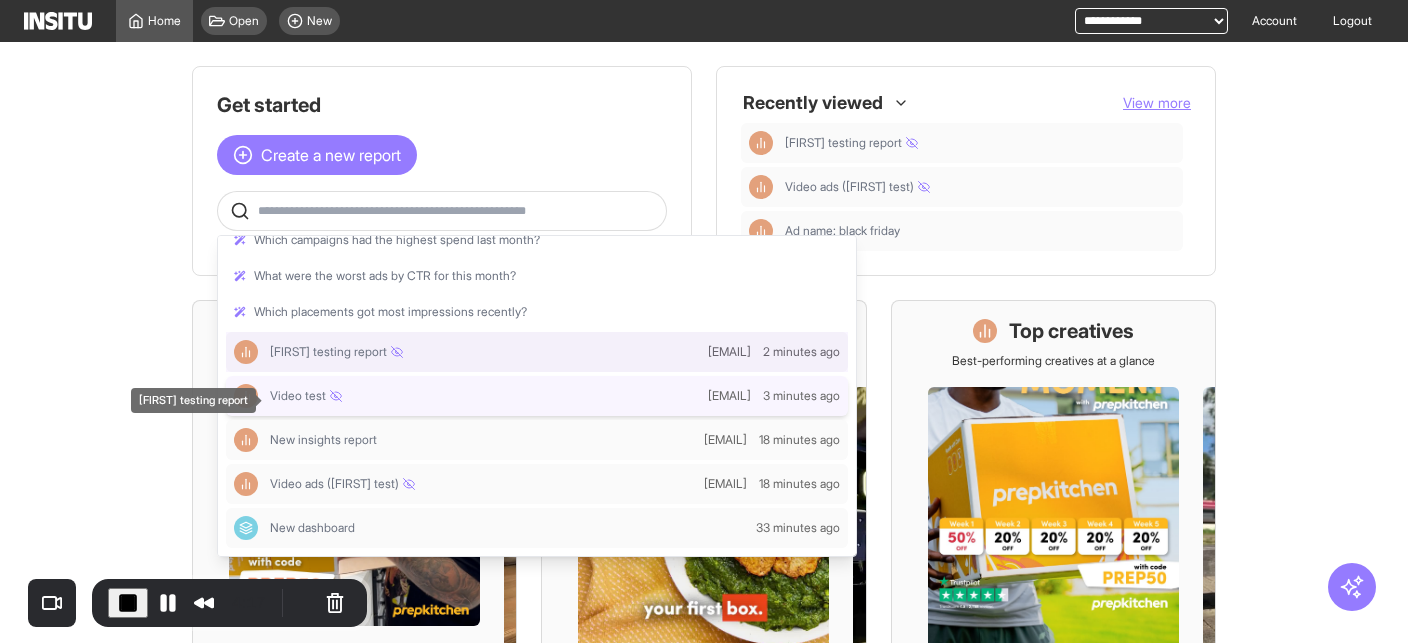 scroll, scrollTop: 0, scrollLeft: 0, axis: both 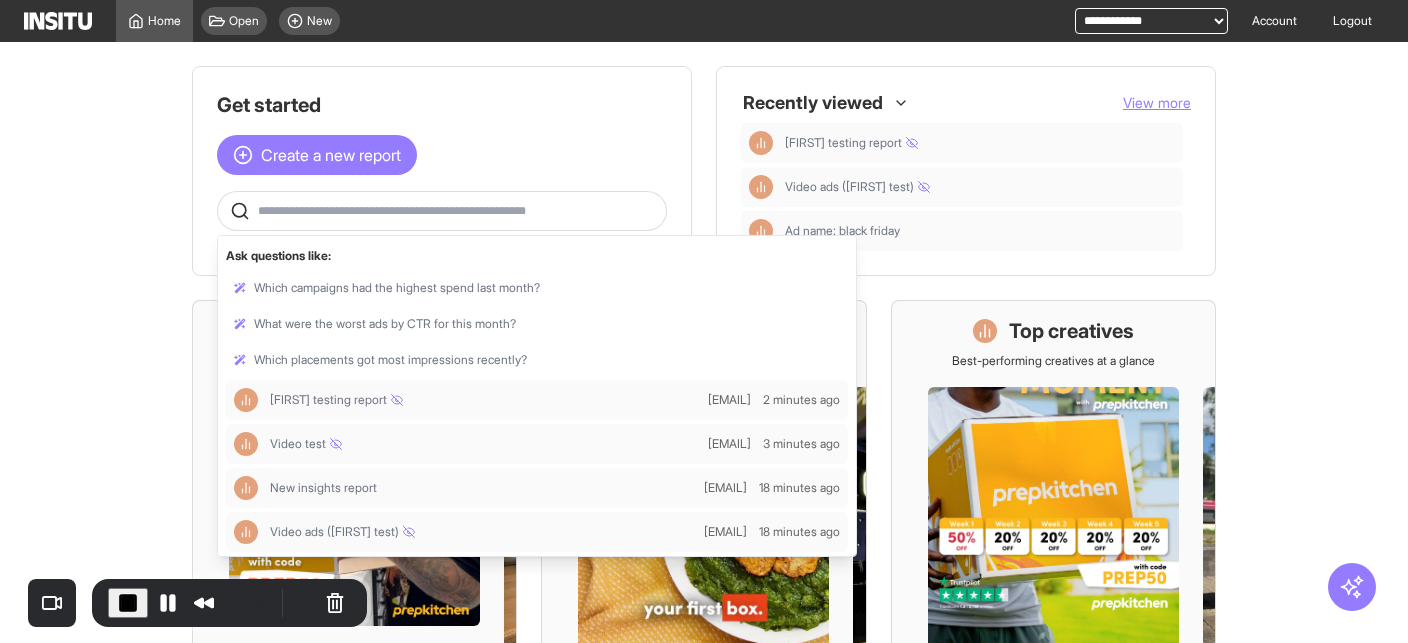click at bounding box center [458, 211] 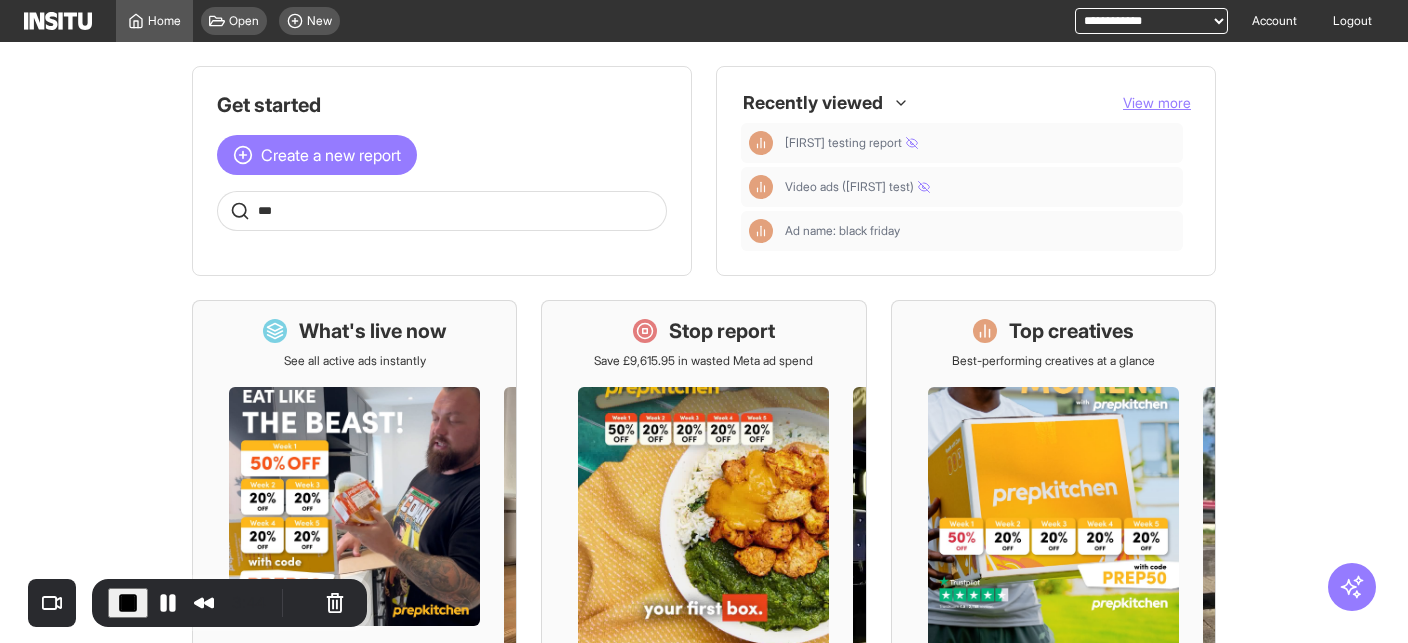click on "***" at bounding box center (458, 211) 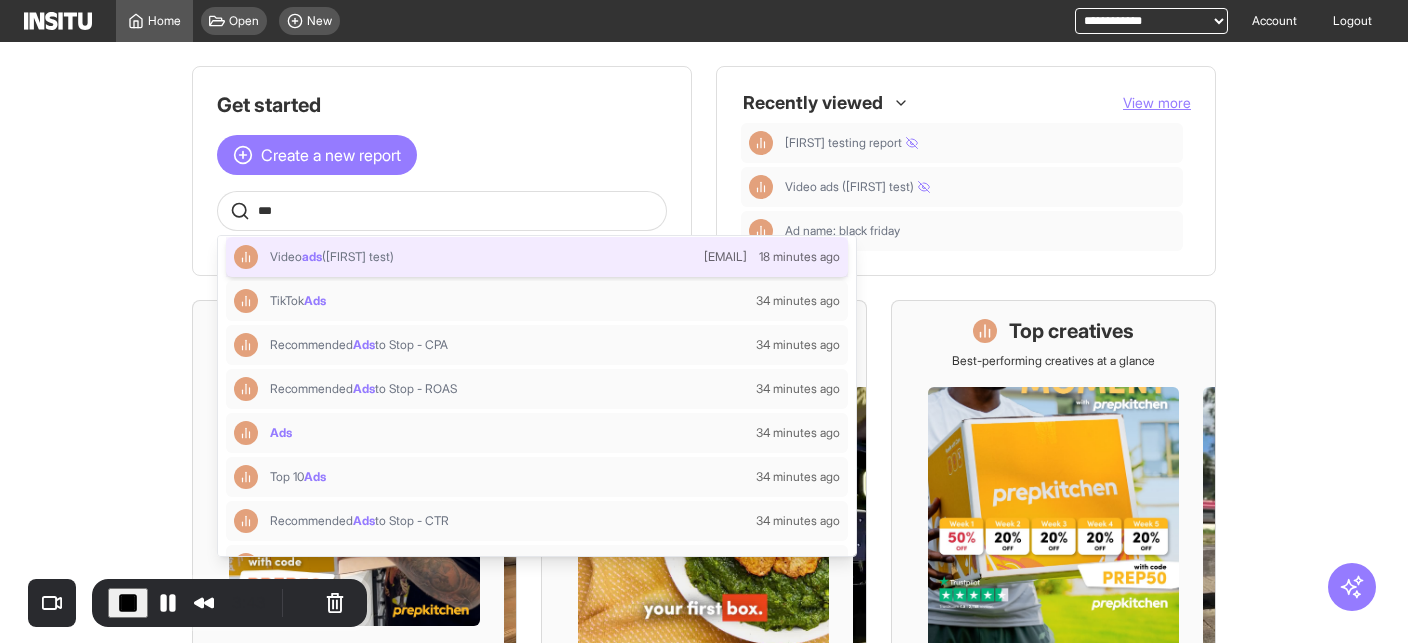 scroll, scrollTop: 253, scrollLeft: 0, axis: vertical 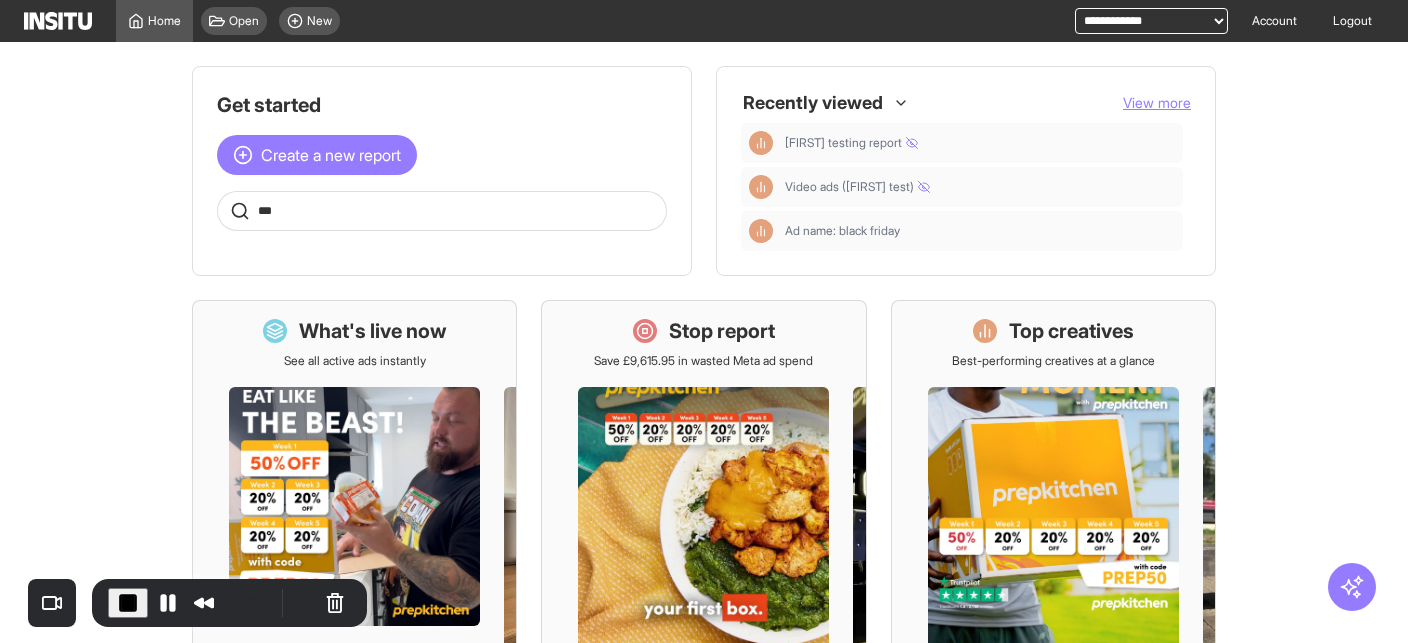 click on "***" at bounding box center (458, 211) 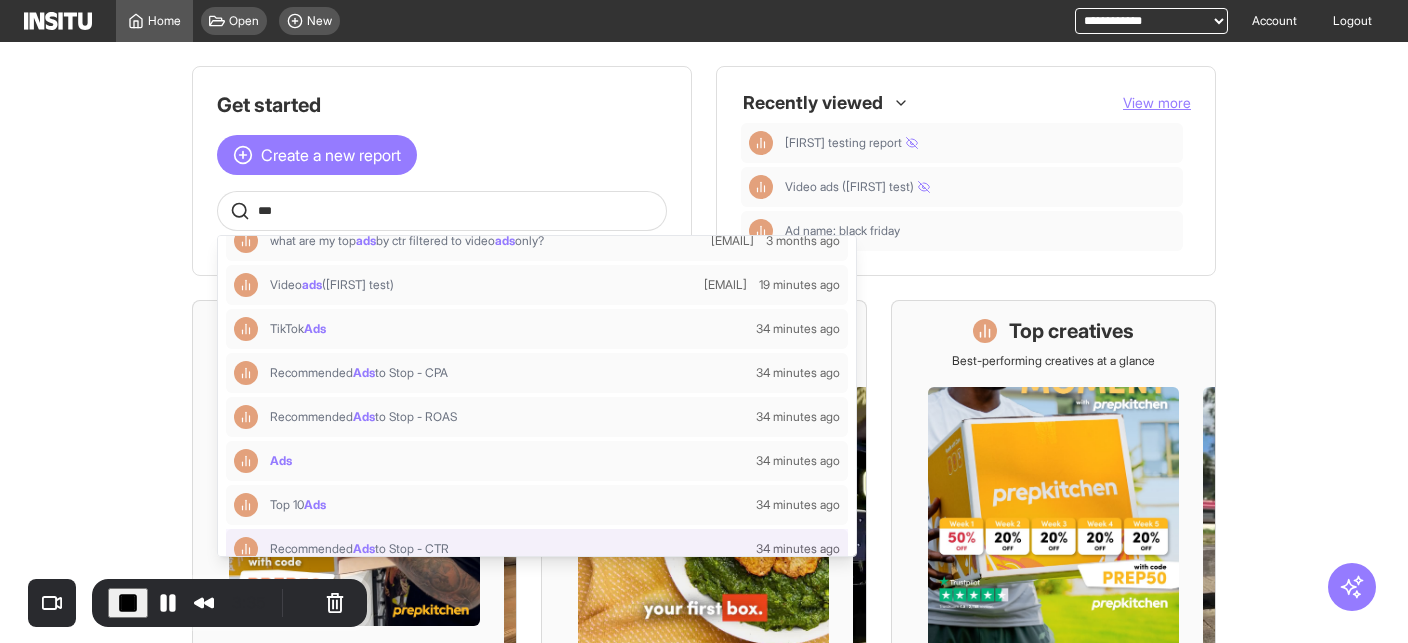 scroll, scrollTop: 160, scrollLeft: 0, axis: vertical 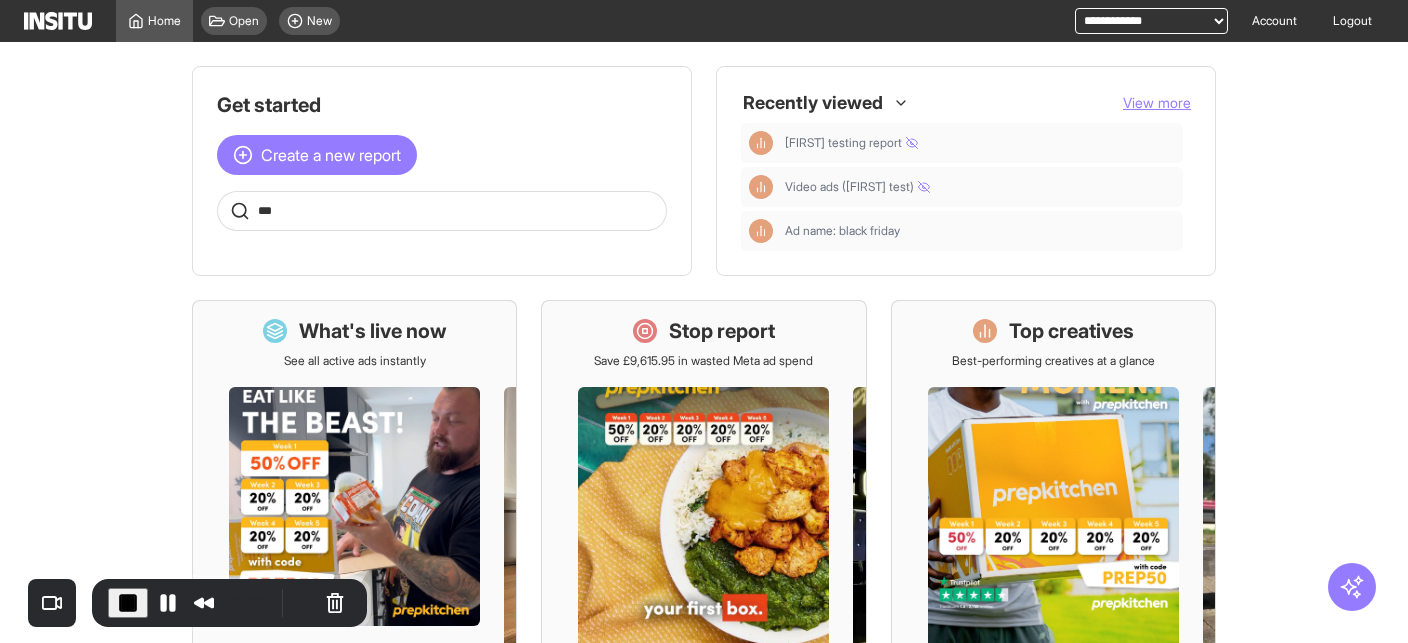 click on "***" at bounding box center [442, 211] 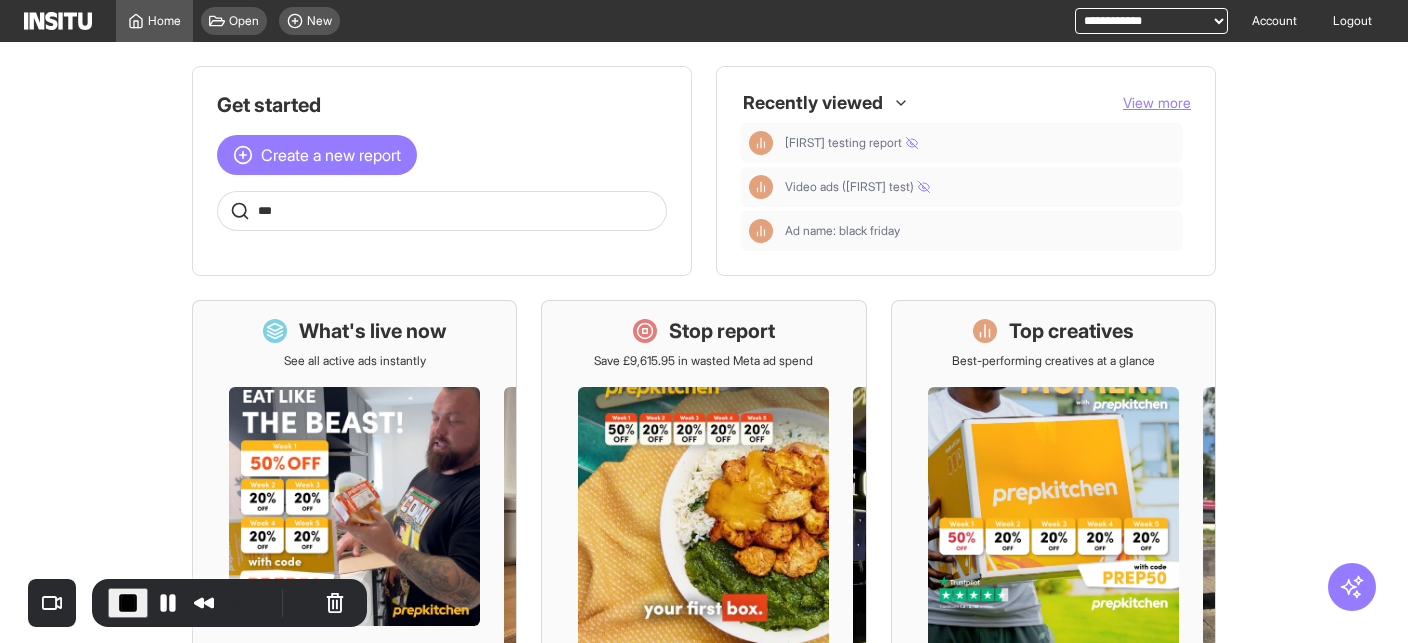 click on "***" at bounding box center [442, 211] 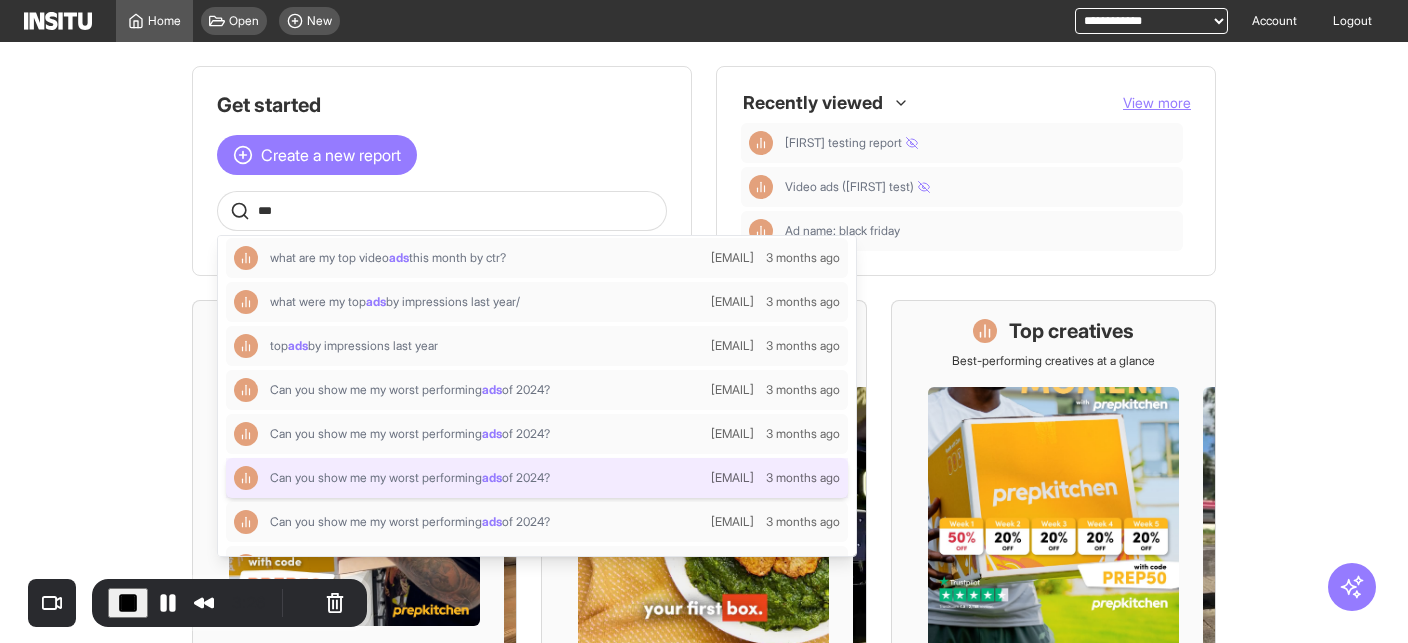 scroll, scrollTop: 868, scrollLeft: 0, axis: vertical 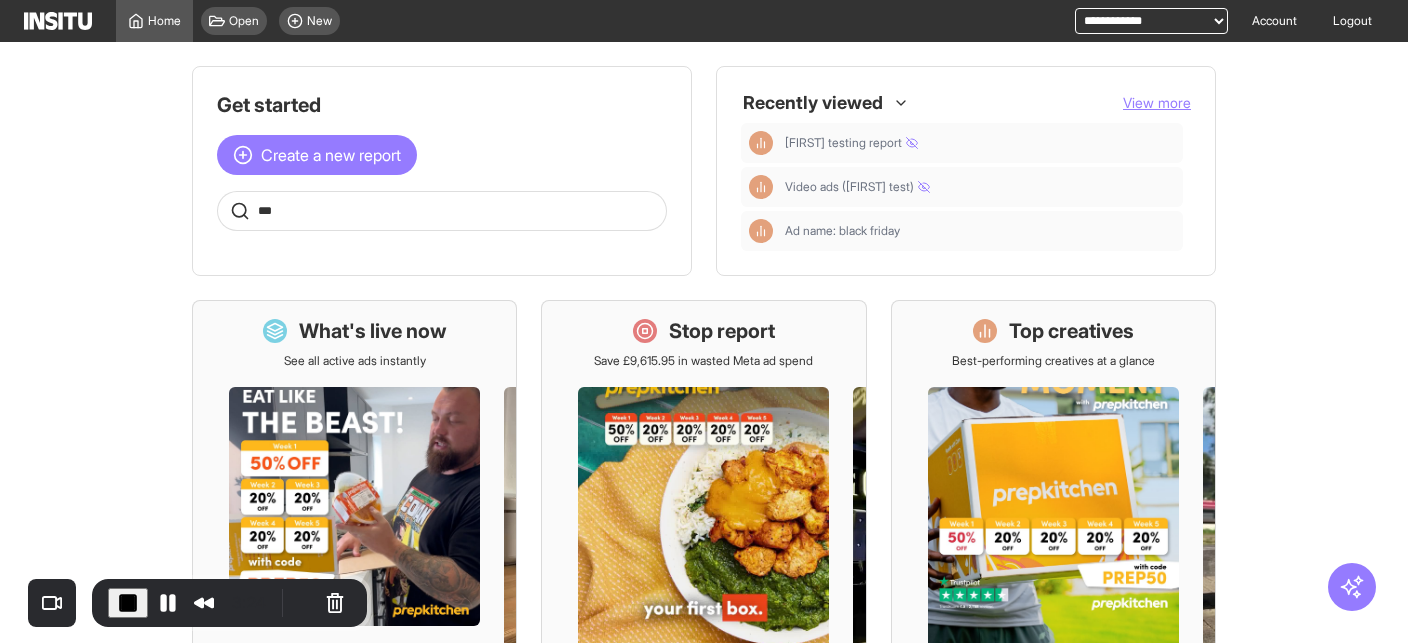 click on "***" at bounding box center (458, 211) 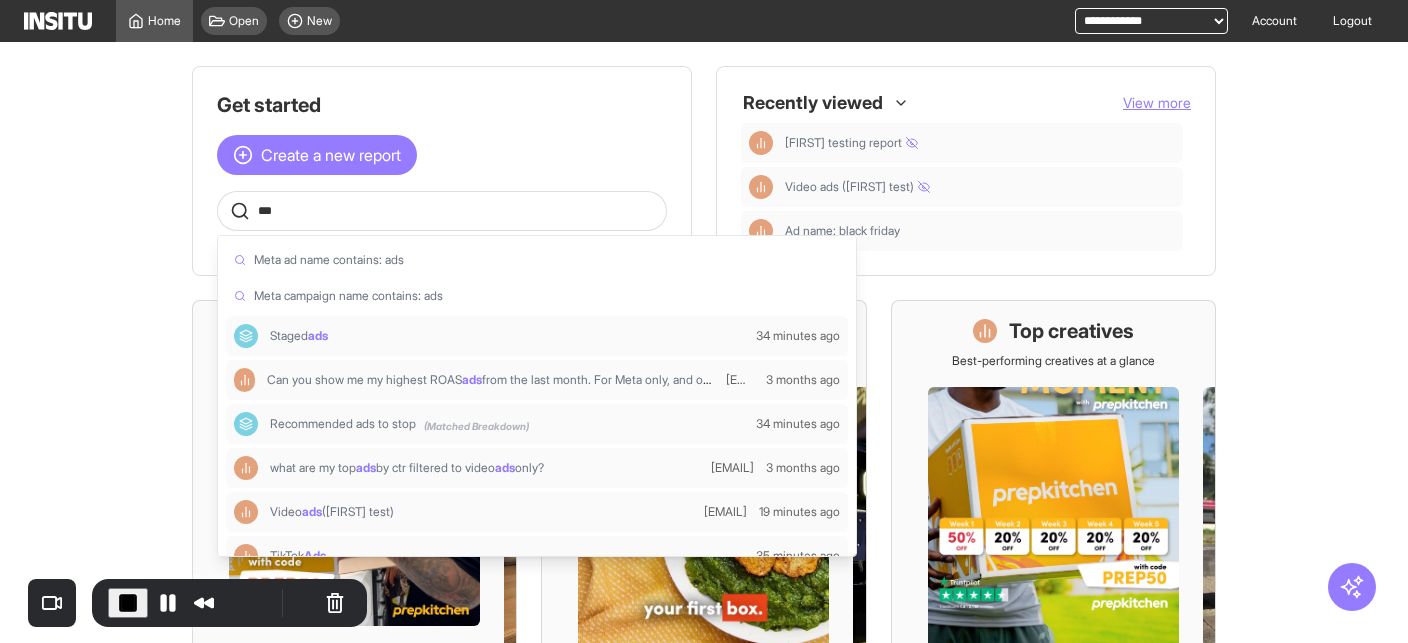drag, startPoint x: 275, startPoint y: 209, endPoint x: 260, endPoint y: 208, distance: 15.033297 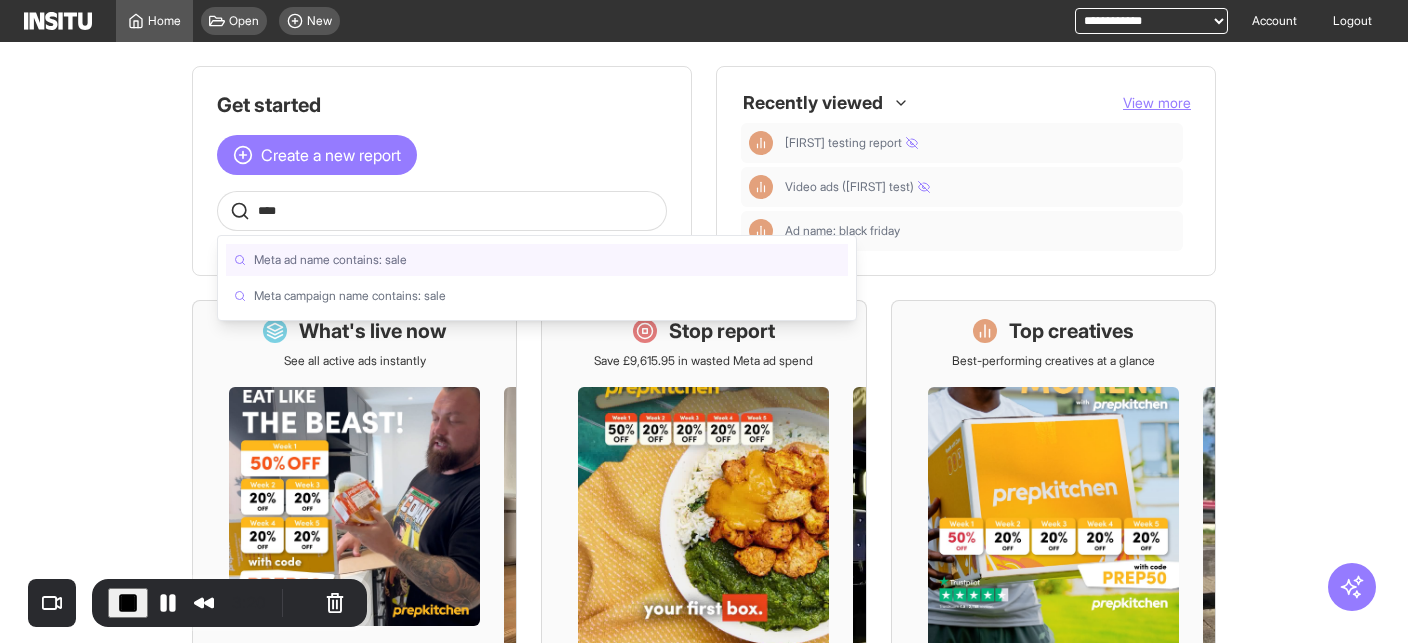 drag, startPoint x: 288, startPoint y: 199, endPoint x: 241, endPoint y: 196, distance: 47.095646 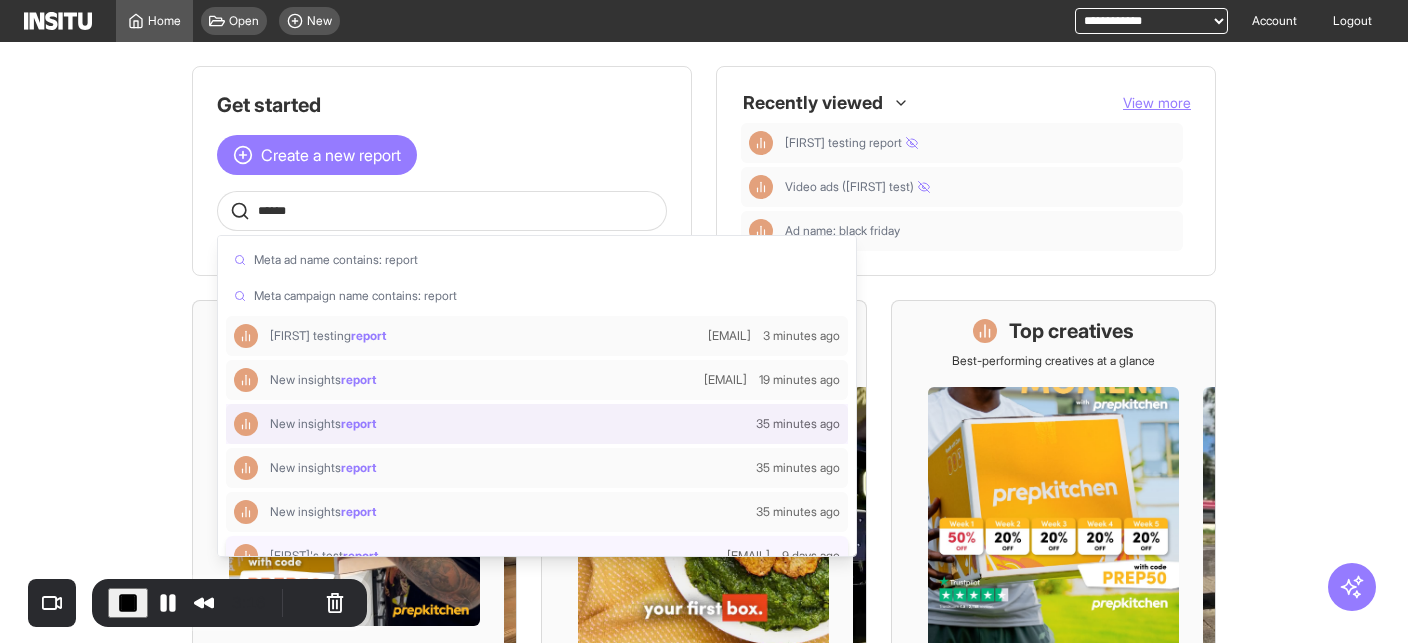 scroll, scrollTop: 116, scrollLeft: 0, axis: vertical 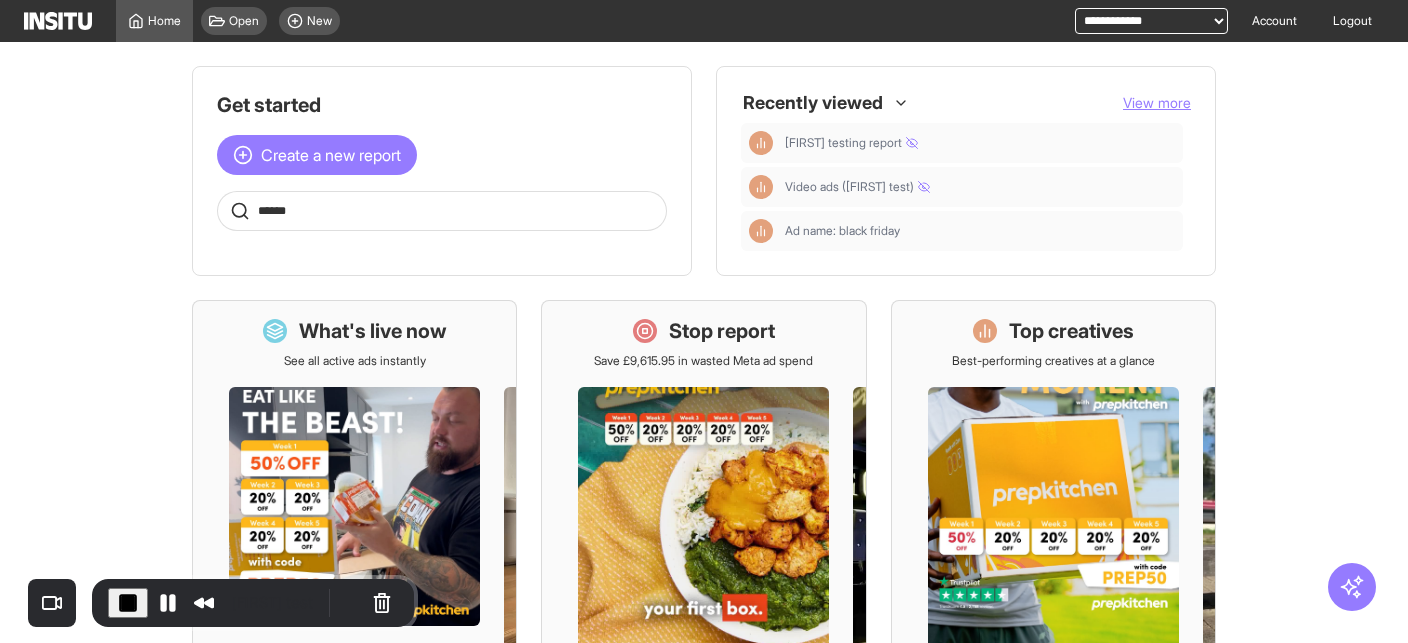 click on "******" at bounding box center [442, 211] 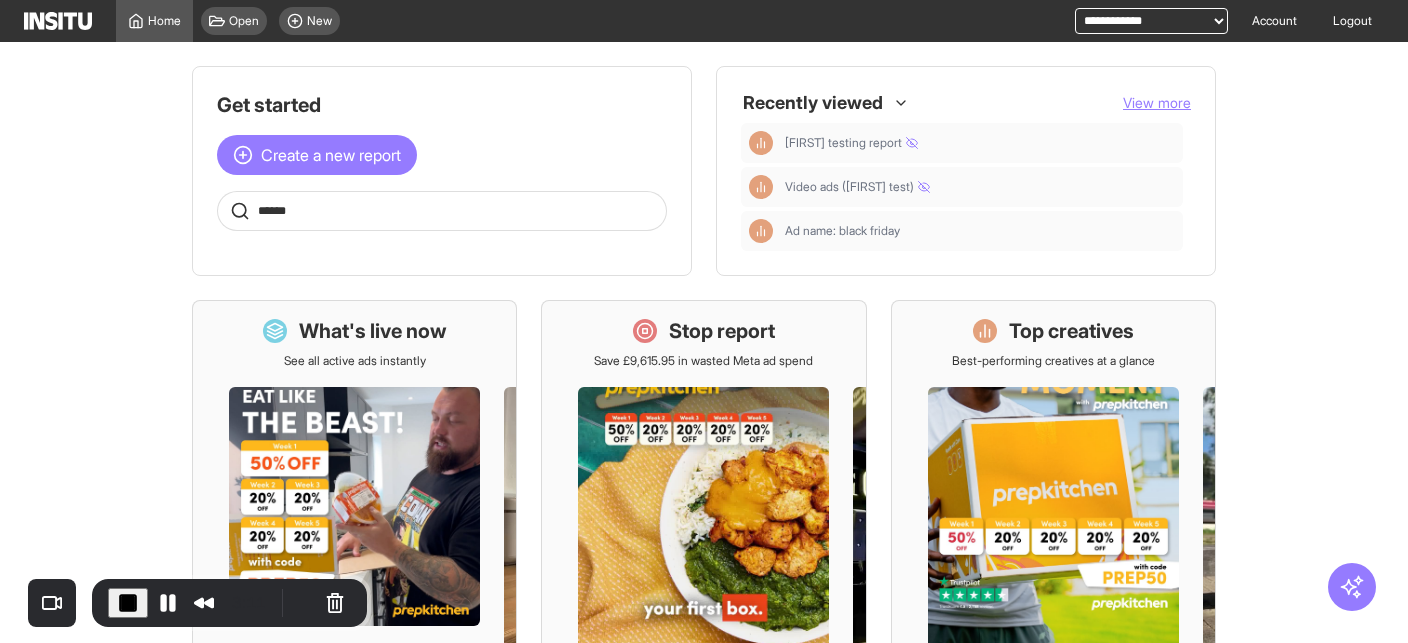 drag, startPoint x: 347, startPoint y: 210, endPoint x: 329, endPoint y: 210, distance: 18 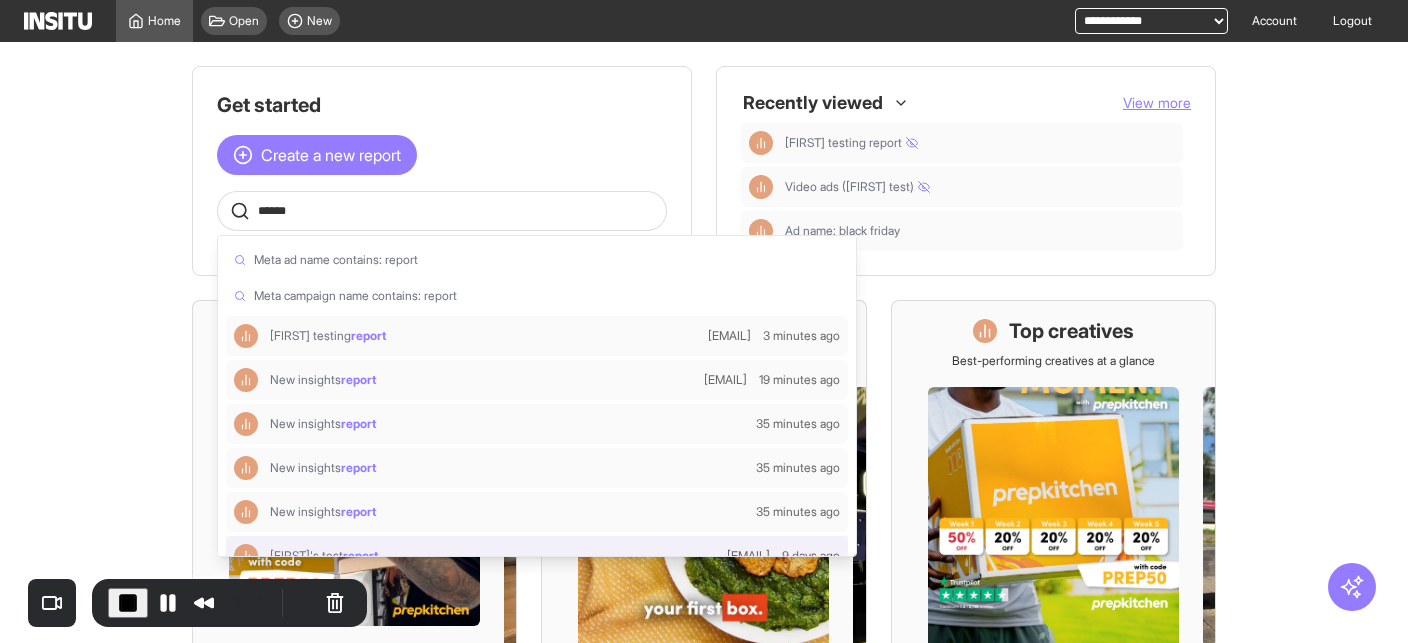 drag, startPoint x: 327, startPoint y: 211, endPoint x: 236, endPoint y: 206, distance: 91.13726 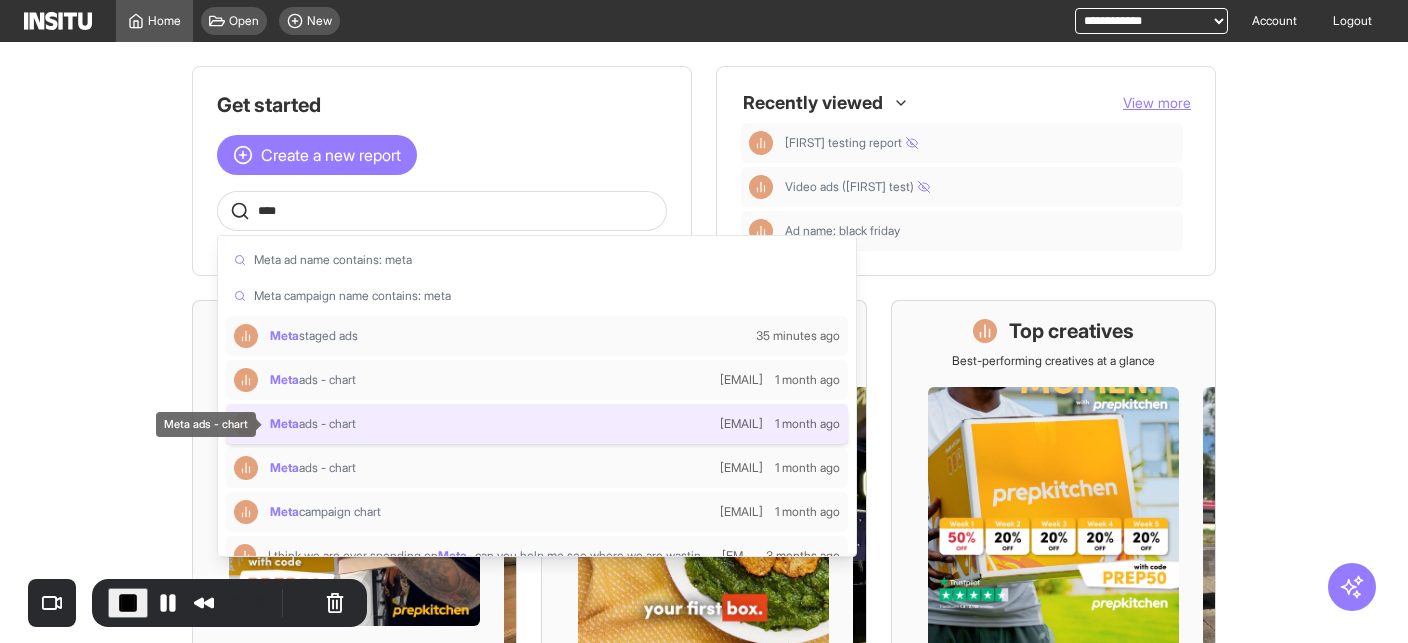 type on "****" 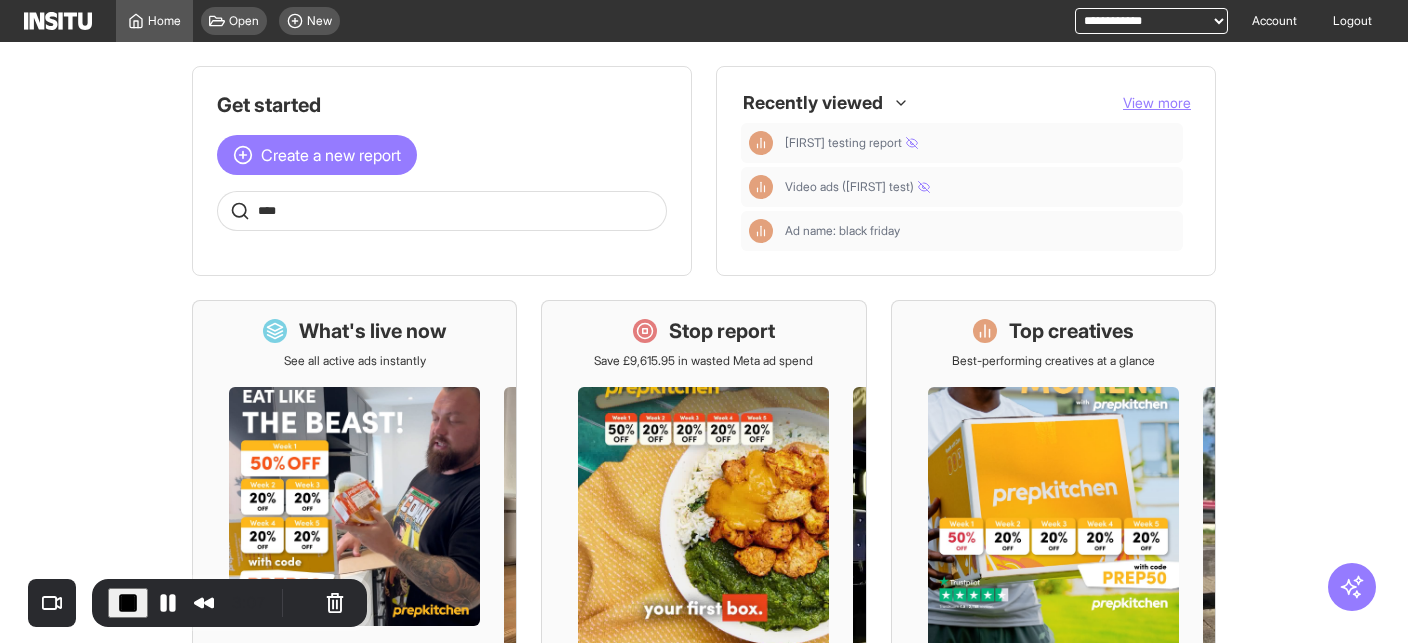 click on "****" at bounding box center [458, 211] 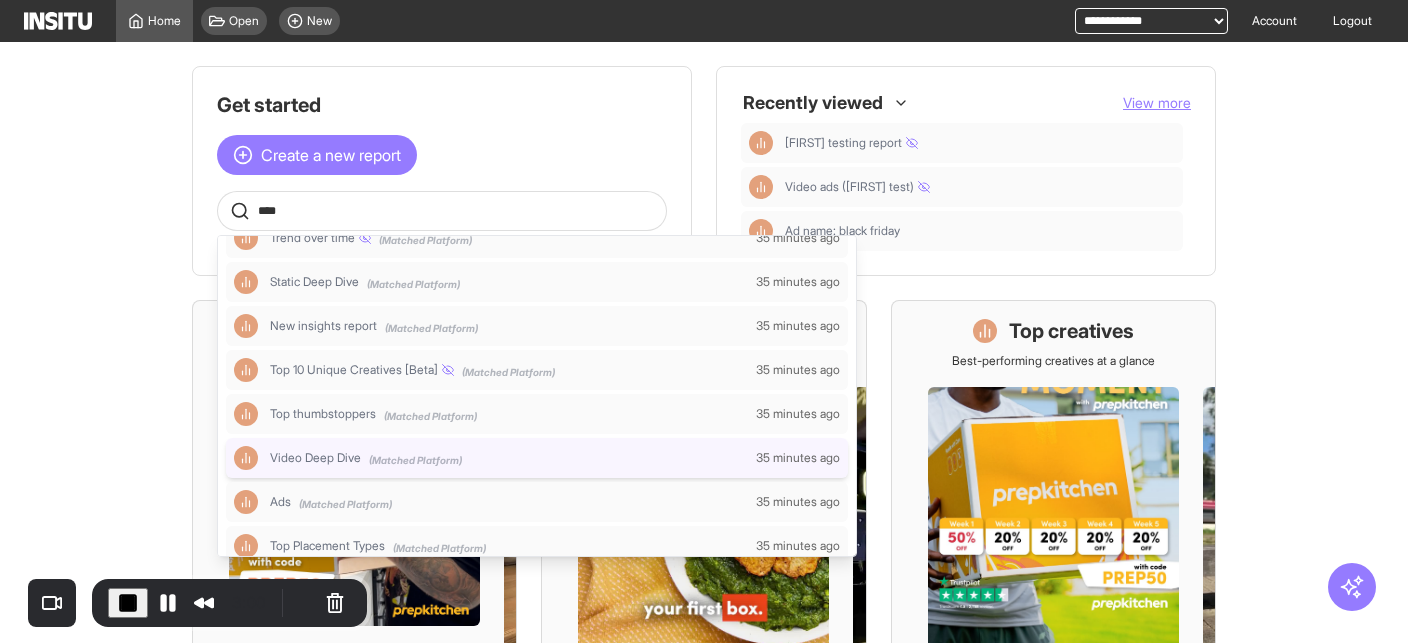 scroll, scrollTop: 1375, scrollLeft: 0, axis: vertical 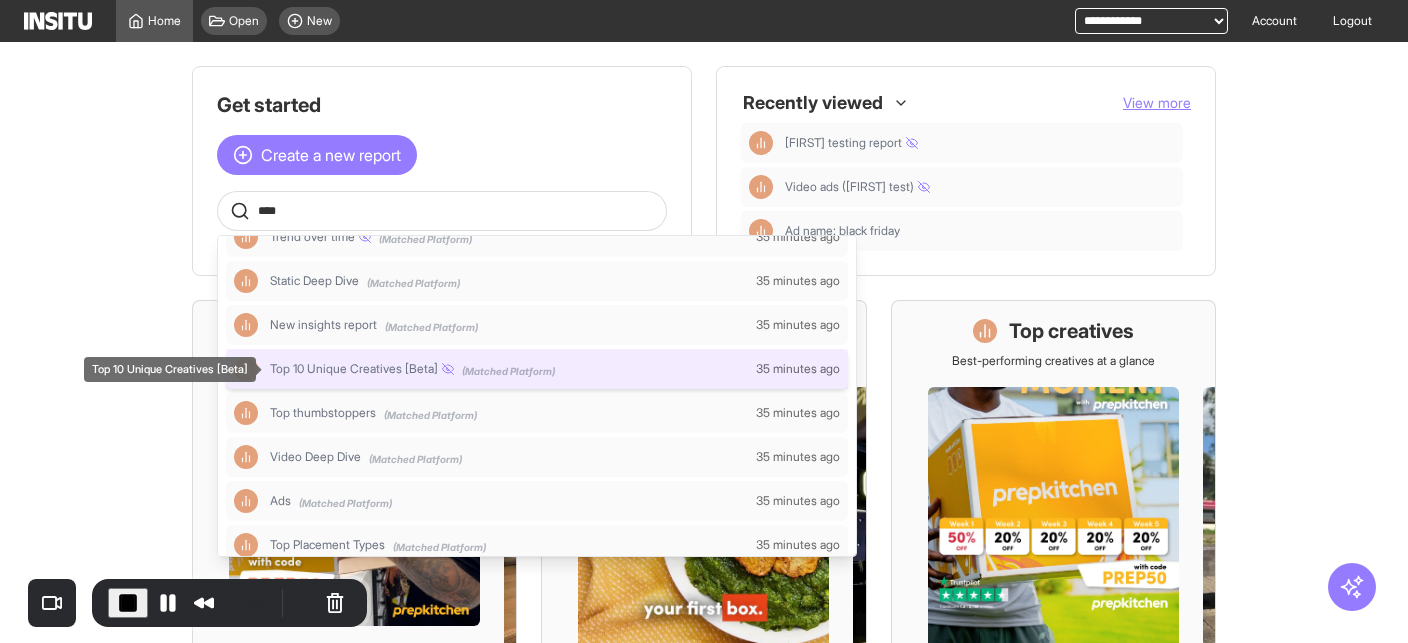 click on "Top 10 Unique Creatives [Beta] (Matched Platform)" at bounding box center (503, 369) 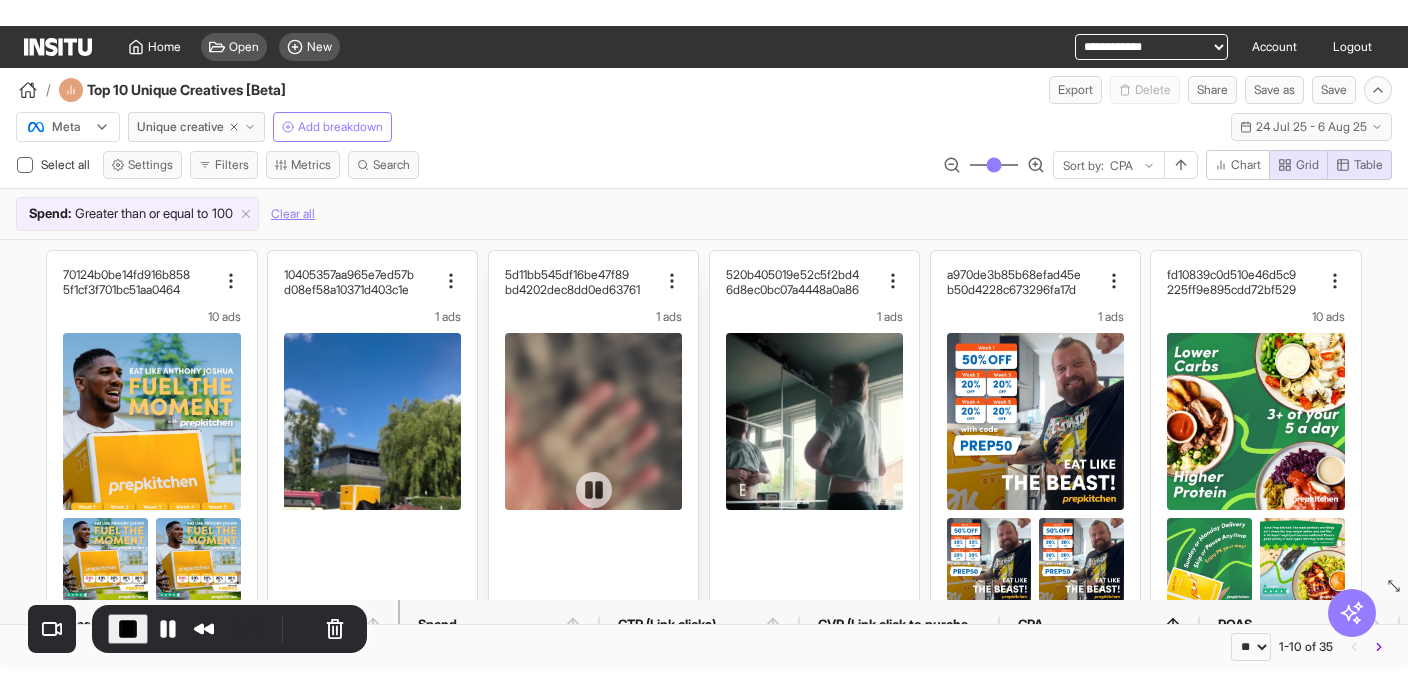 scroll, scrollTop: 1, scrollLeft: 0, axis: vertical 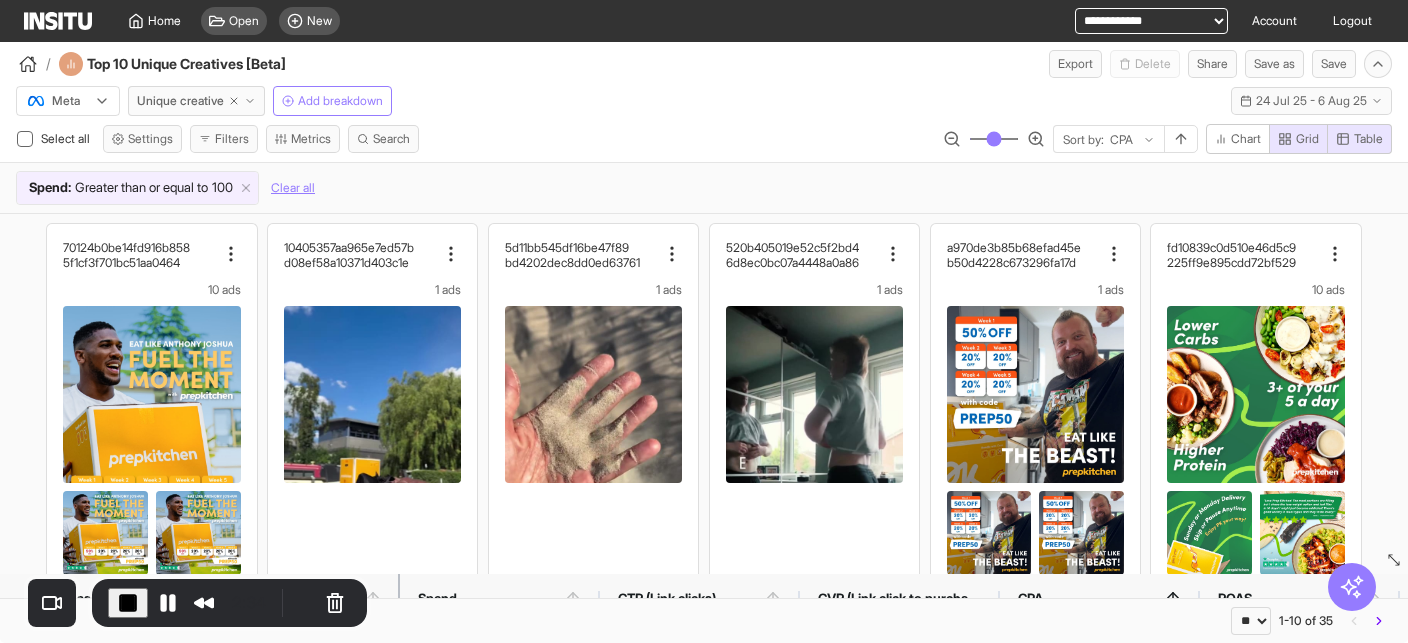 click at bounding box center (128, 603) 